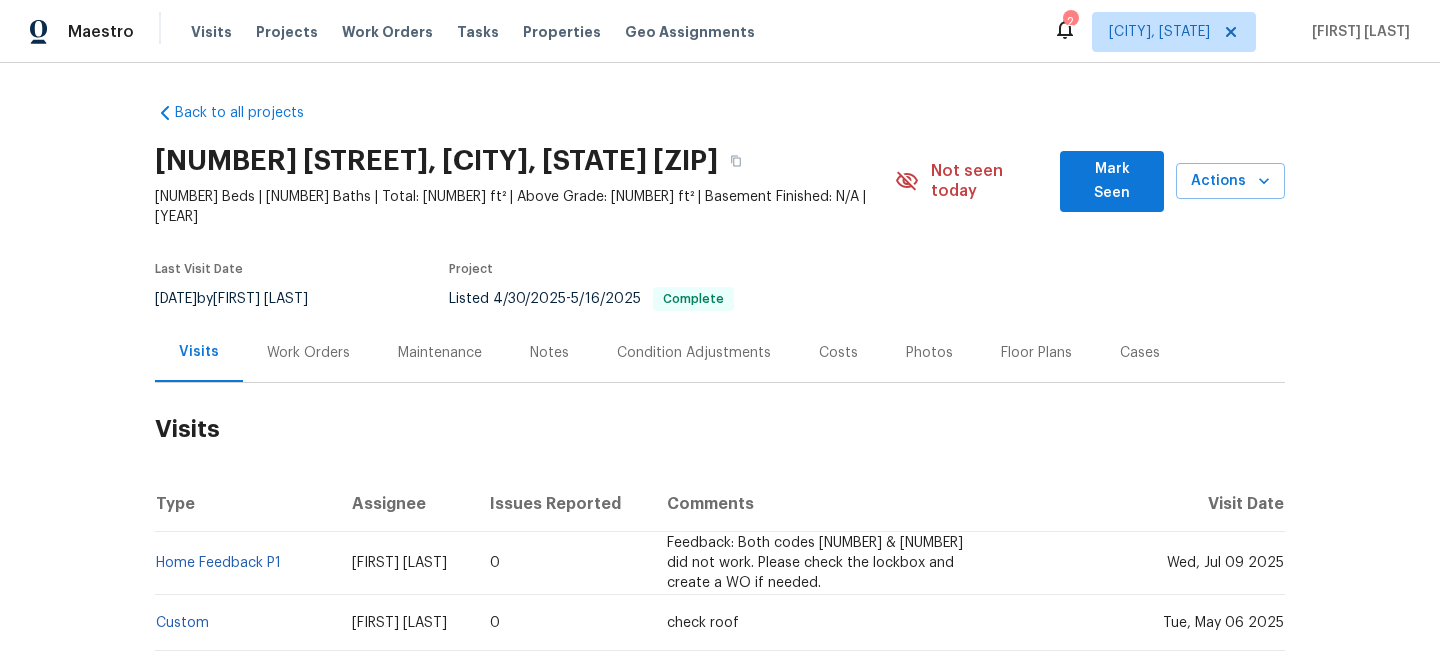 scroll, scrollTop: 0, scrollLeft: 0, axis: both 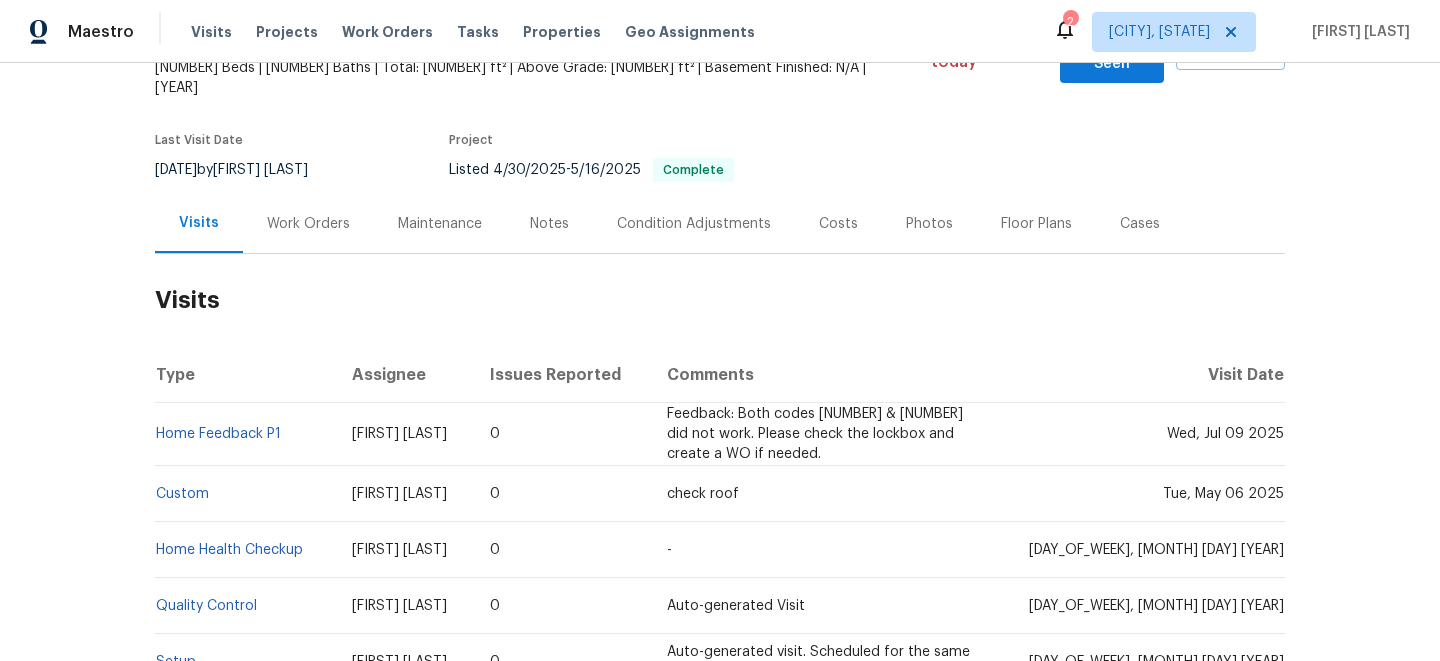 click on "Work Orders" at bounding box center (308, 224) 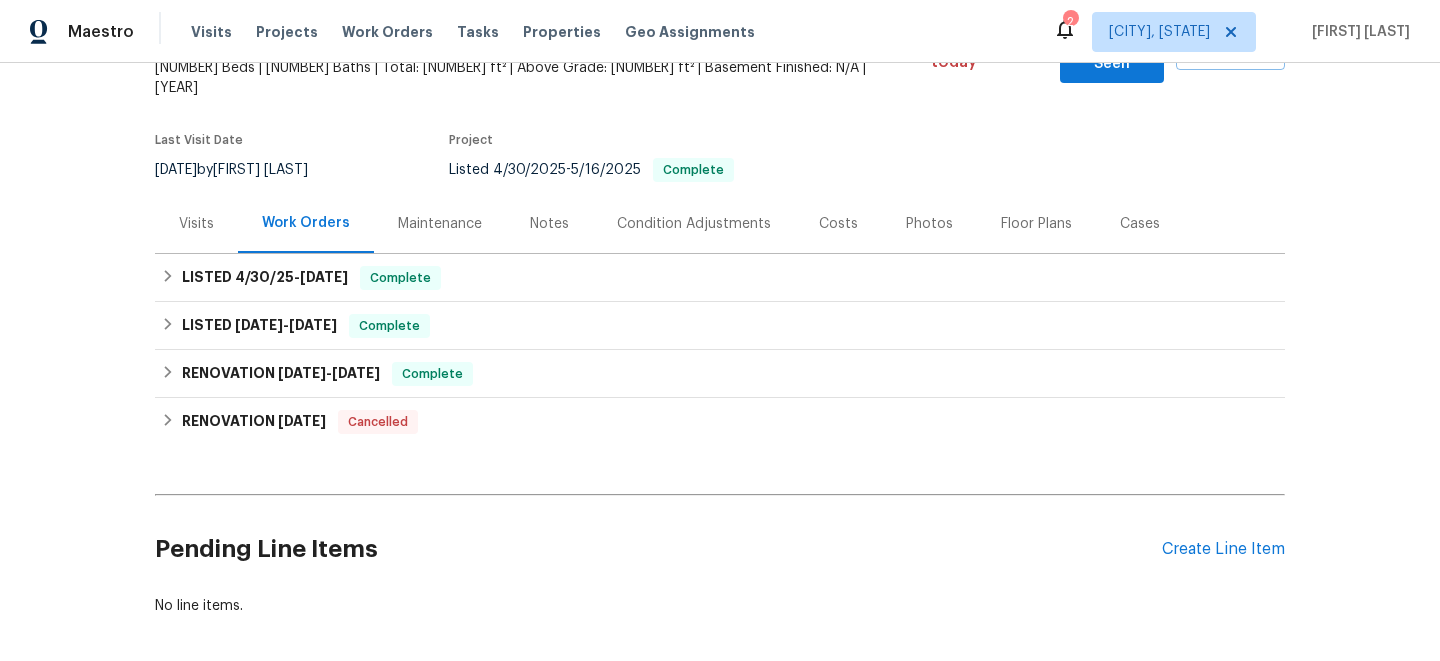 click on "Visits" at bounding box center [196, 224] 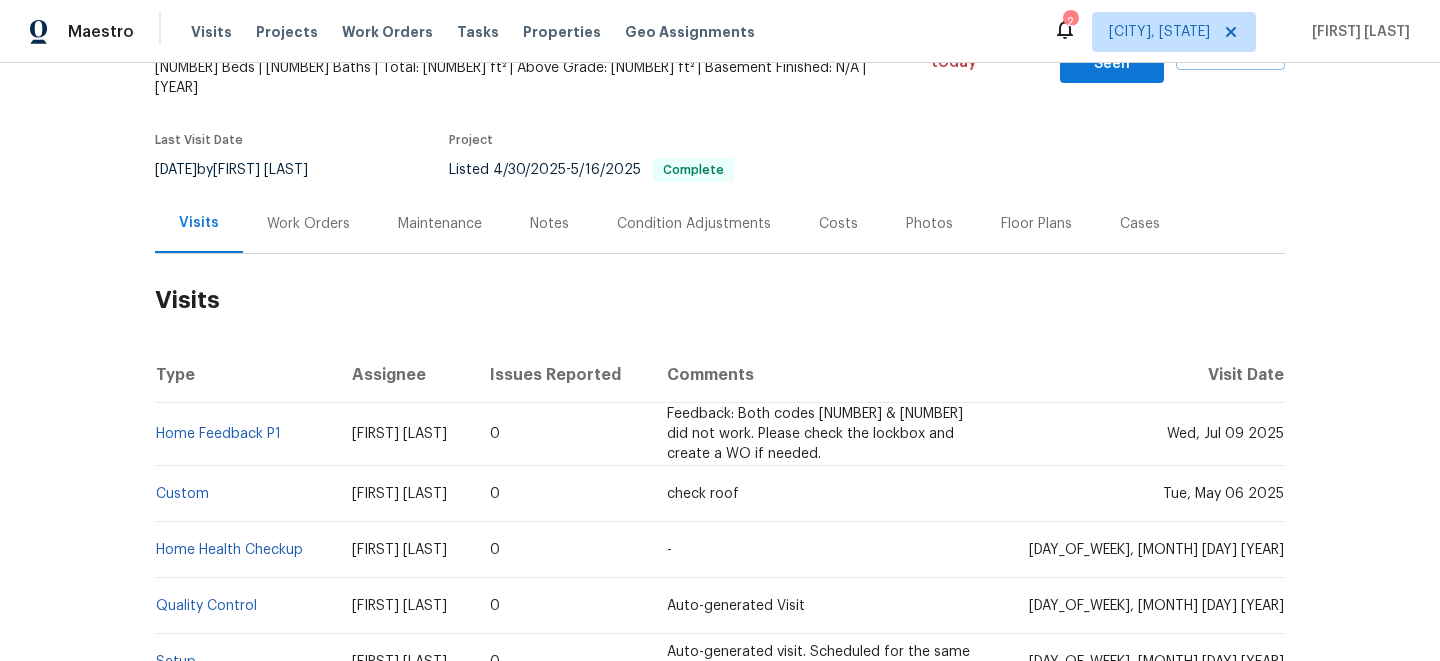 click on "Work Orders" at bounding box center [308, 224] 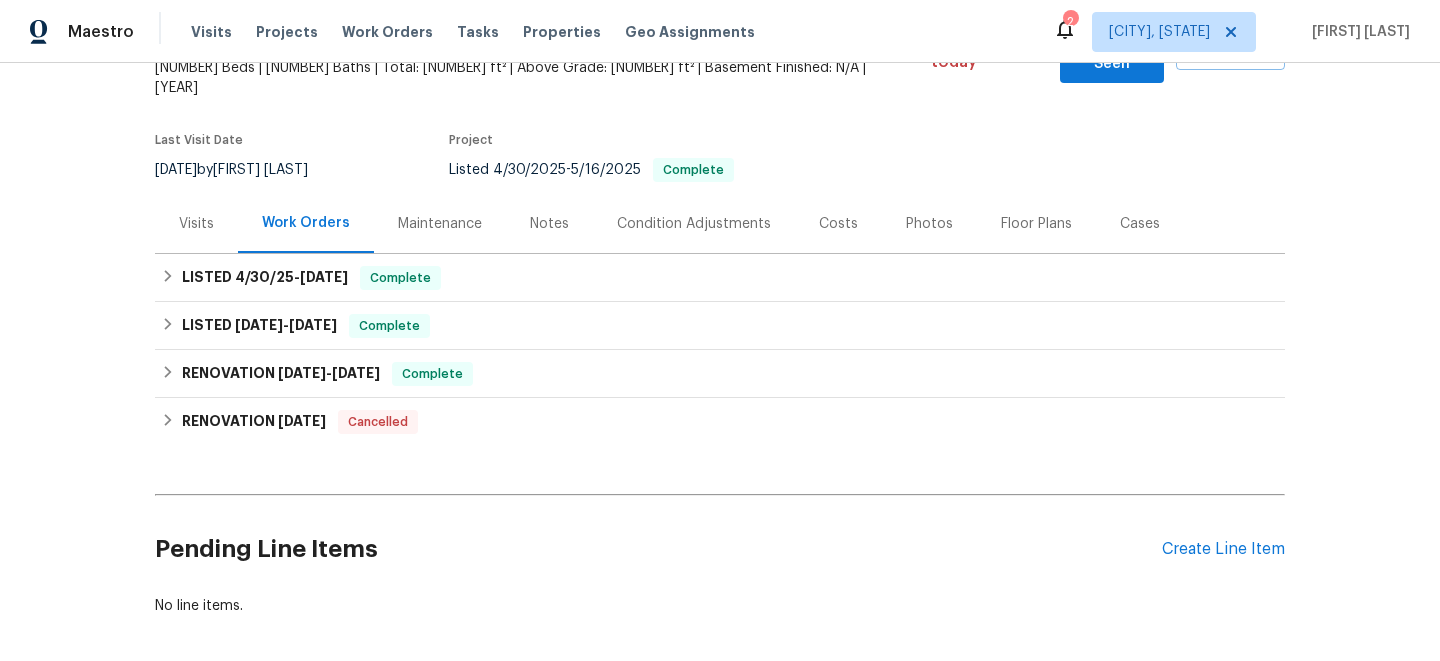 click on "Visits" at bounding box center [196, 224] 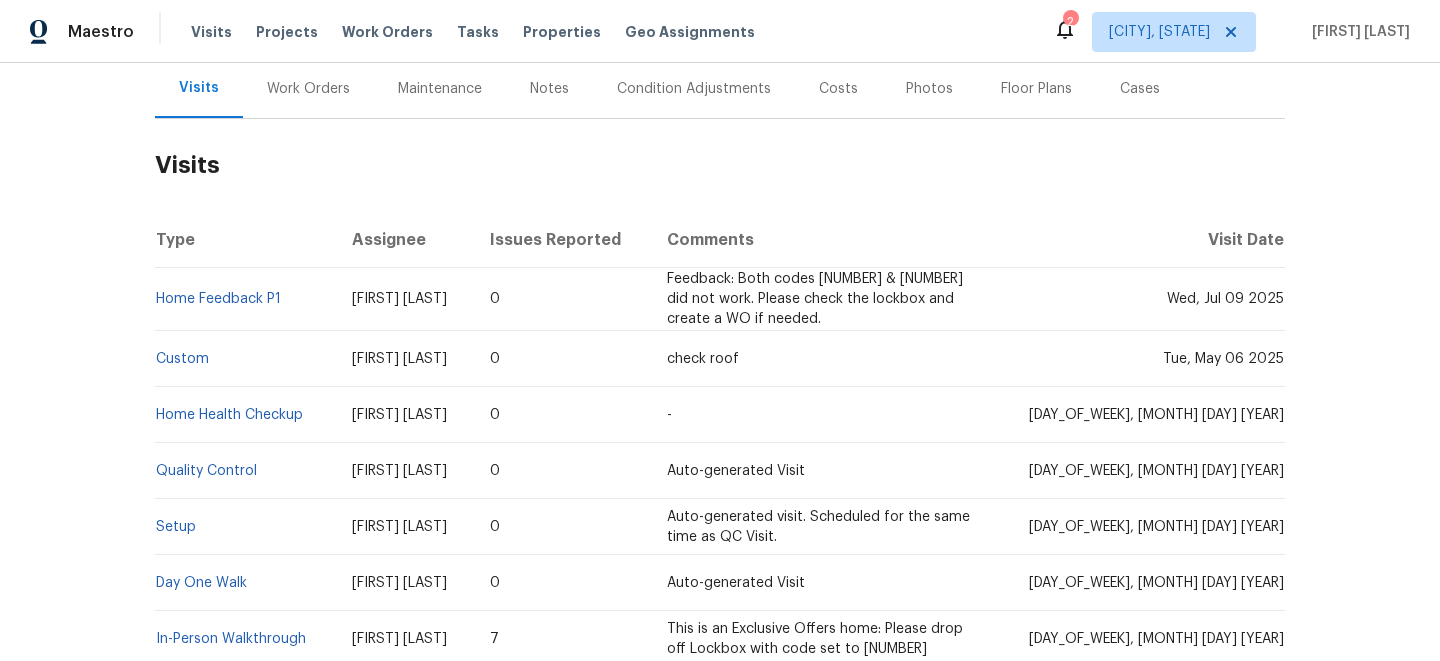 scroll, scrollTop: 284, scrollLeft: 0, axis: vertical 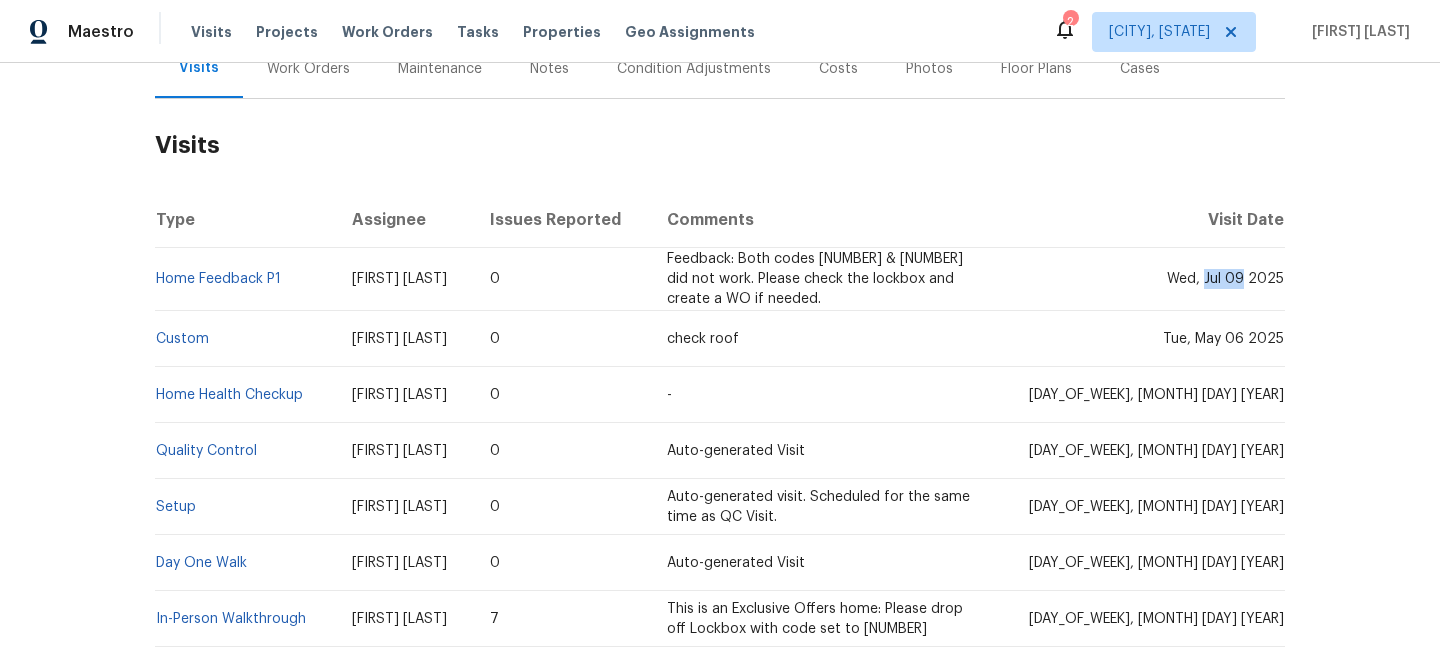 drag, startPoint x: 1208, startPoint y: 258, endPoint x: 1248, endPoint y: 259, distance: 40.012497 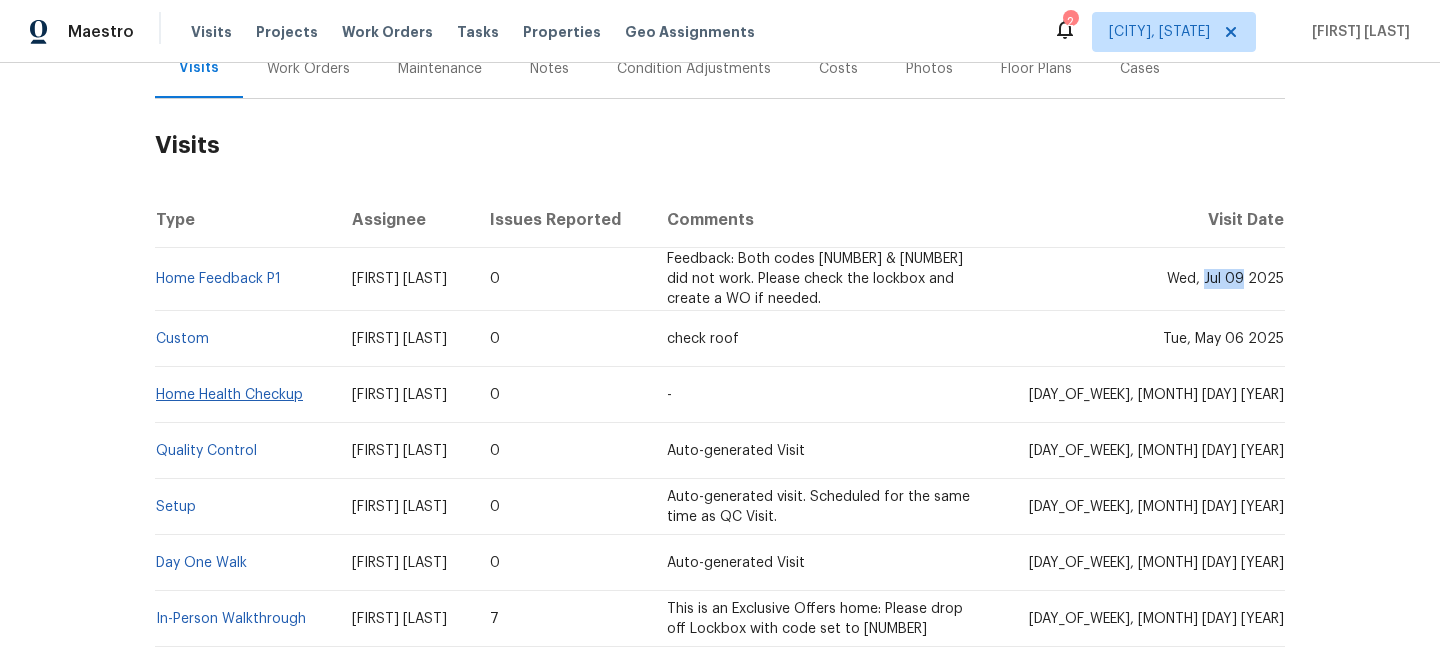 scroll, scrollTop: 150, scrollLeft: 0, axis: vertical 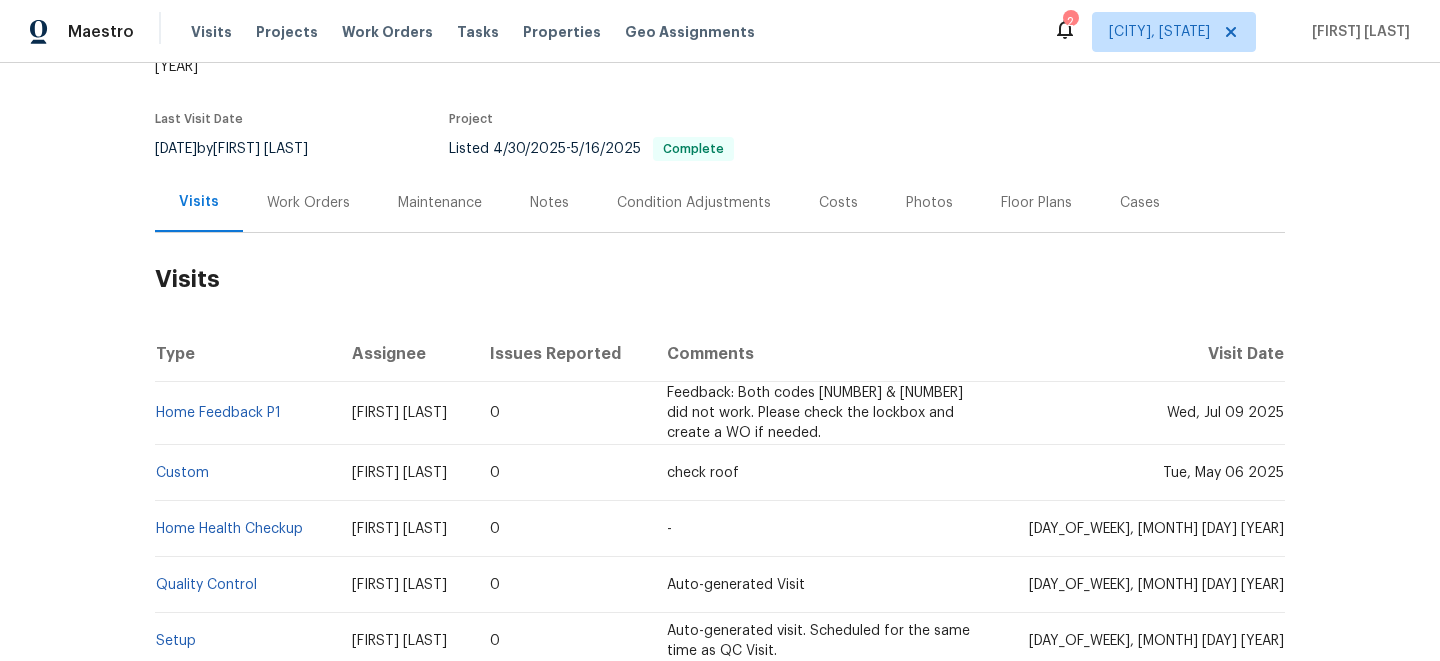 click on "Work Orders" at bounding box center (308, 203) 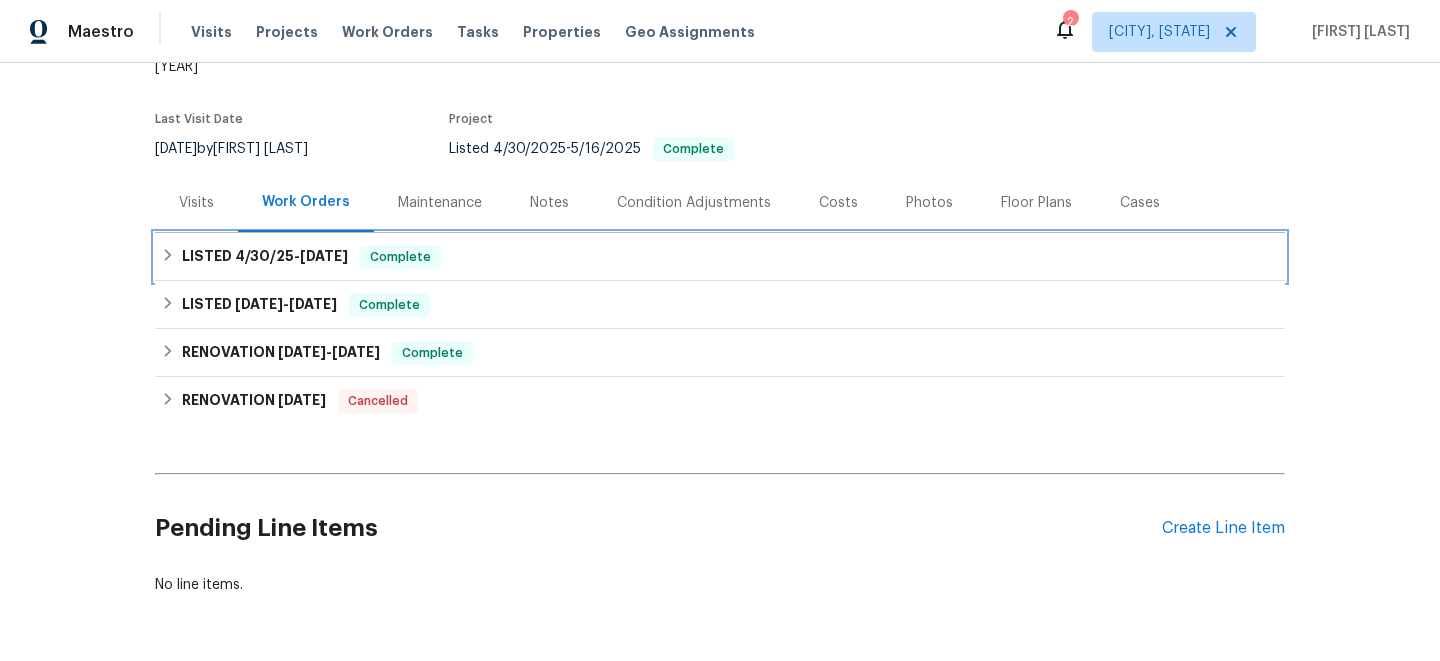 click 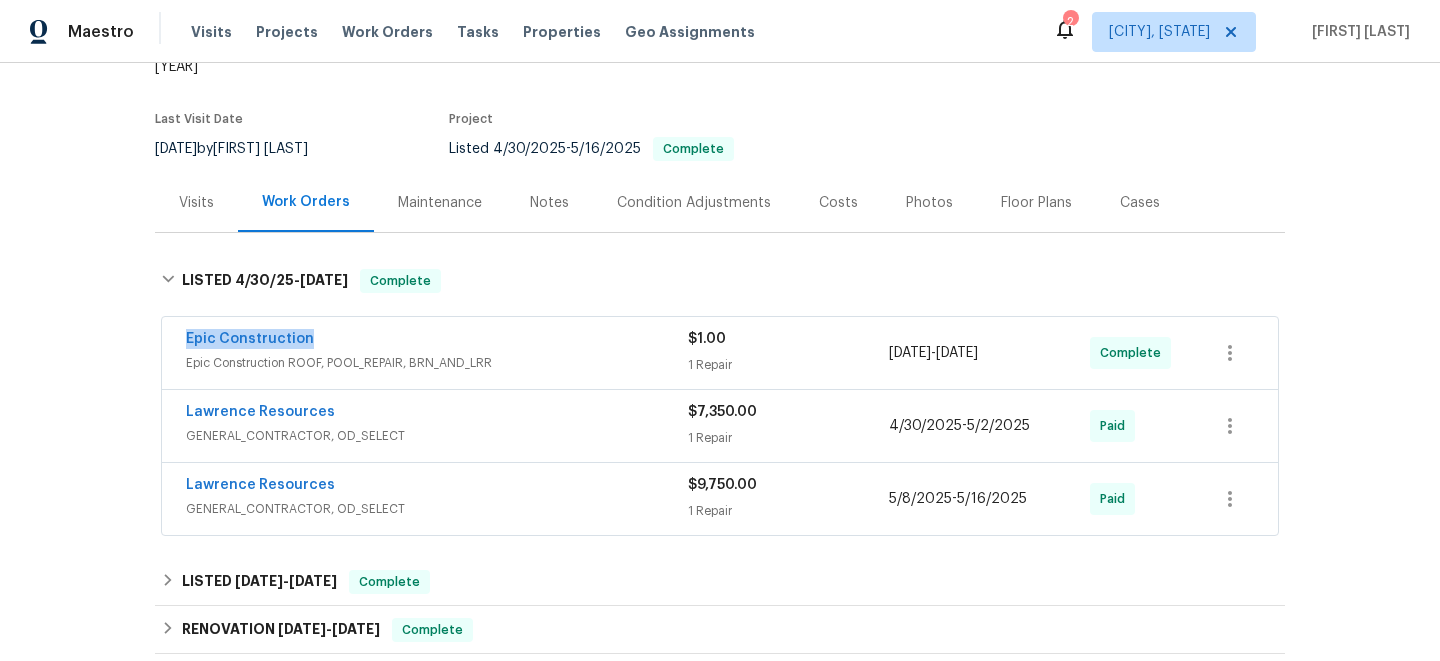 drag, startPoint x: 173, startPoint y: 318, endPoint x: 392, endPoint y: 317, distance: 219.00229 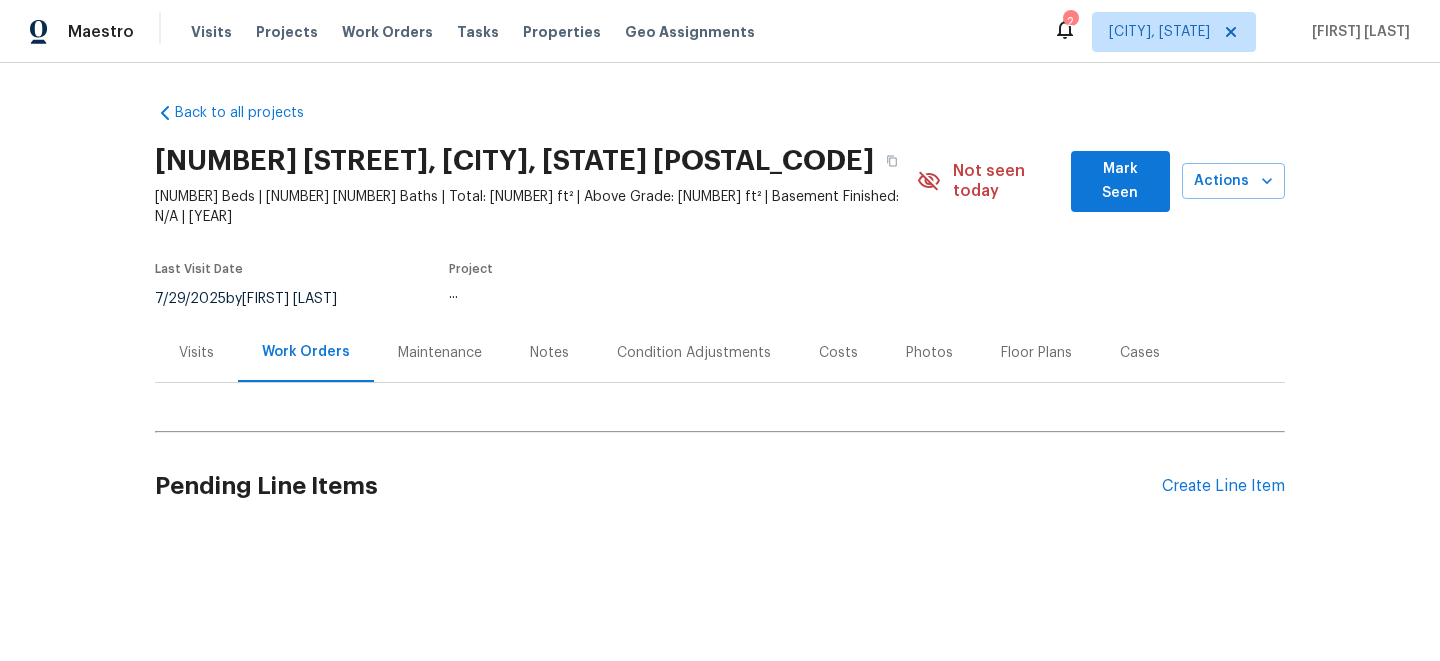 scroll, scrollTop: 0, scrollLeft: 0, axis: both 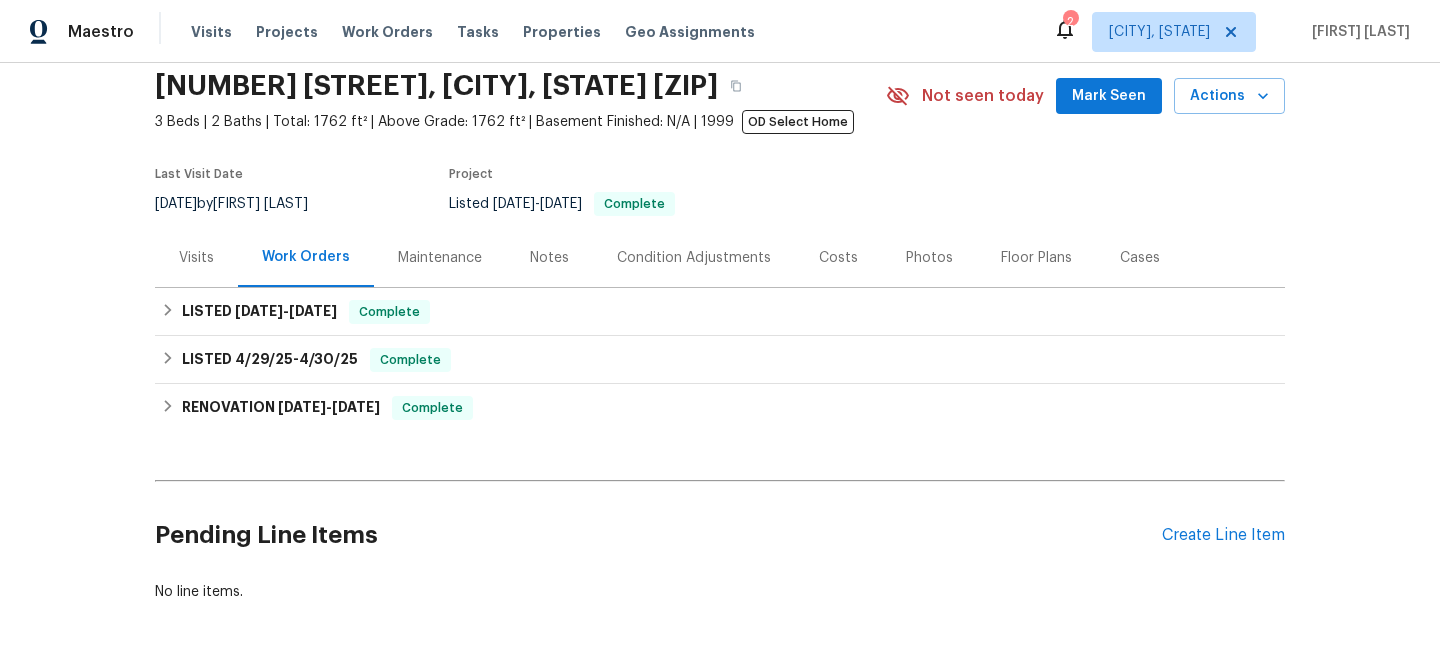 click on "Visits" at bounding box center [196, 258] 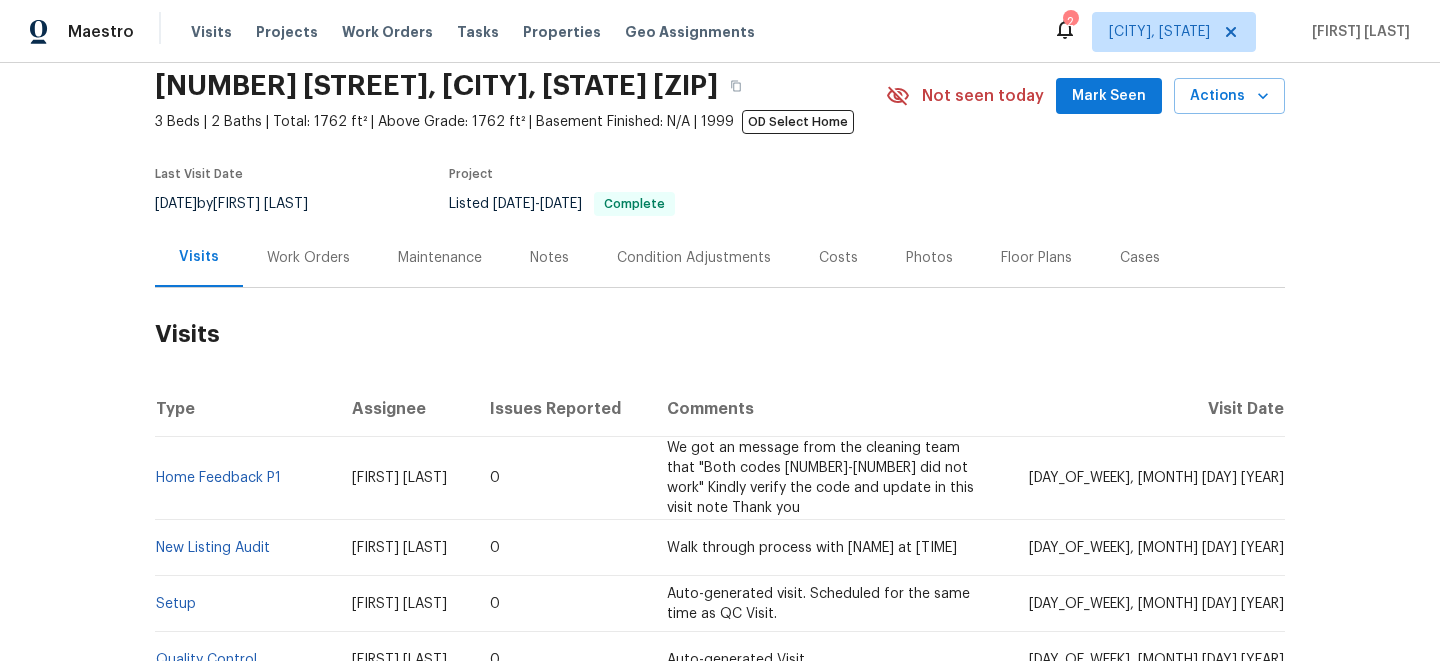 click on "Work Orders" at bounding box center [308, 258] 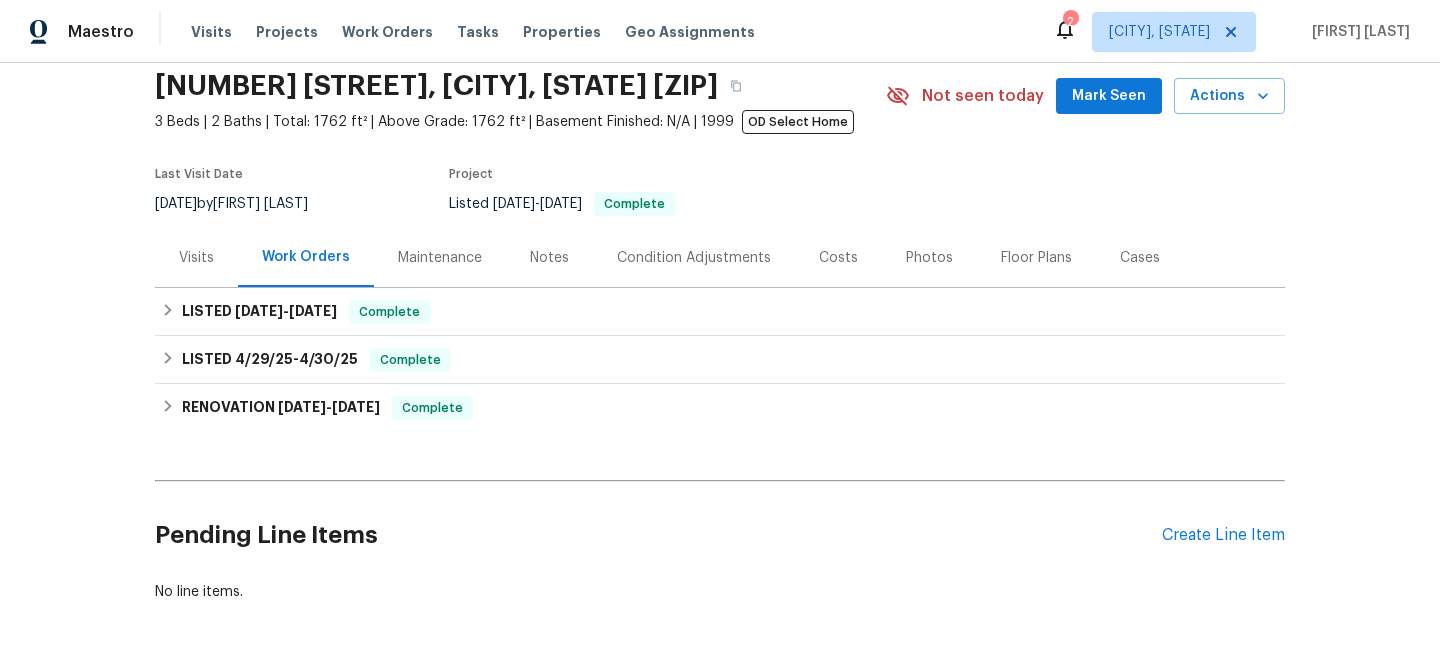 click on "Visits" at bounding box center (196, 258) 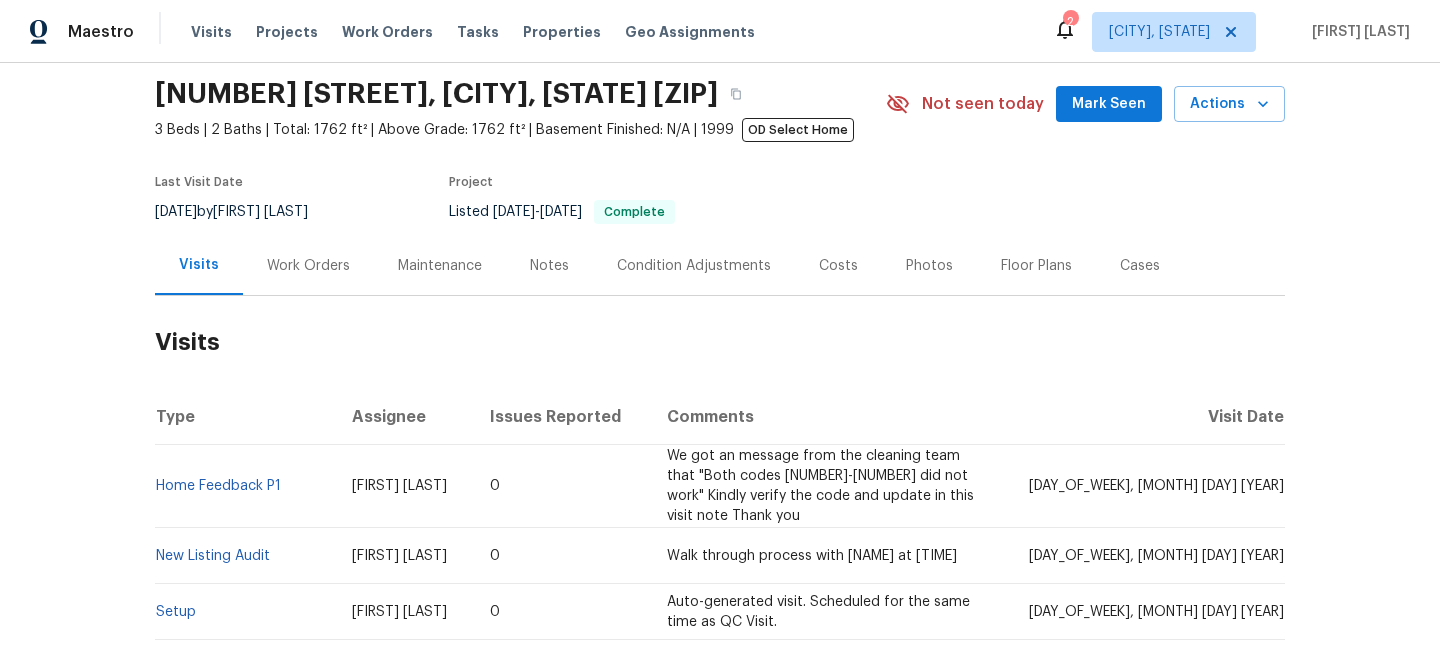 scroll, scrollTop: 68, scrollLeft: 0, axis: vertical 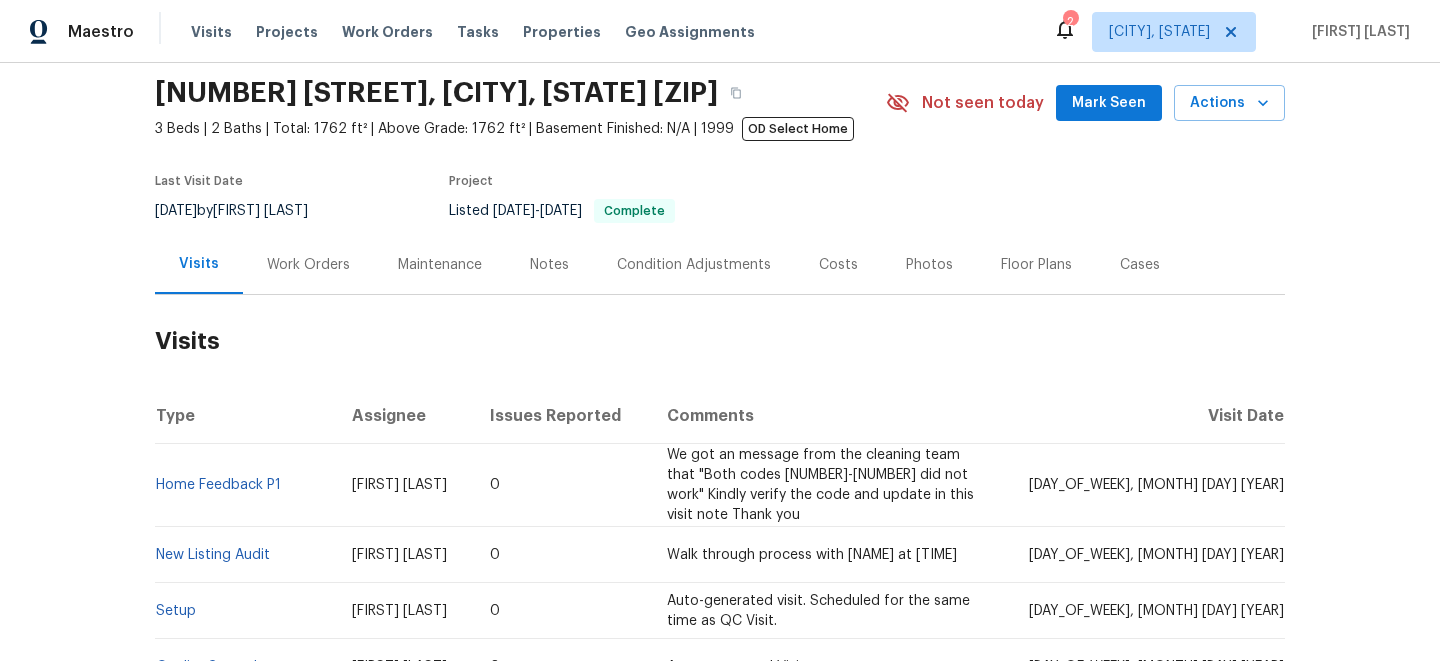 click on "Work Orders" at bounding box center [308, 264] 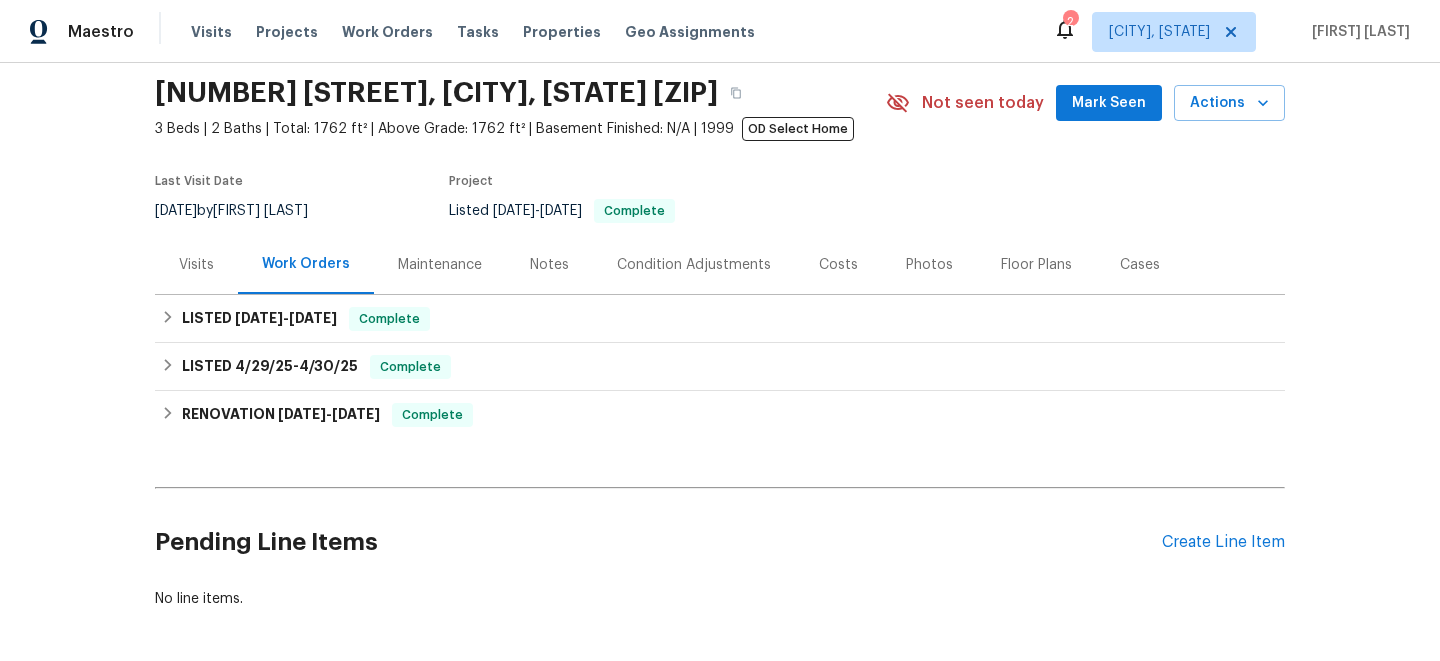 click on "Visits" at bounding box center [196, 265] 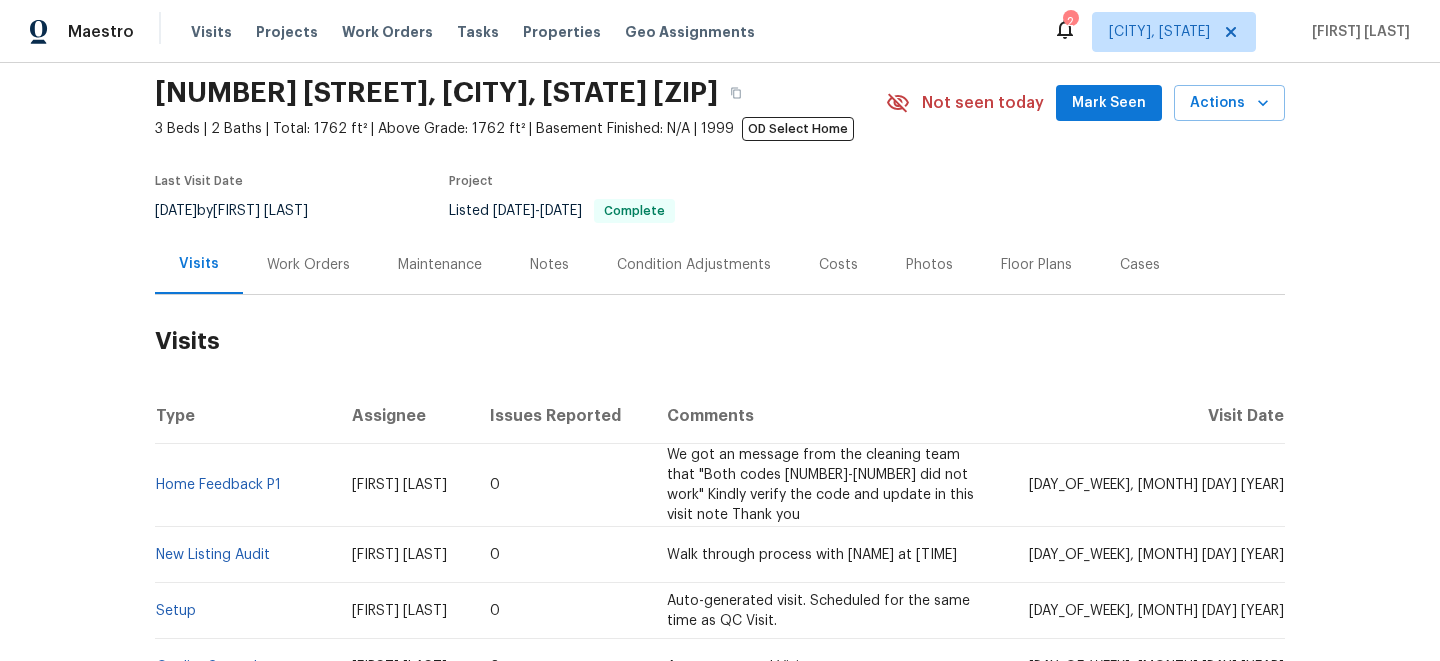 click on "Cases" at bounding box center [1140, 265] 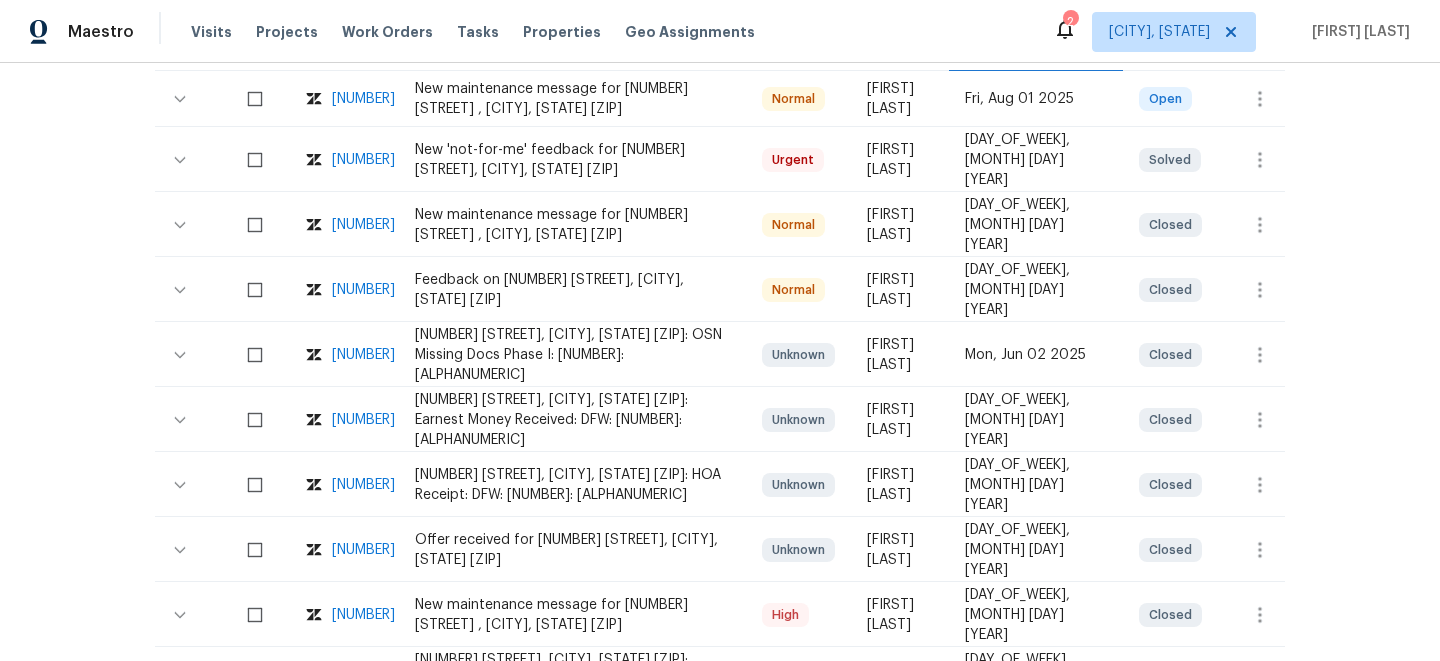 scroll, scrollTop: 0, scrollLeft: 0, axis: both 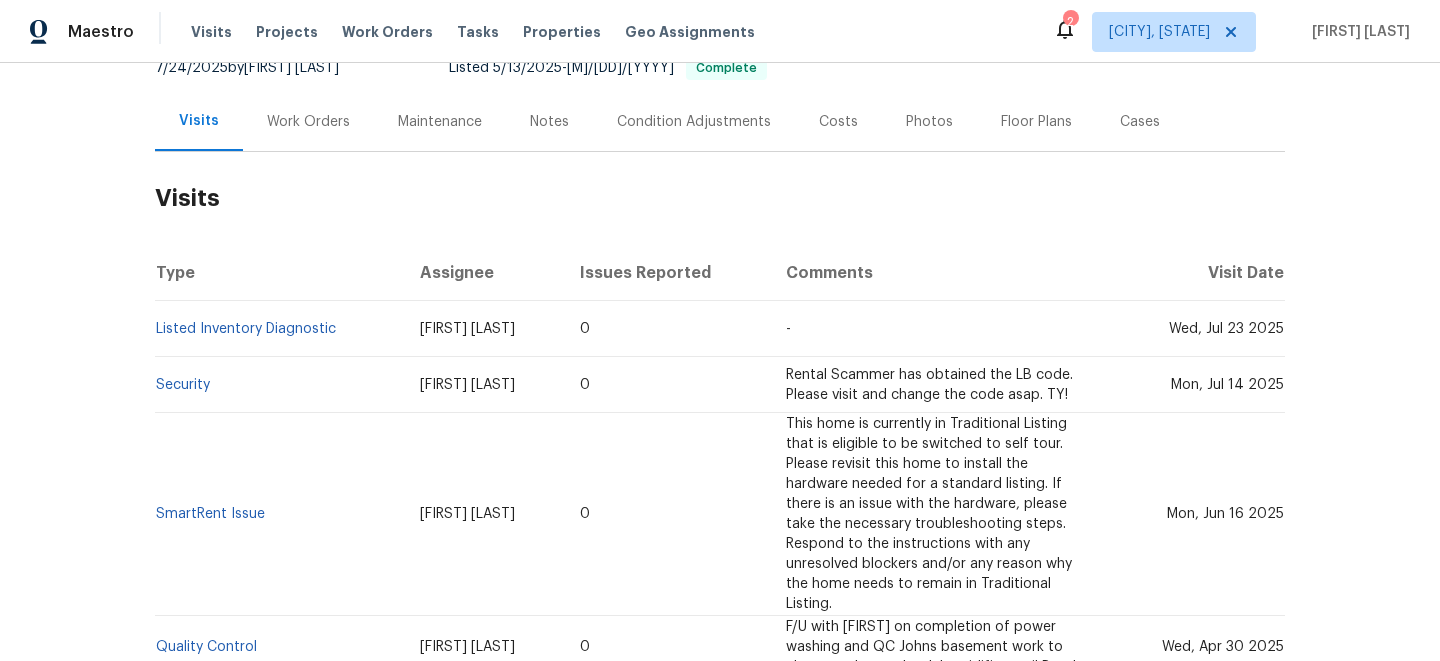 click on "Cases" at bounding box center [1140, 121] 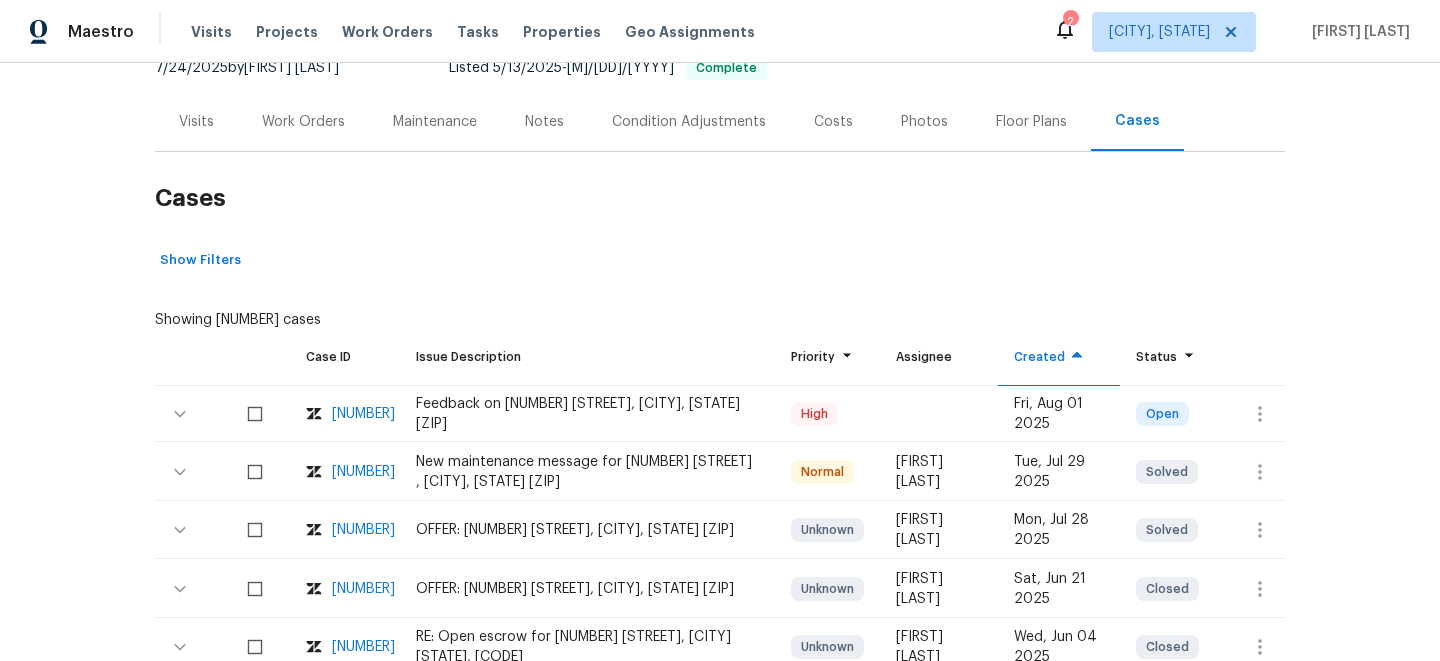scroll, scrollTop: 326, scrollLeft: 0, axis: vertical 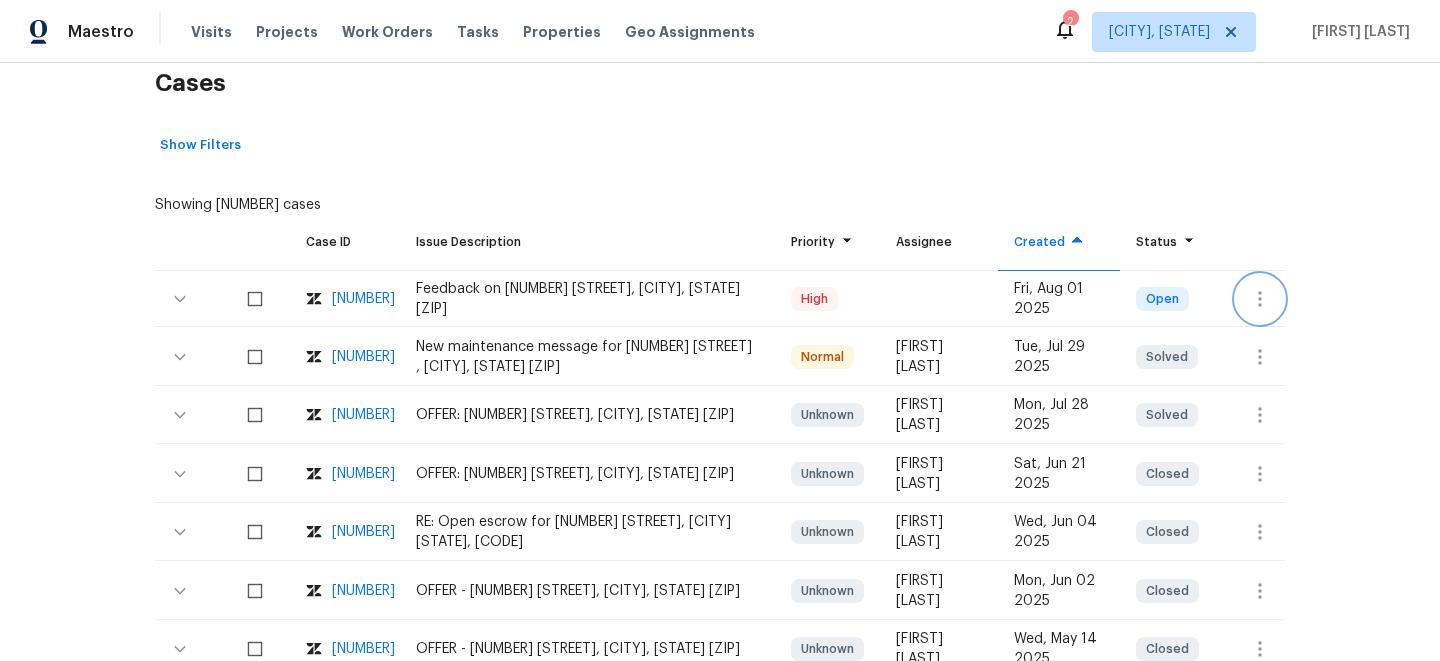 click 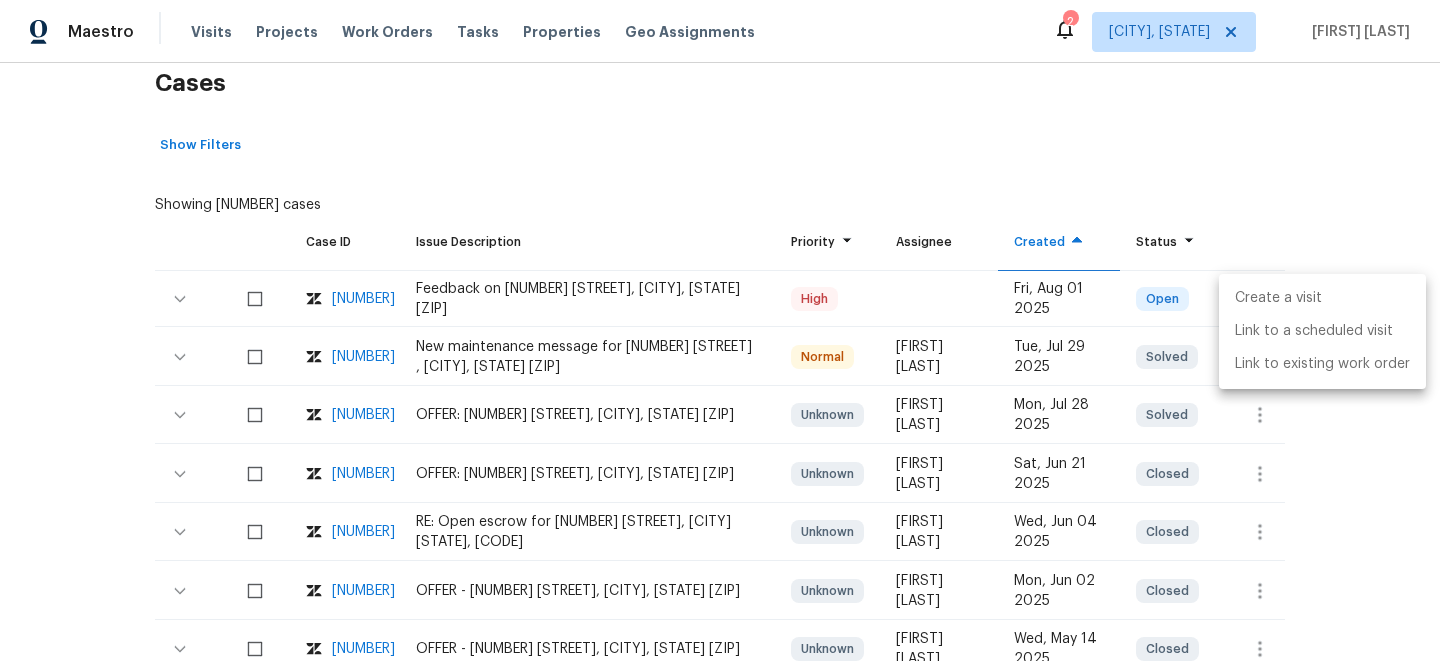 click on "Create a visit" at bounding box center (1322, 298) 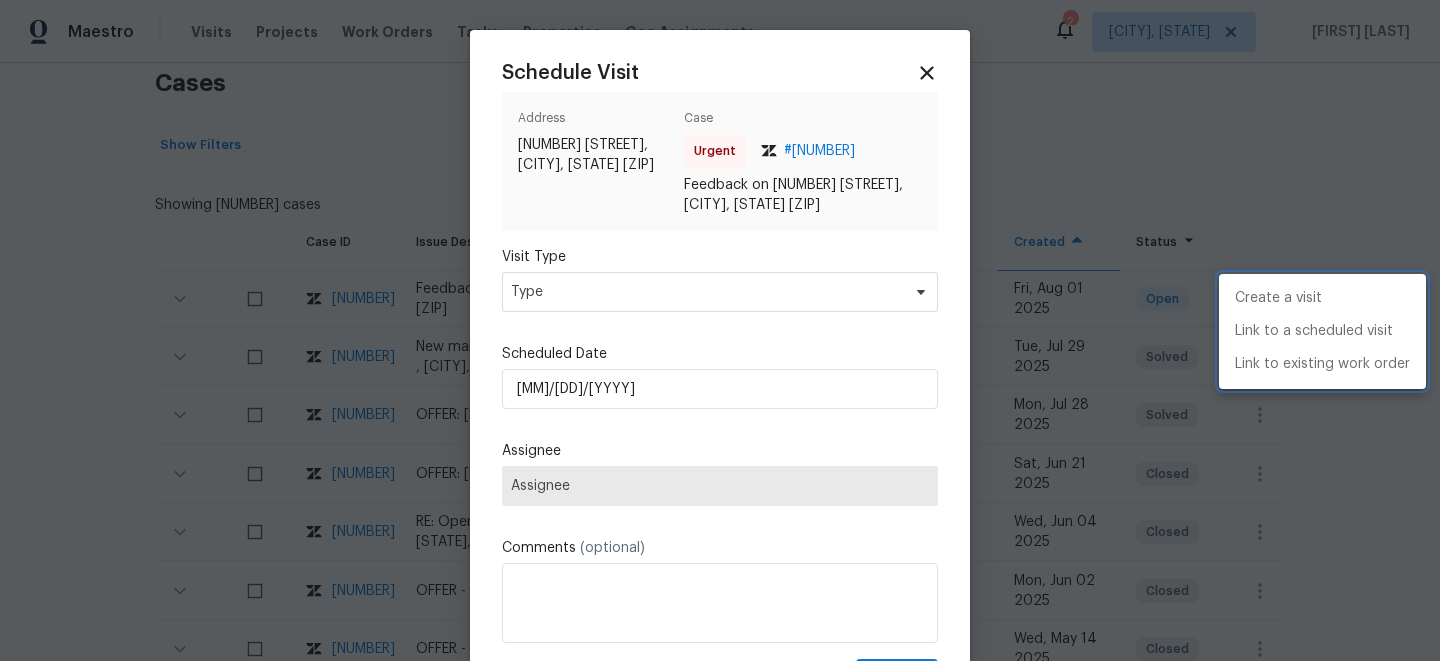 click at bounding box center [720, 330] 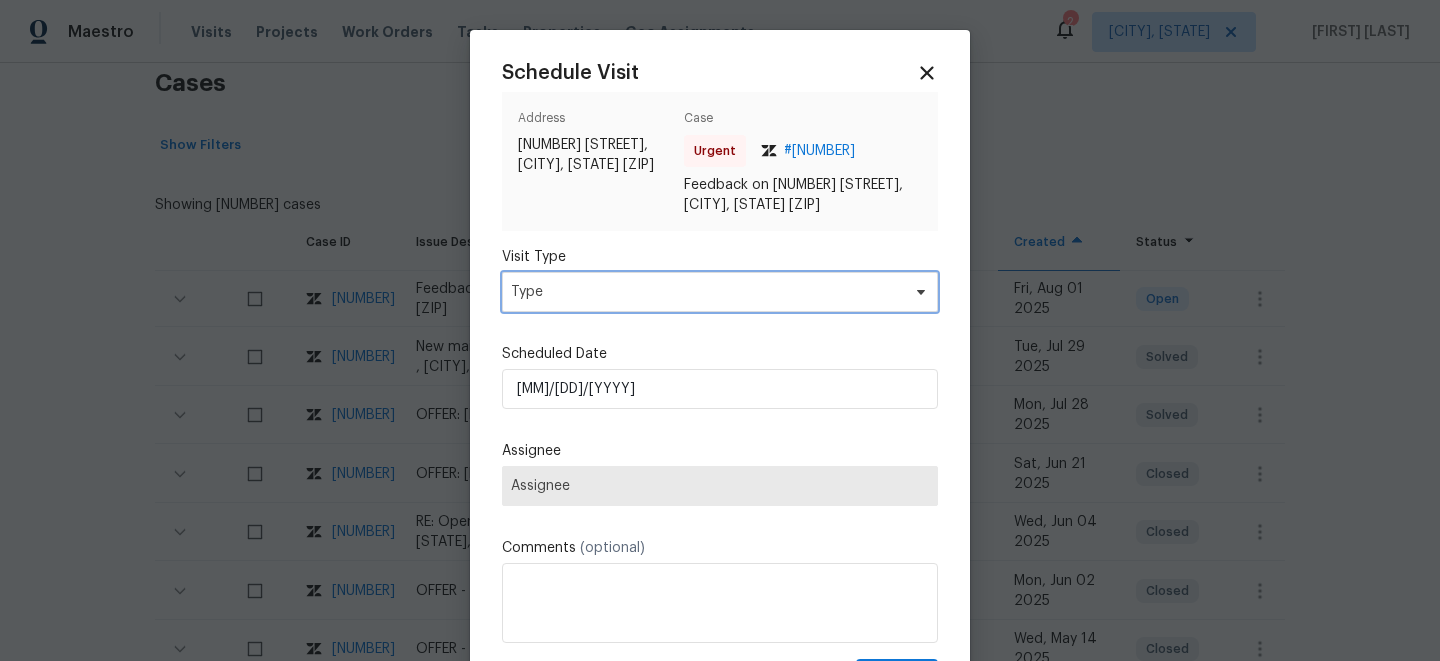 click on "Type" at bounding box center [705, 292] 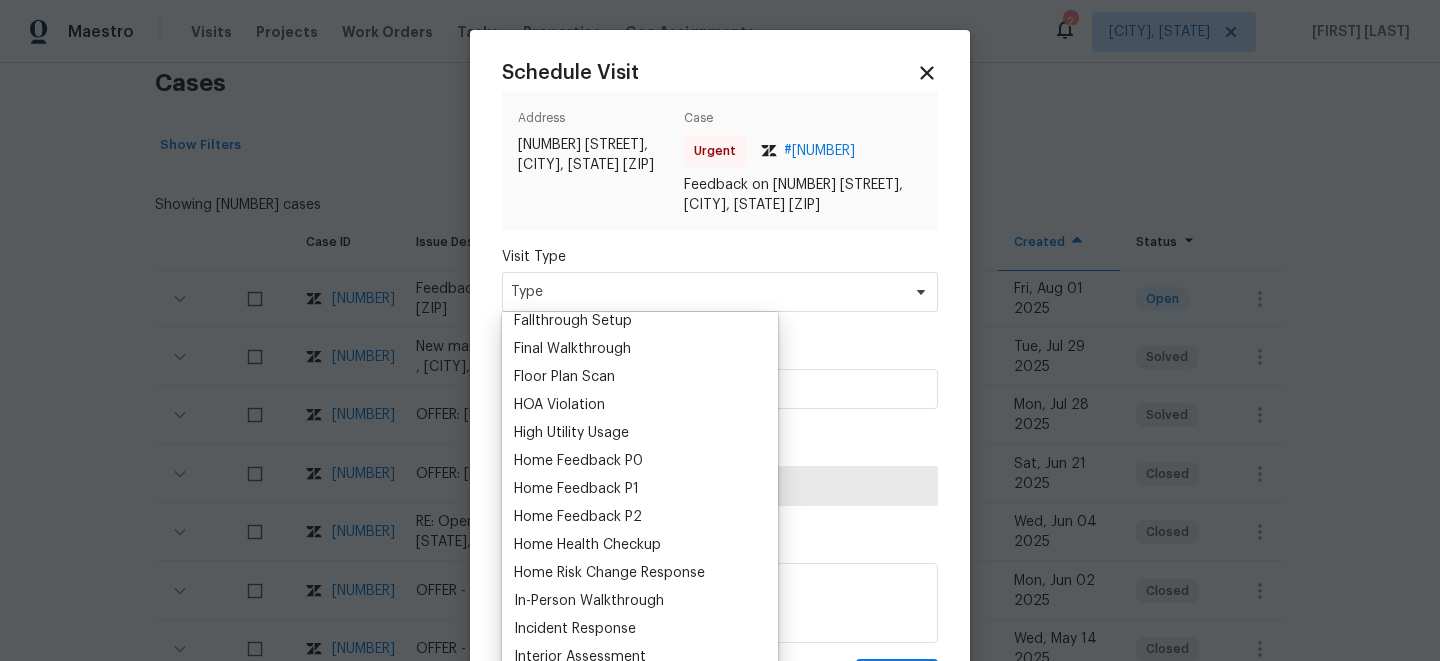 scroll, scrollTop: 504, scrollLeft: 0, axis: vertical 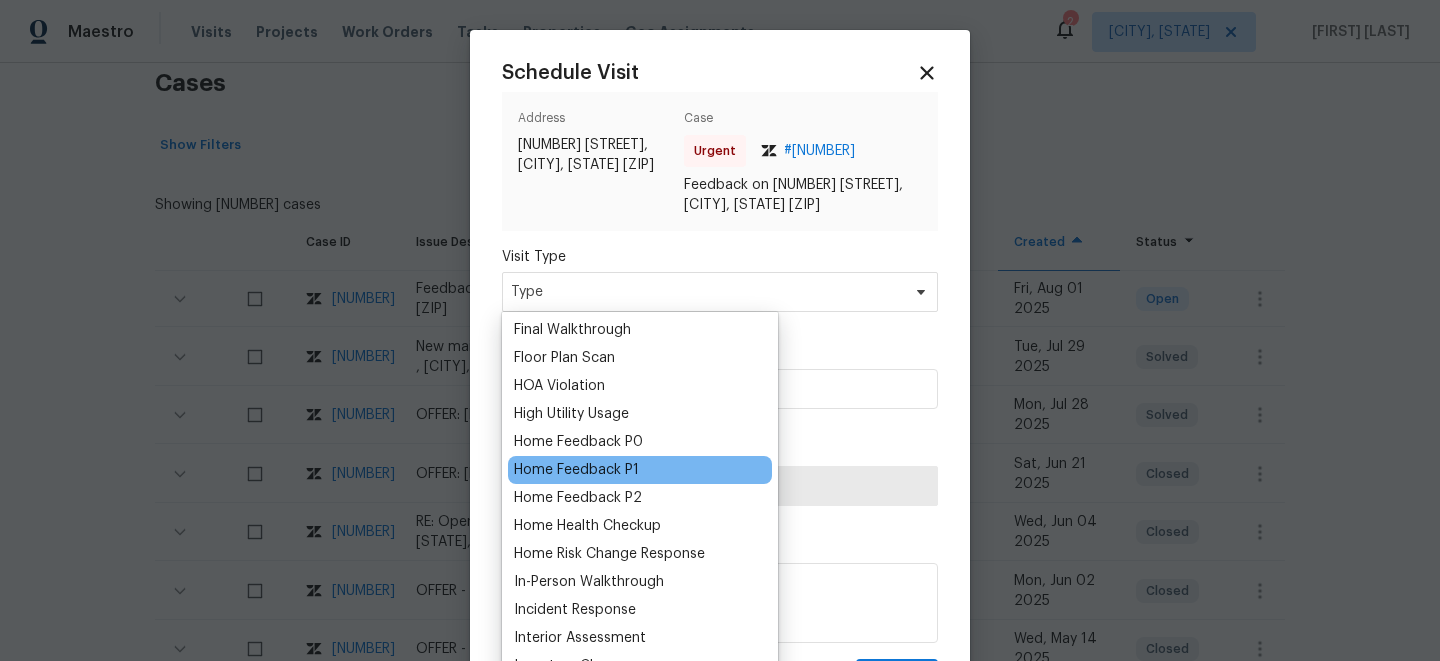 click on "Home Feedback P1" at bounding box center (576, 470) 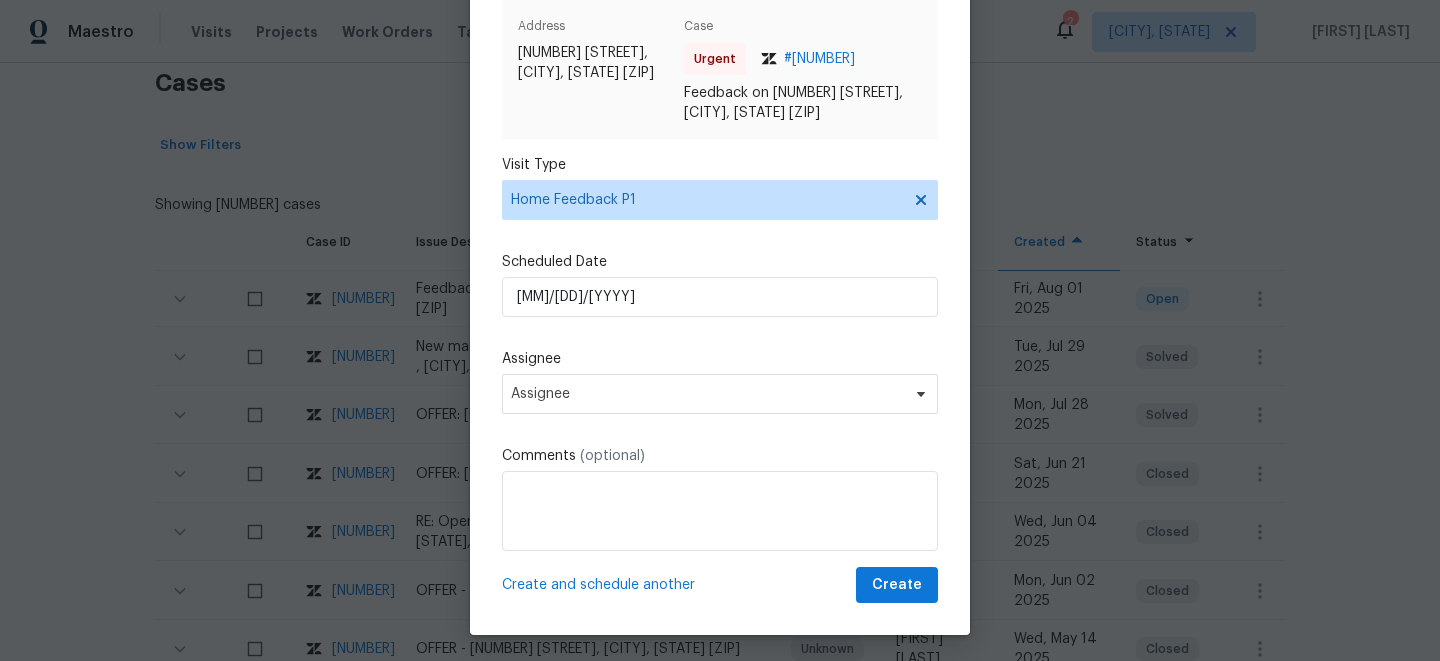 scroll, scrollTop: 95, scrollLeft: 0, axis: vertical 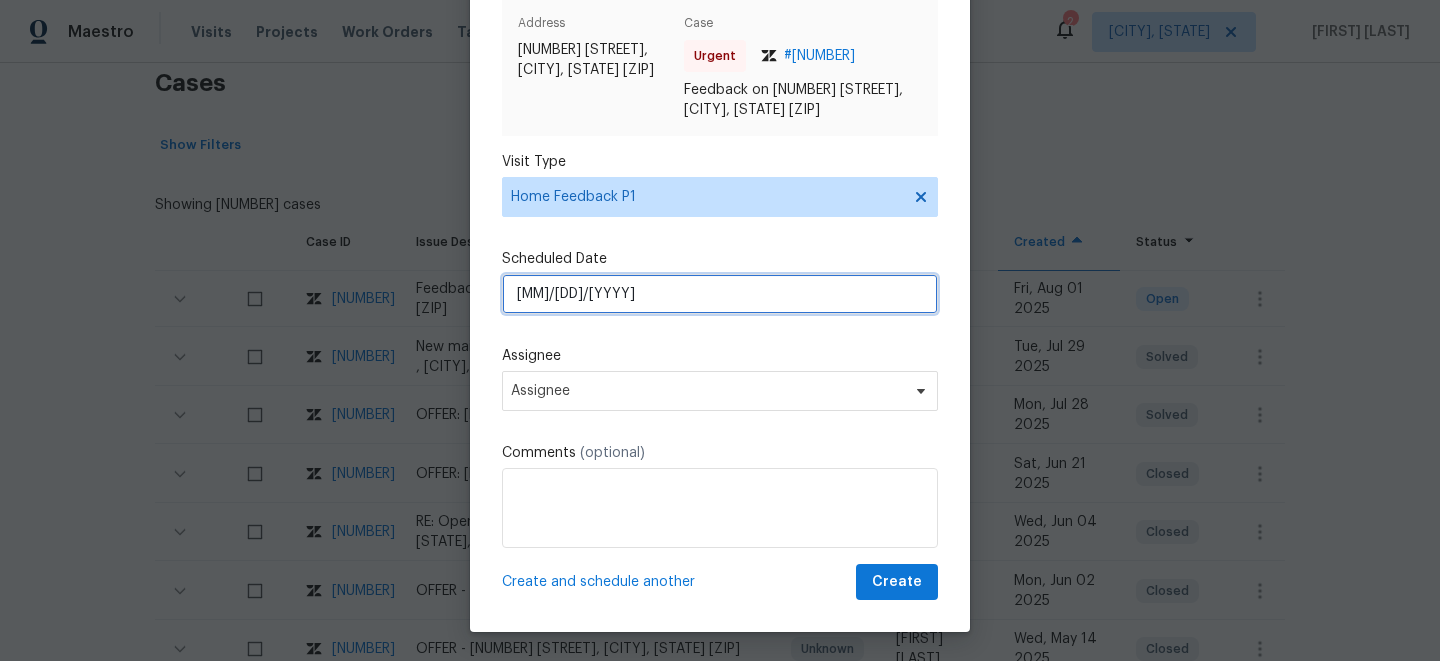click on "01/08/2025" at bounding box center [720, 294] 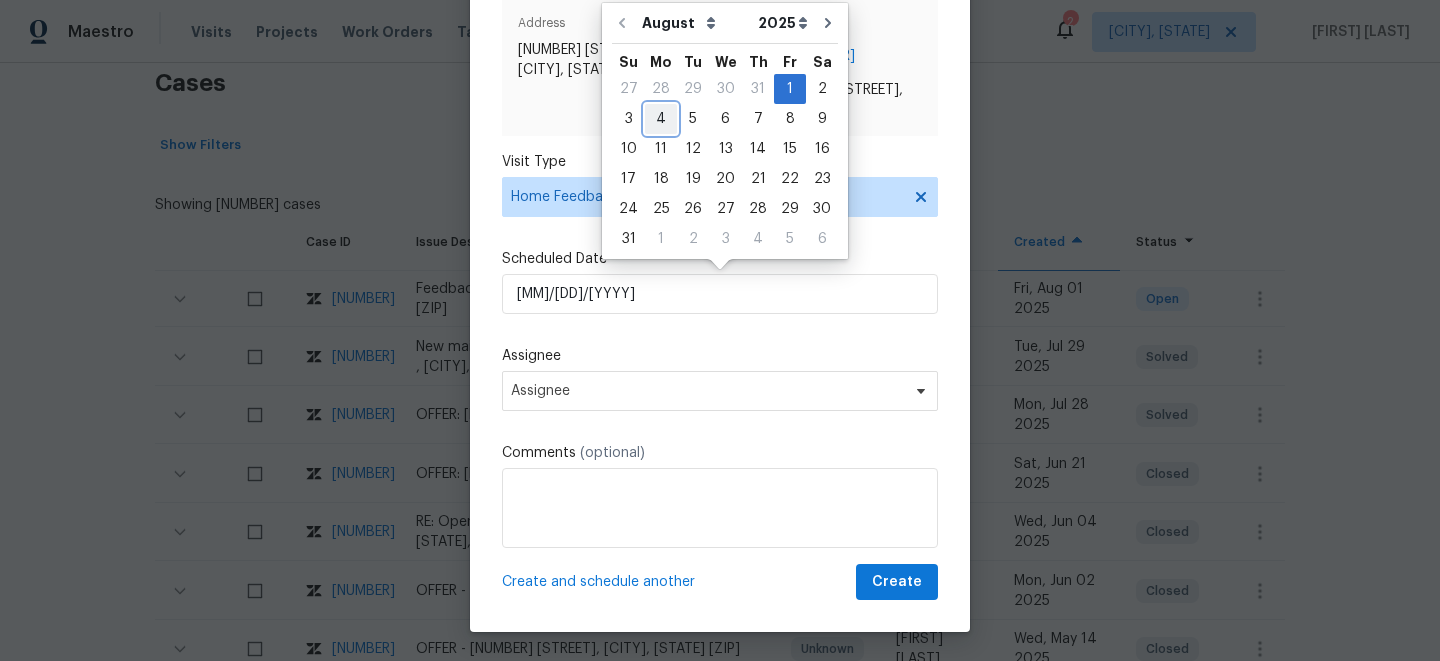 click on "4" at bounding box center [661, 119] 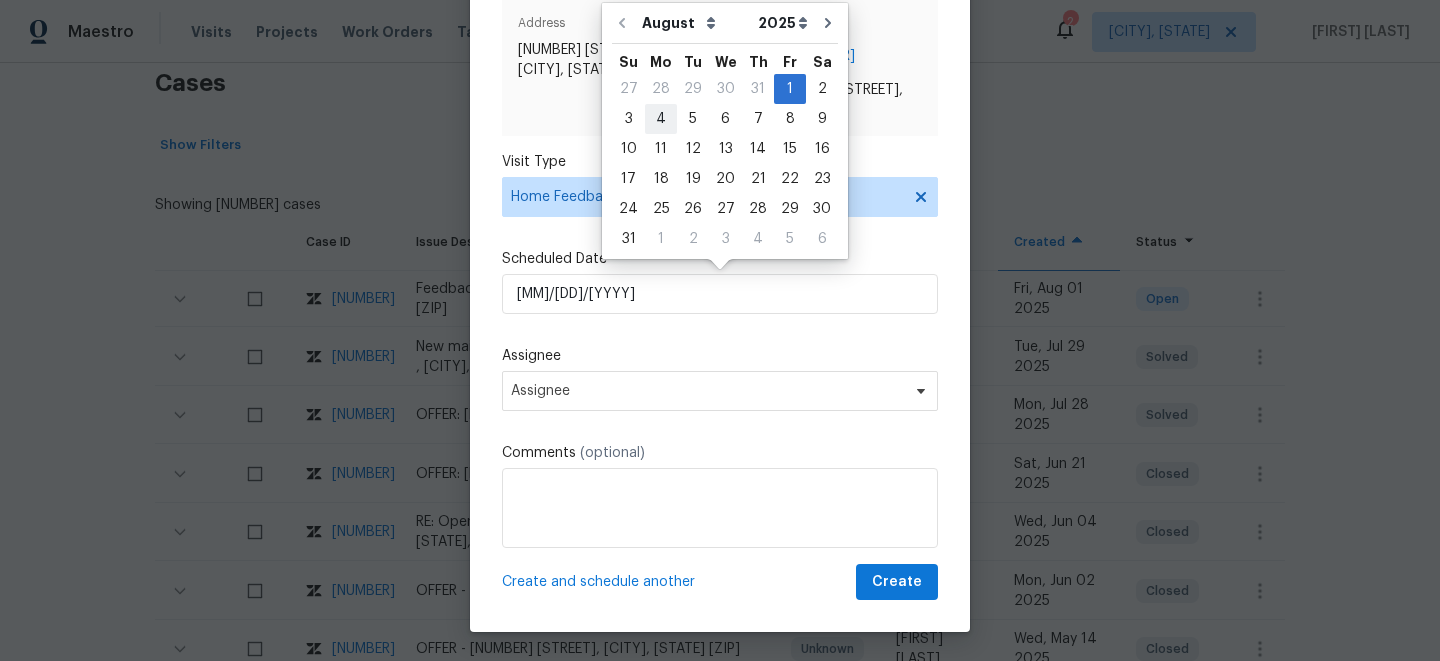 type on "04/08/2025" 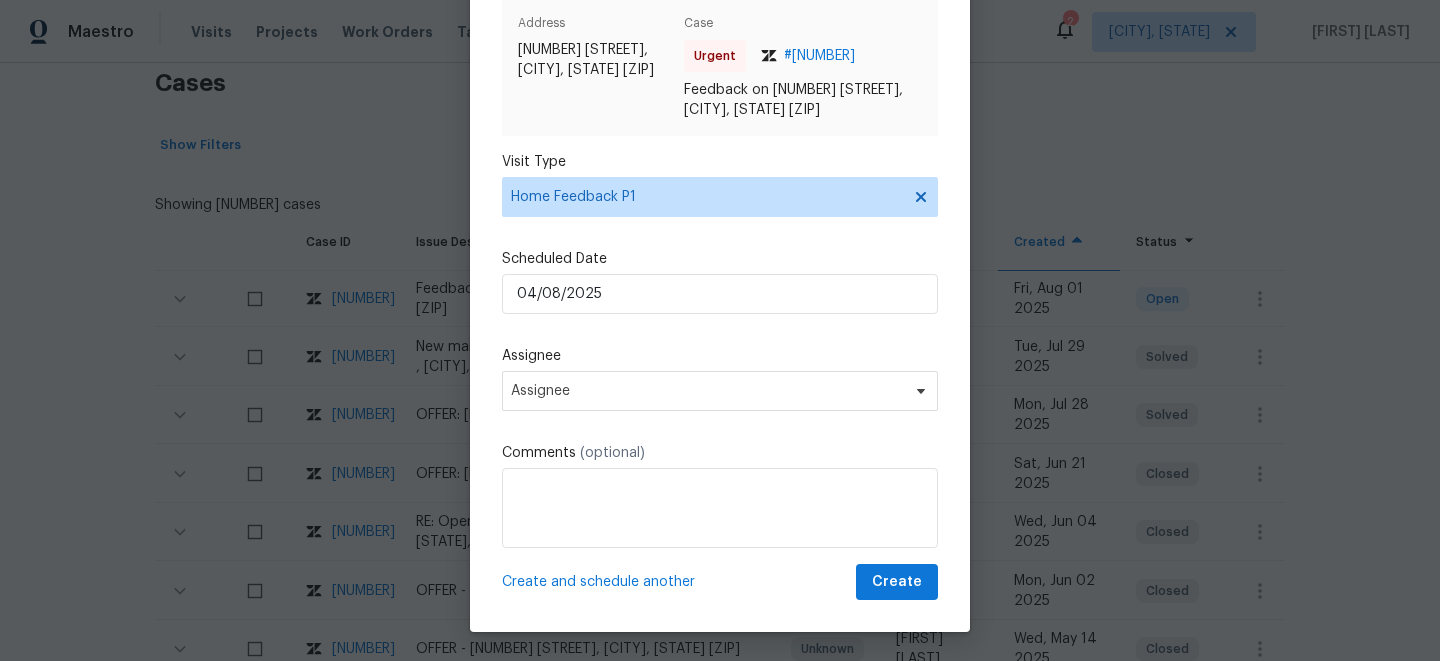 scroll, scrollTop: 96, scrollLeft: 0, axis: vertical 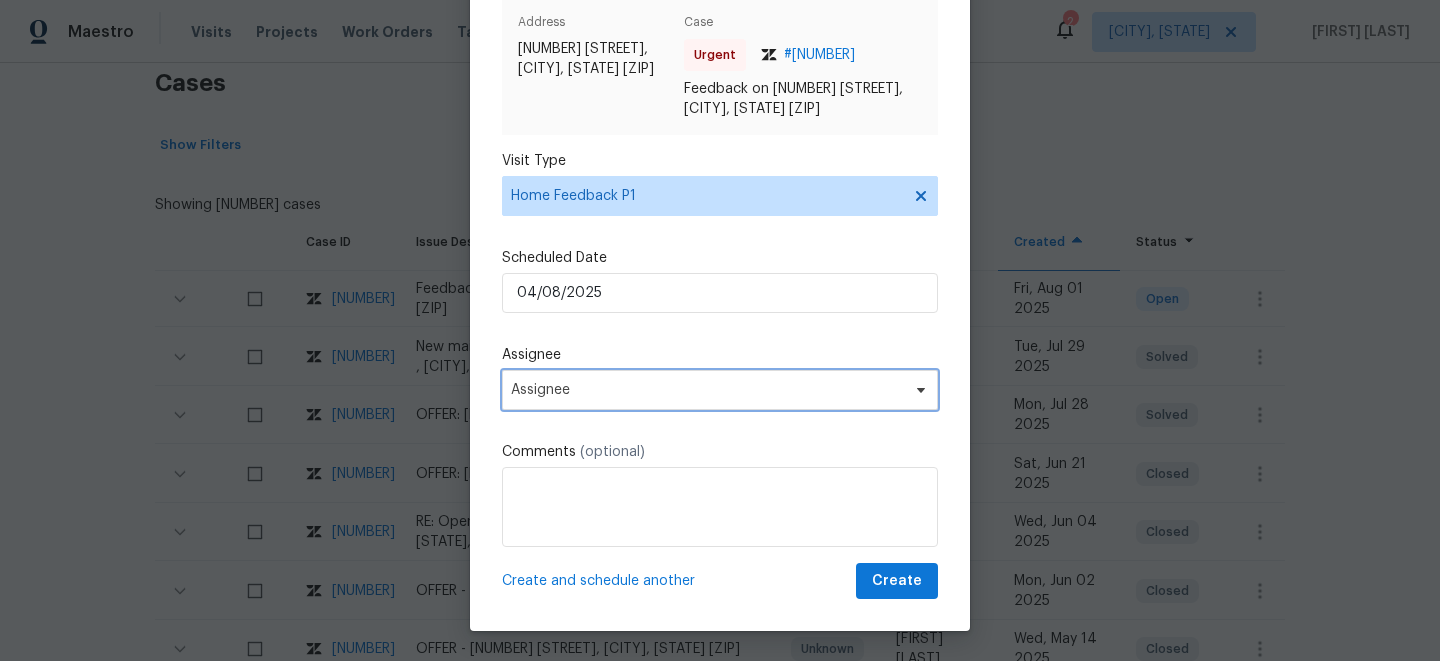 click on "Assignee" at bounding box center (720, 390) 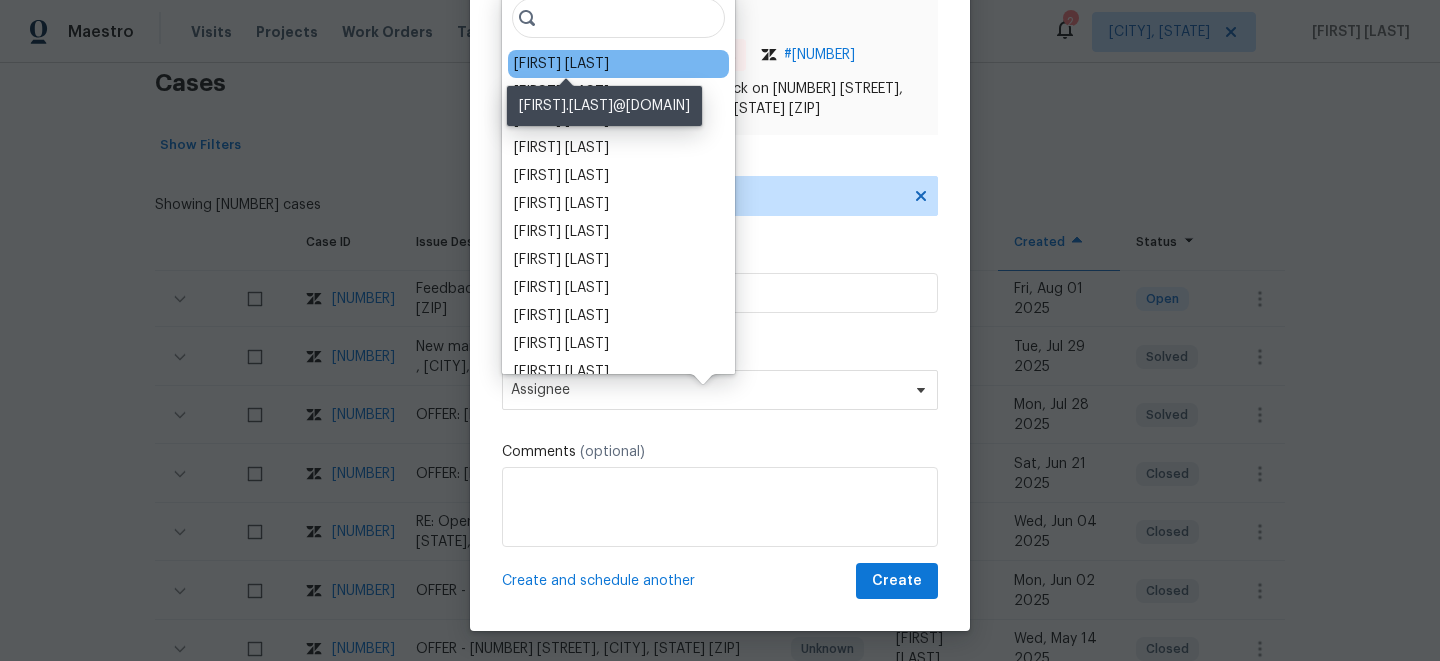click on "Dominic Herron" at bounding box center [561, 64] 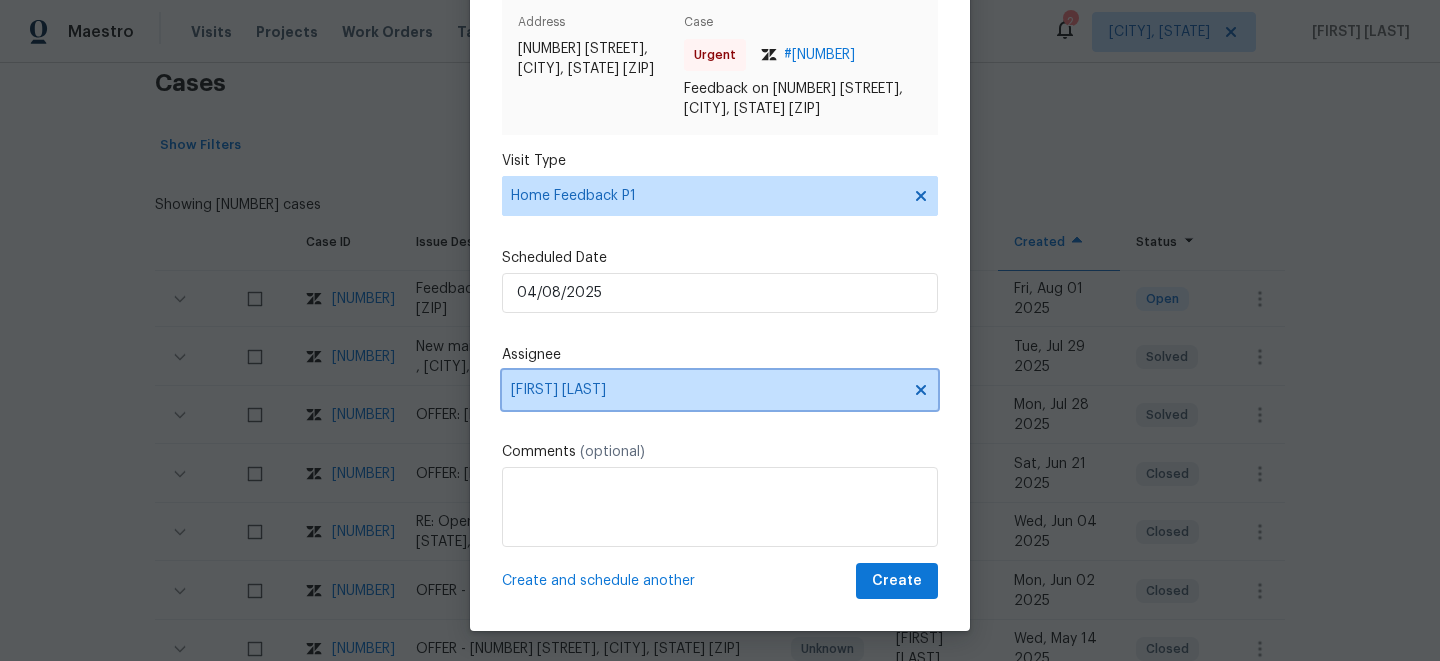 click 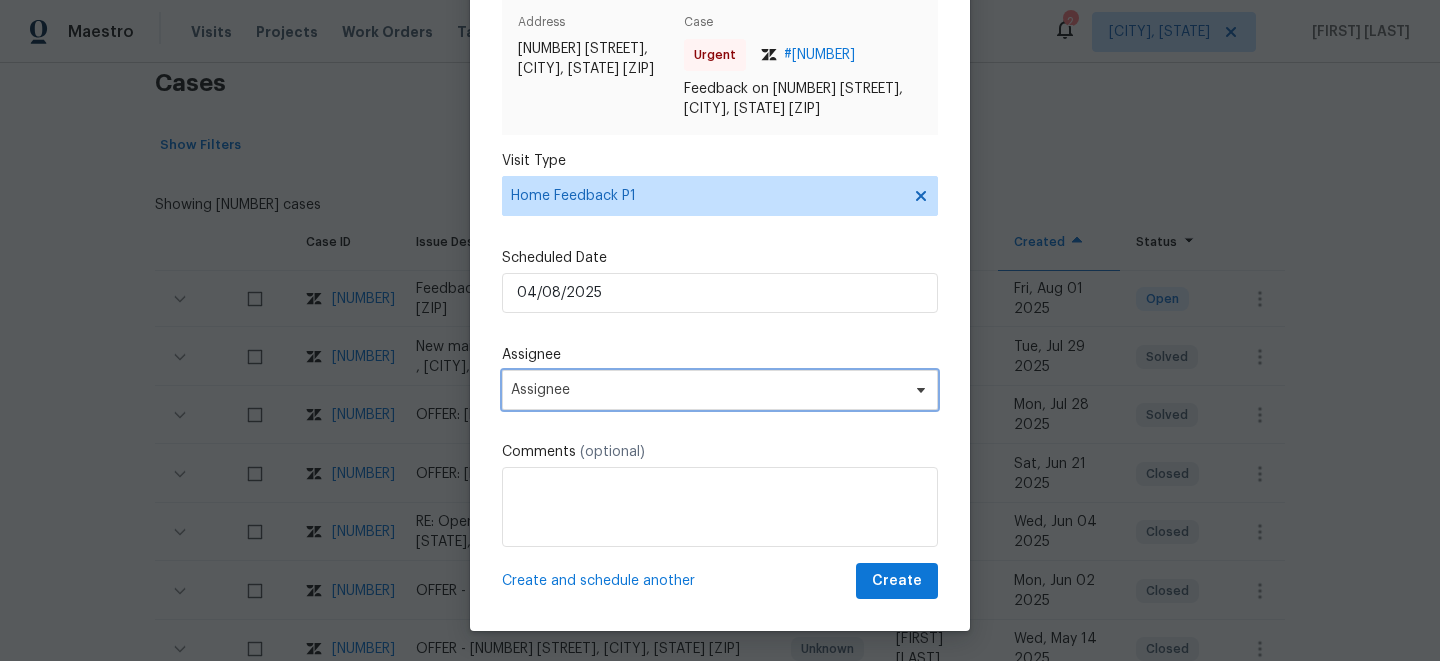 click on "Assignee" at bounding box center (707, 390) 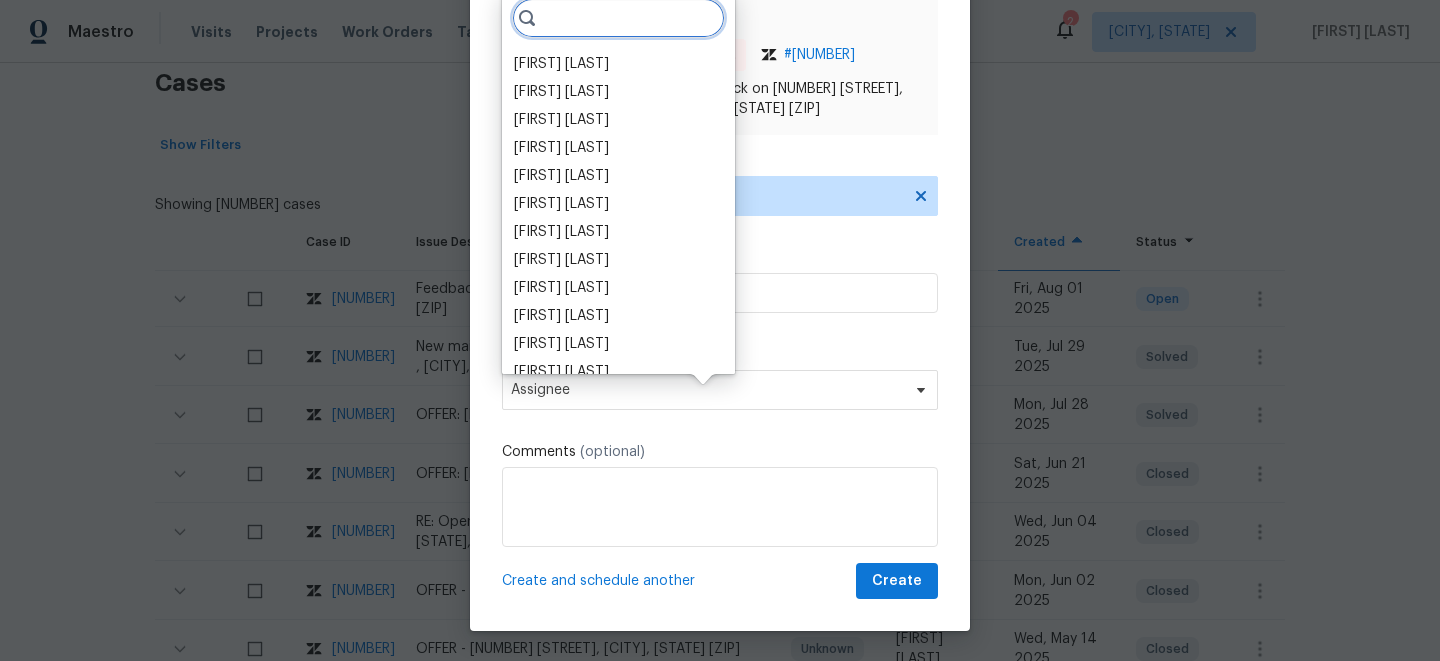 click at bounding box center [618, 18] 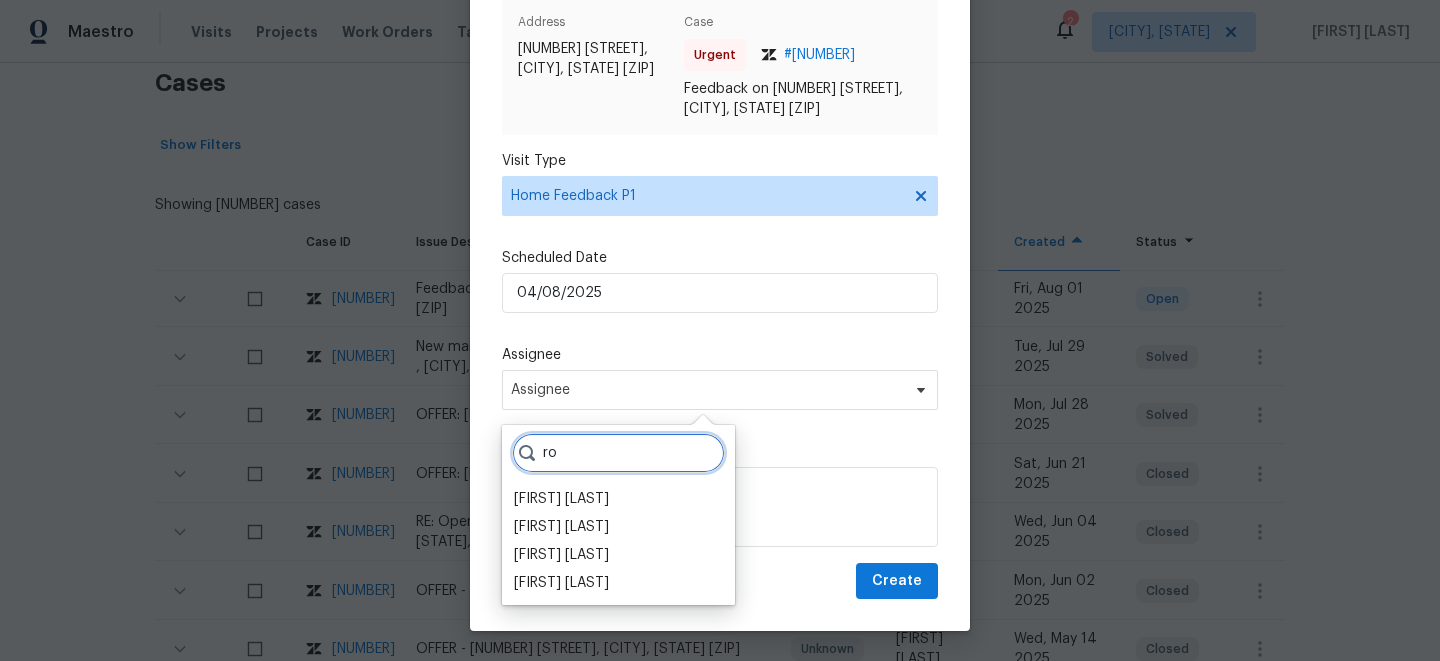 type on "r" 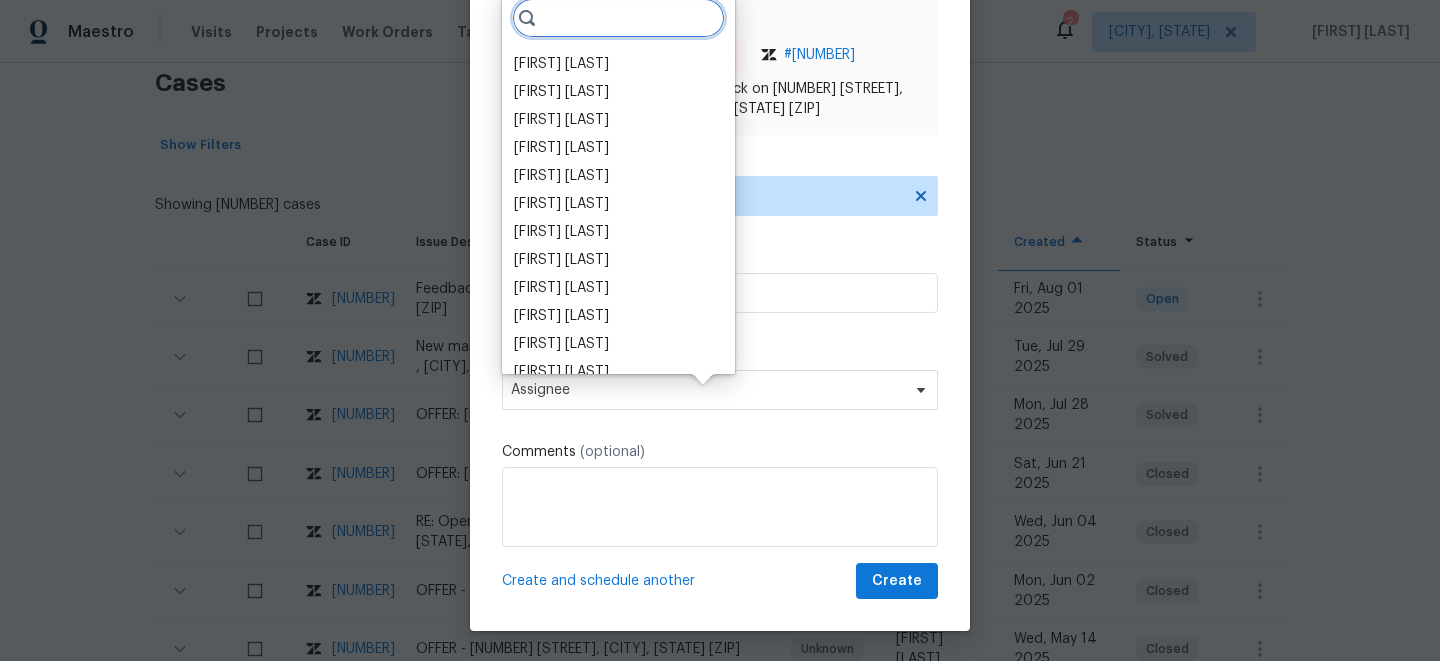 paste on "RonDerrick Jackson" 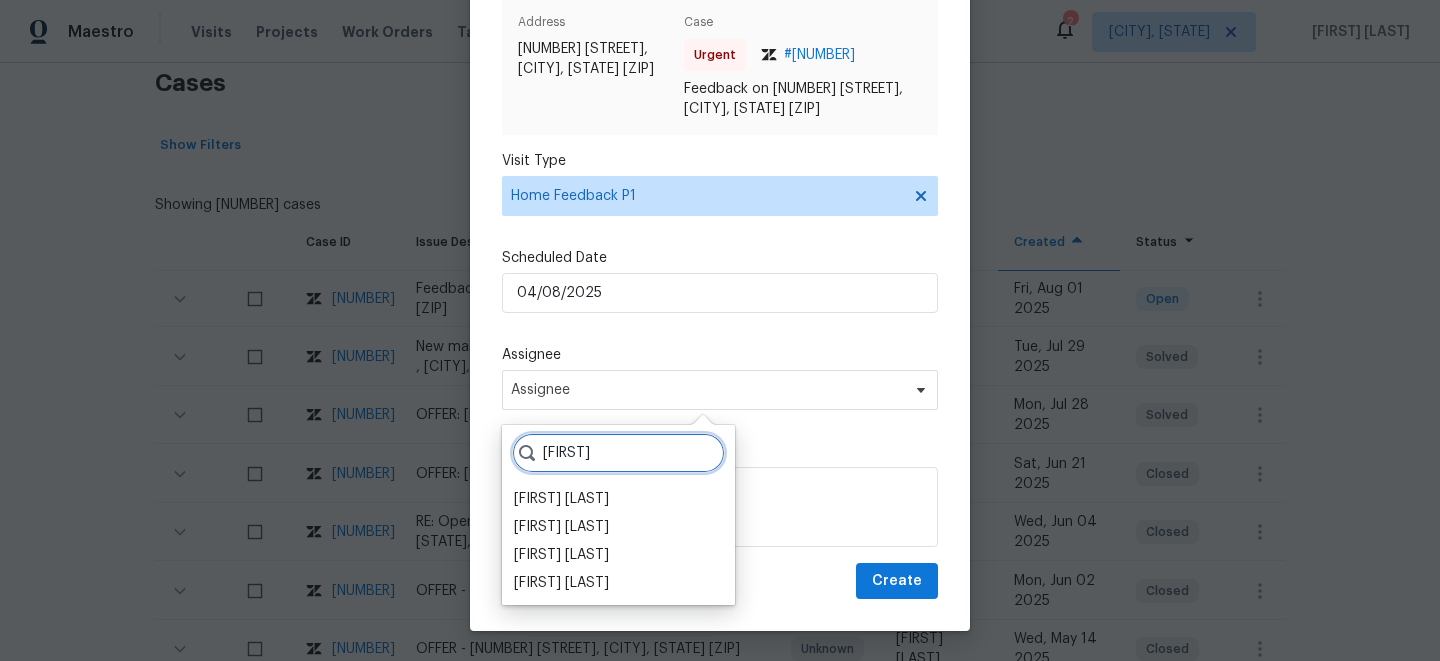 type on "R" 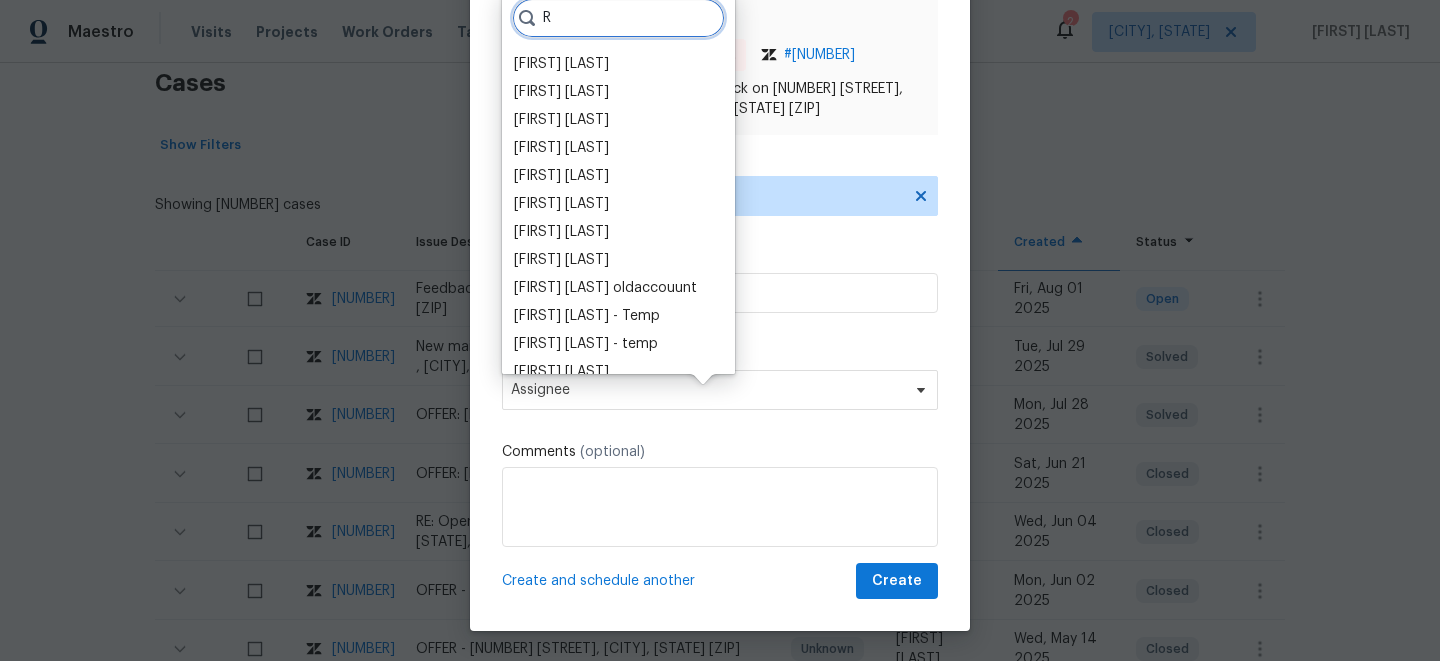 type 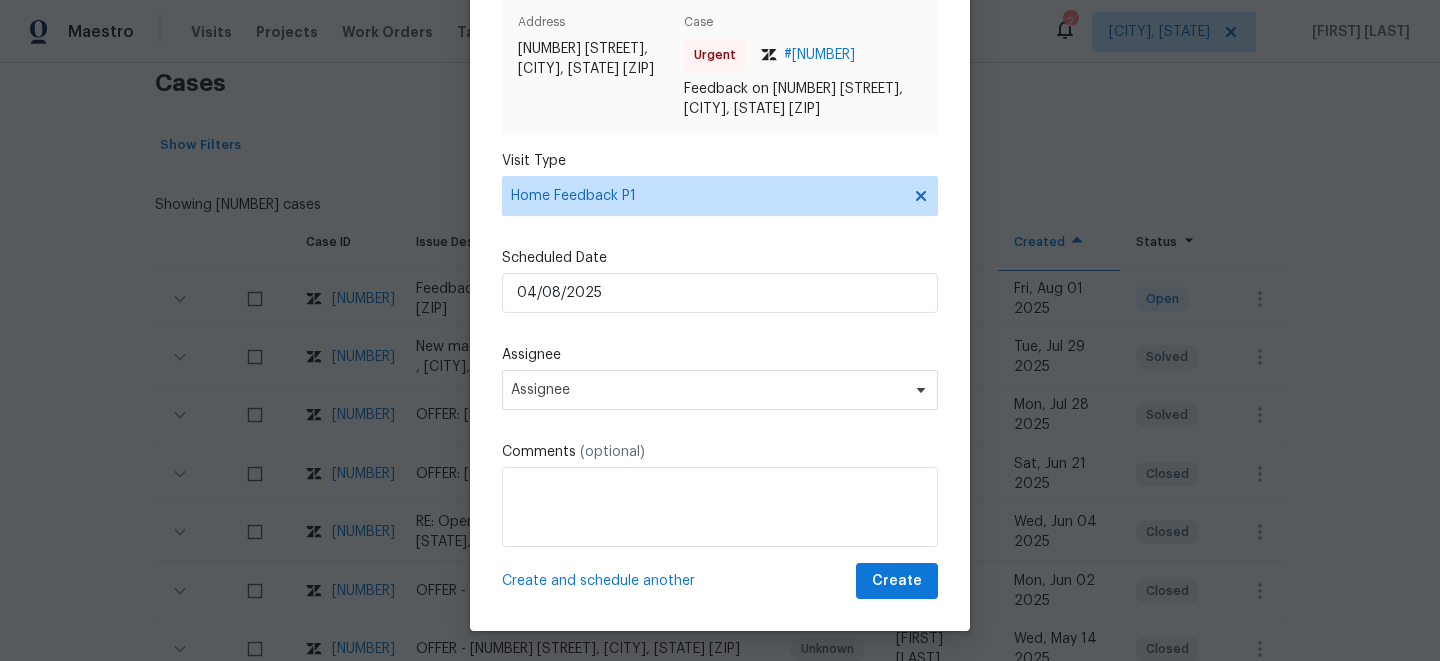 click at bounding box center [720, 330] 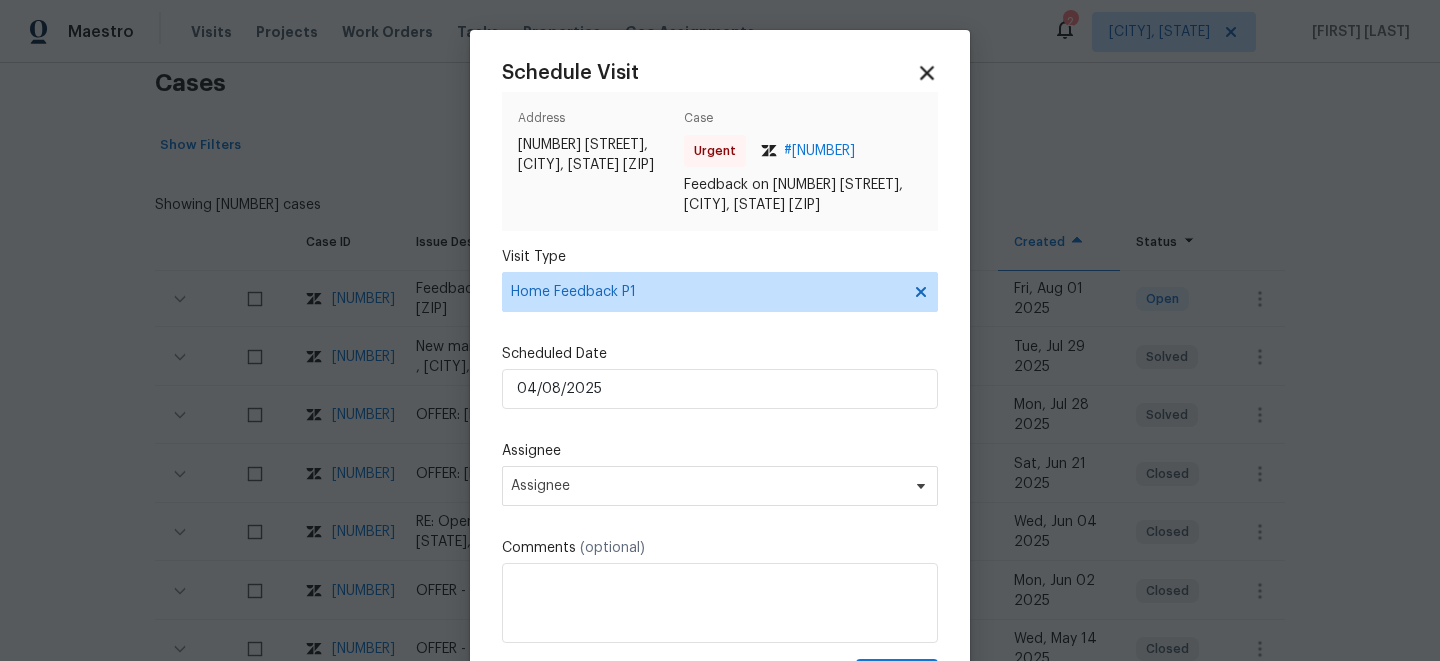 click 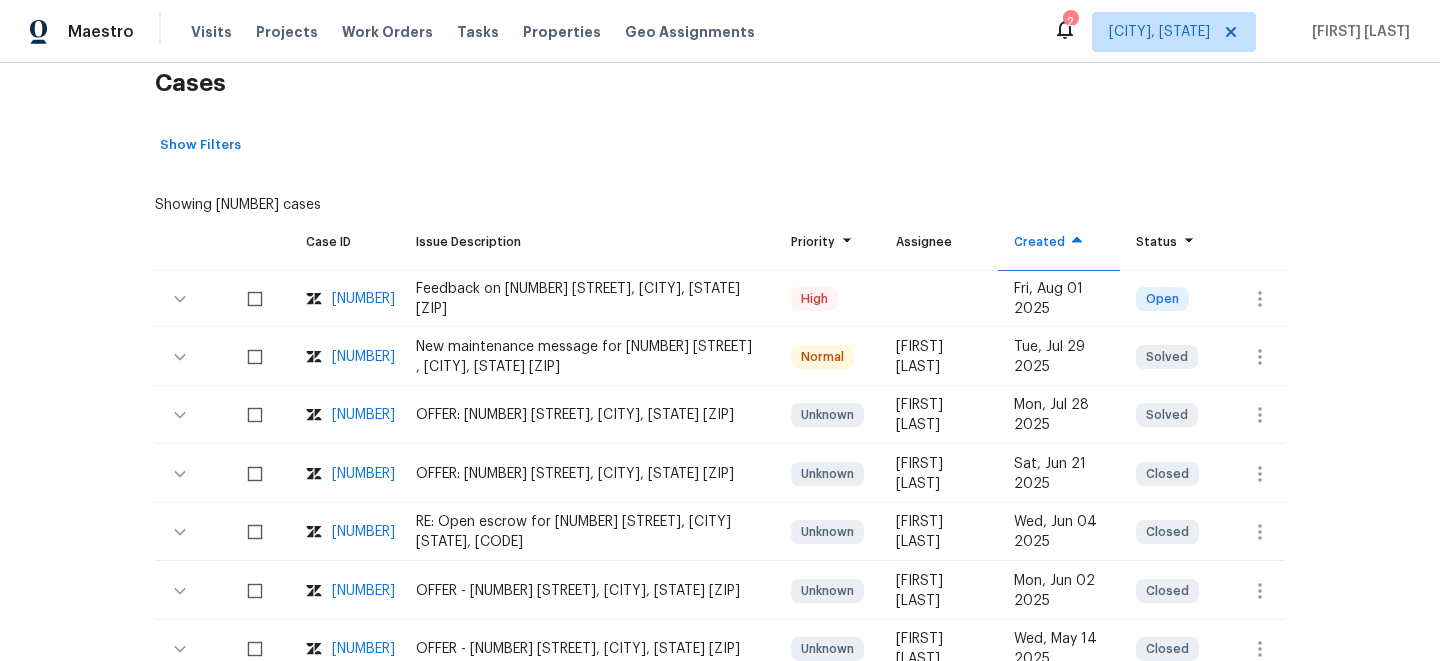 scroll, scrollTop: 33, scrollLeft: 0, axis: vertical 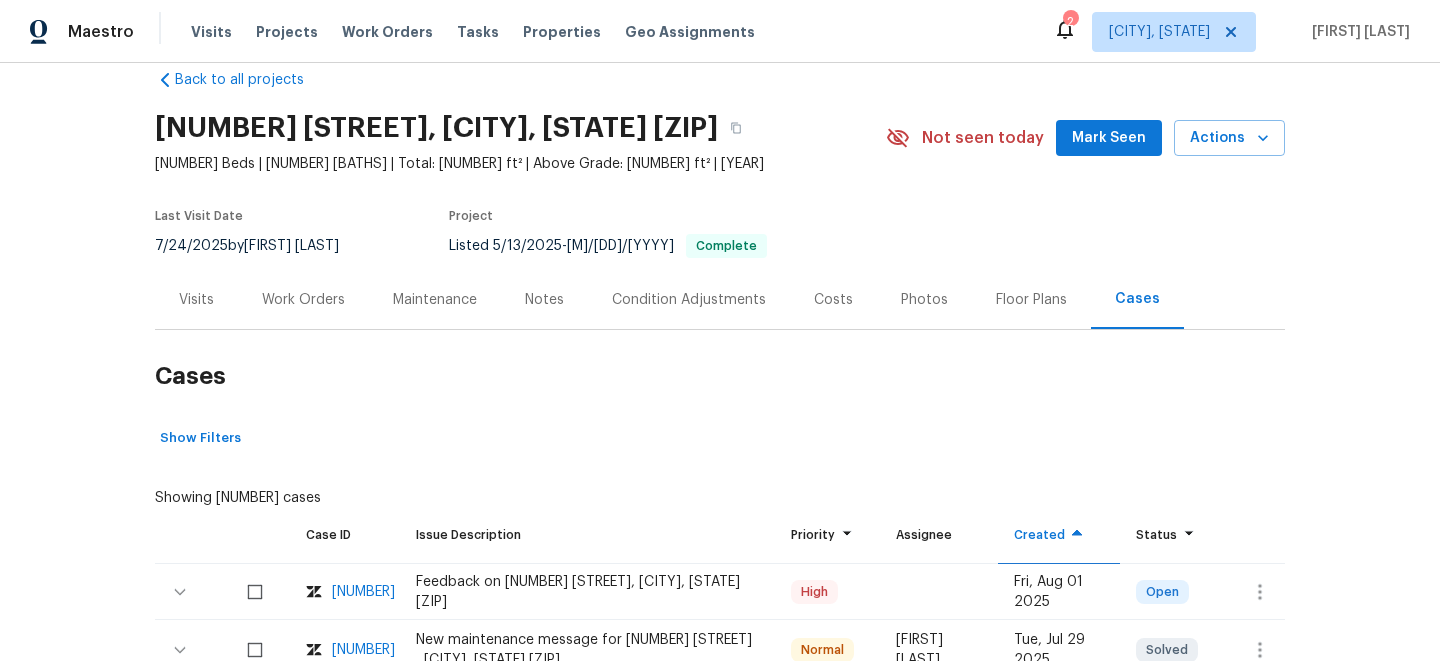 click on "Visits" at bounding box center [196, 300] 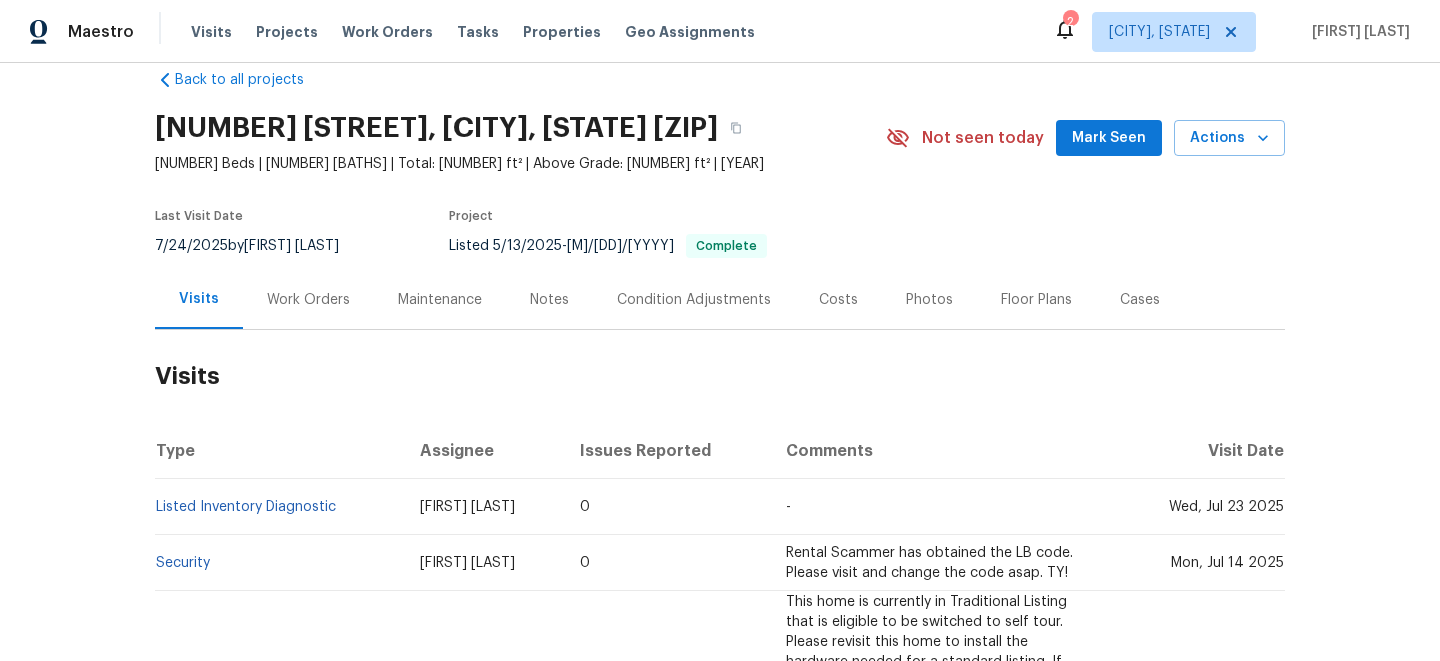 scroll, scrollTop: 113, scrollLeft: 0, axis: vertical 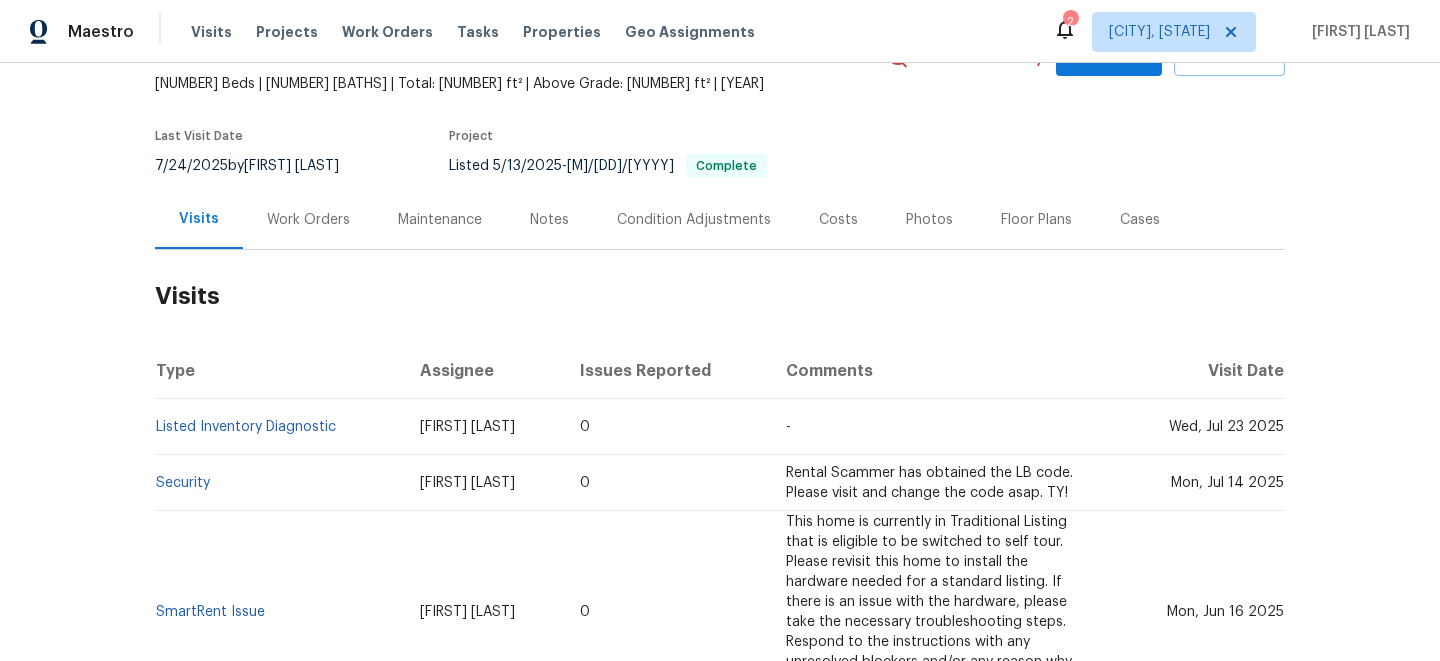 click on "Cases" at bounding box center (1140, 219) 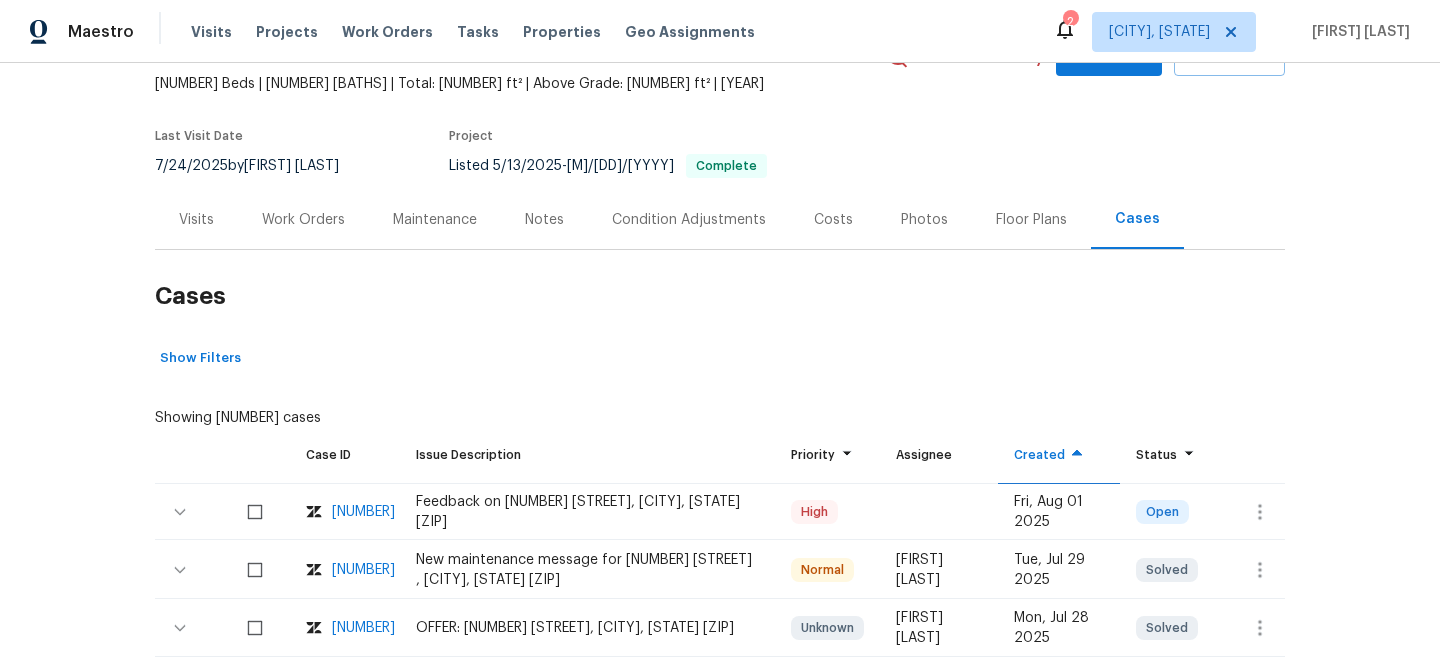 scroll, scrollTop: 232, scrollLeft: 0, axis: vertical 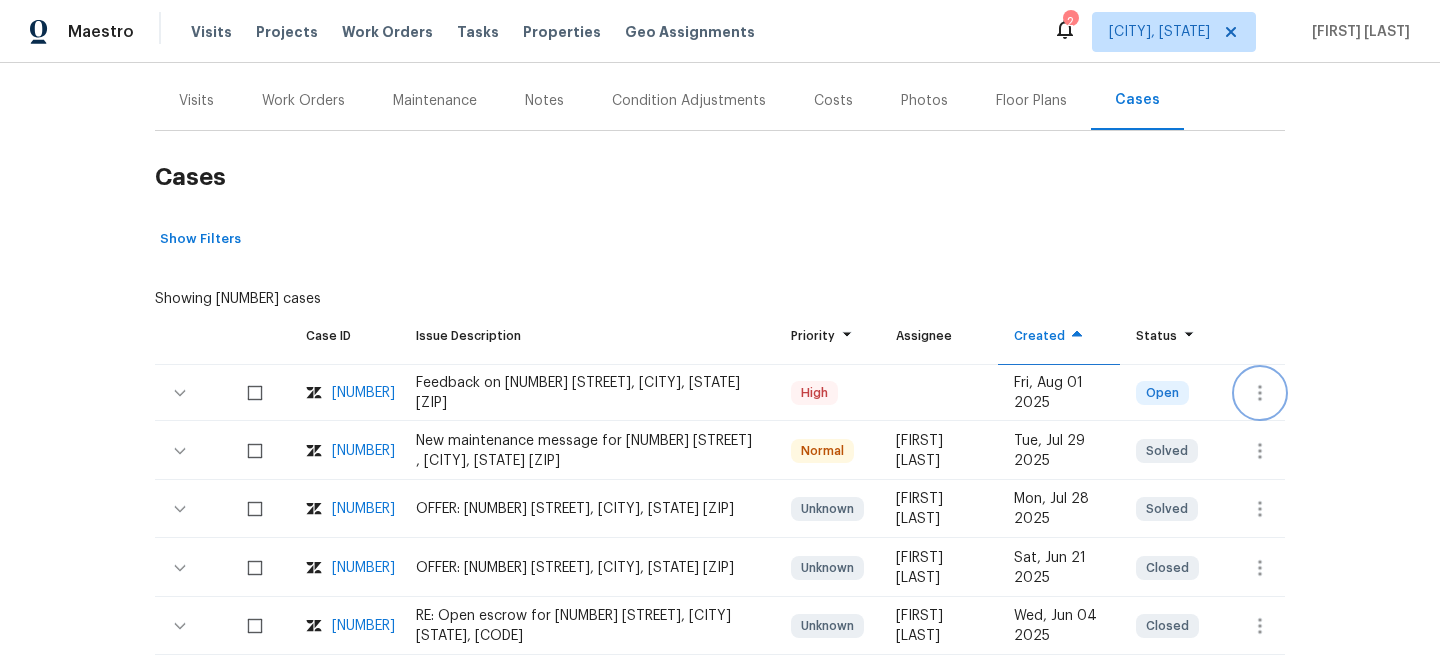 click 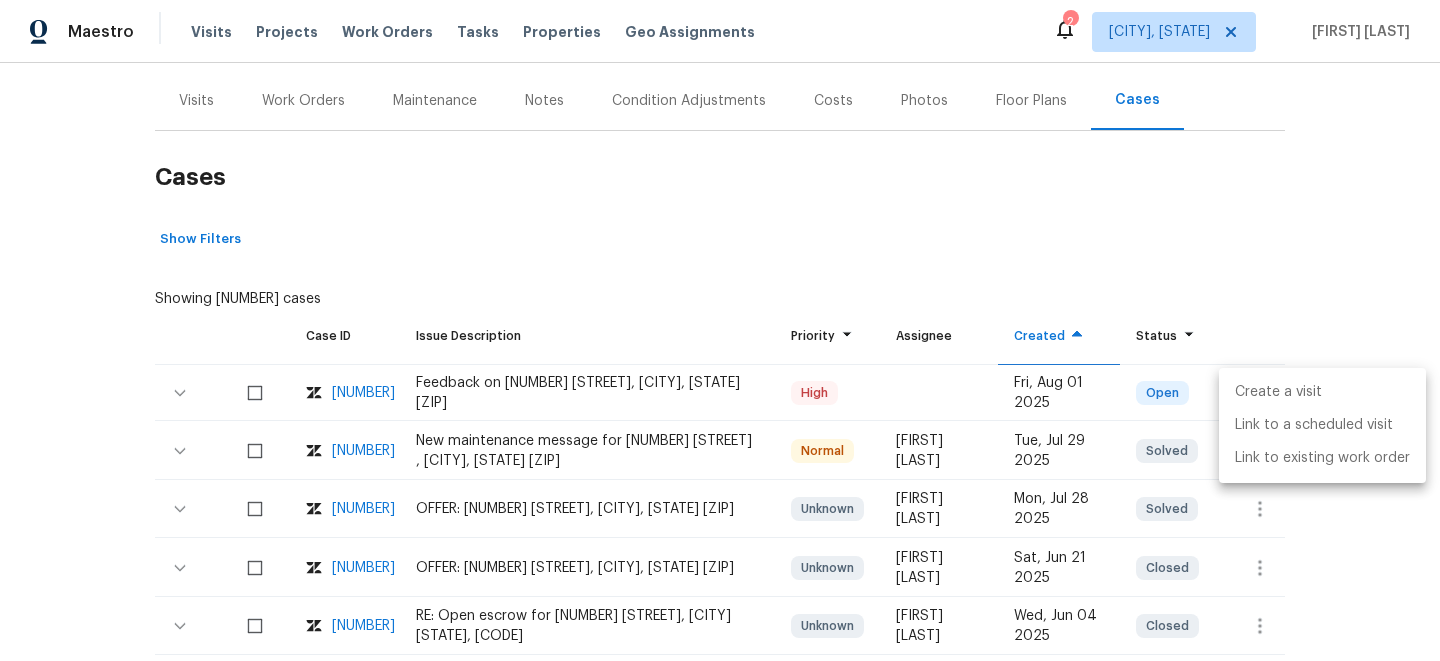 click on "Create a visit" at bounding box center [1322, 392] 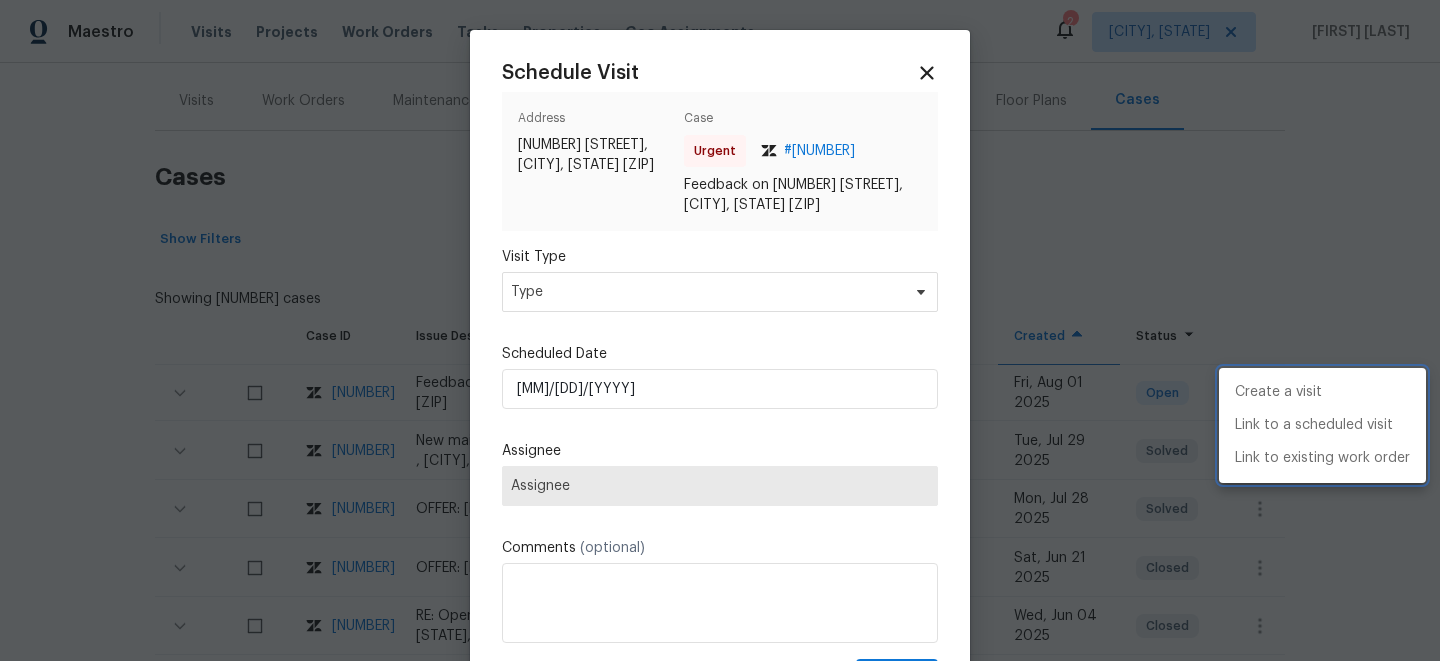 click at bounding box center [720, 330] 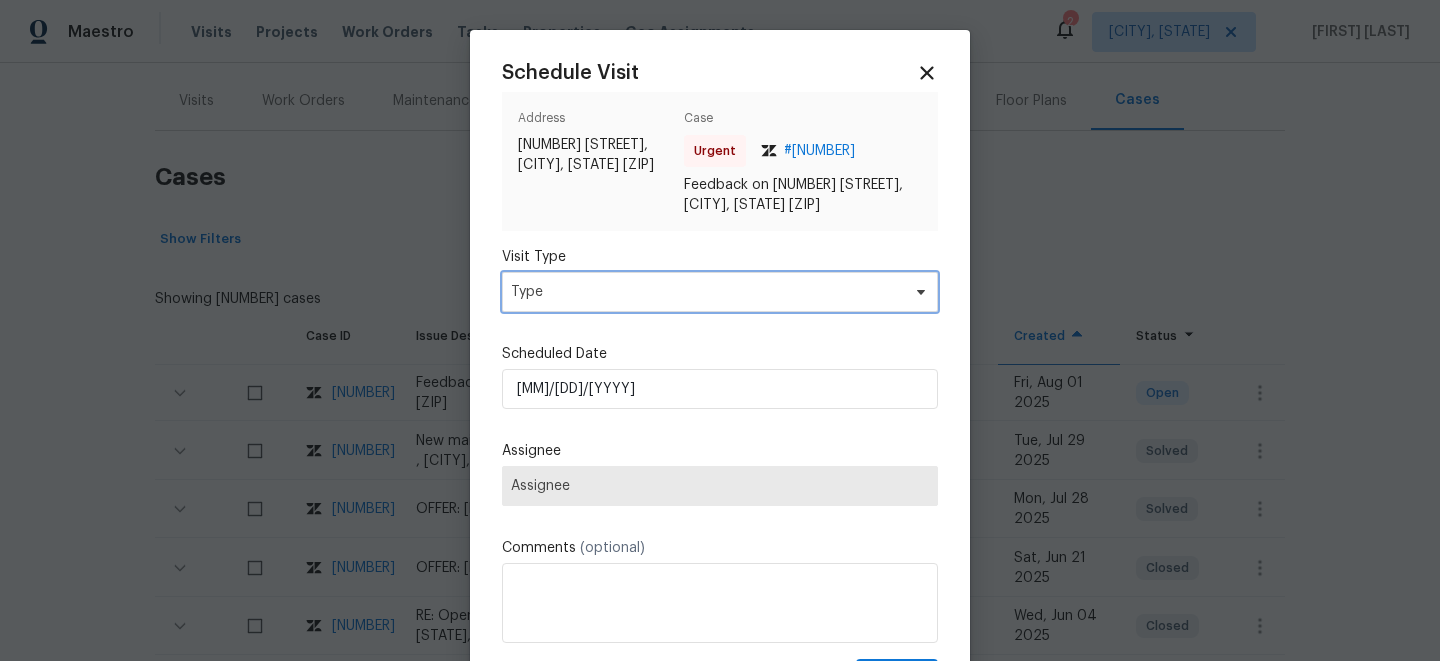 click on "Type" at bounding box center (705, 292) 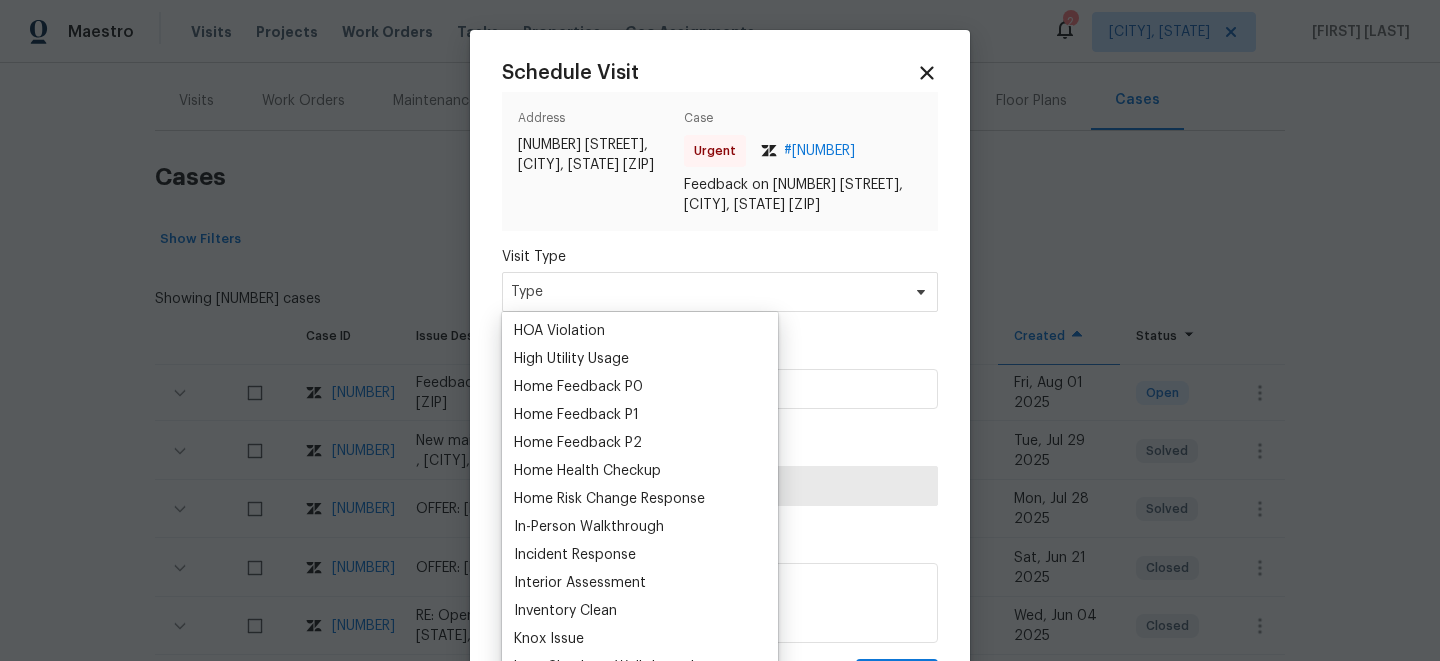 scroll, scrollTop: 560, scrollLeft: 0, axis: vertical 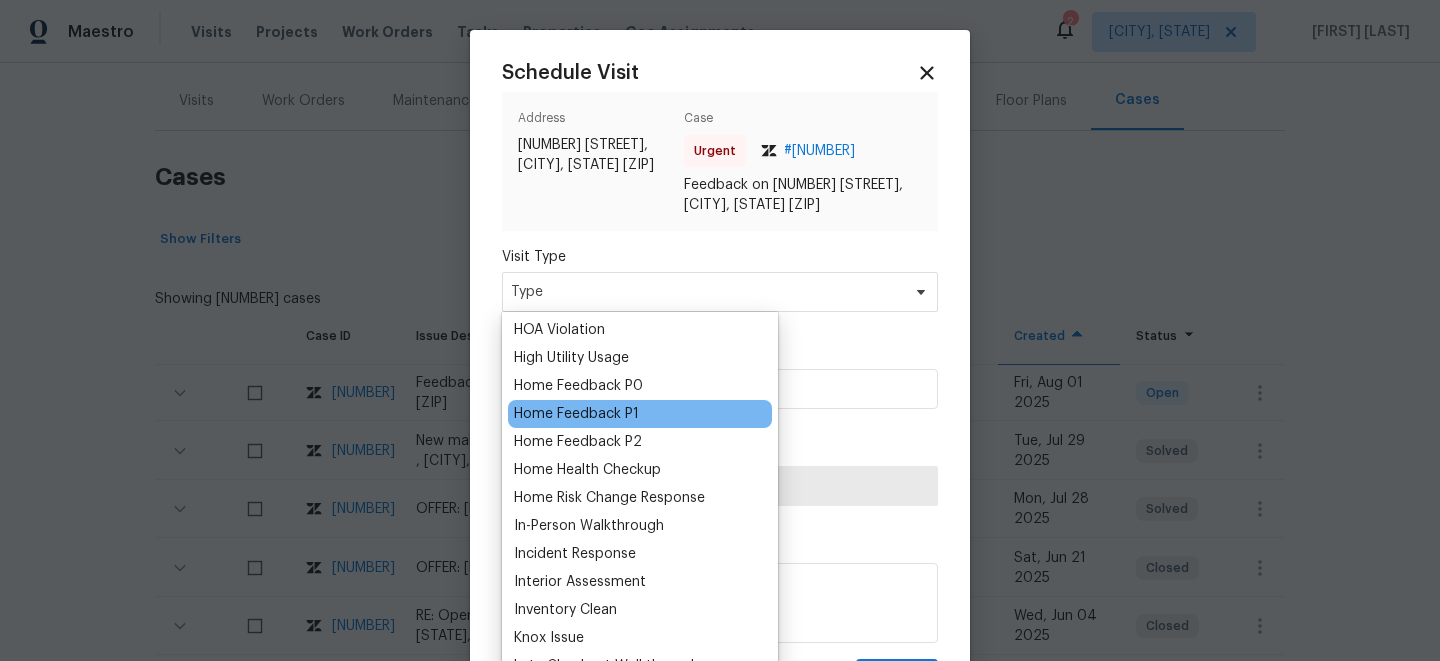 click on "Home Feedback P1" at bounding box center (576, 414) 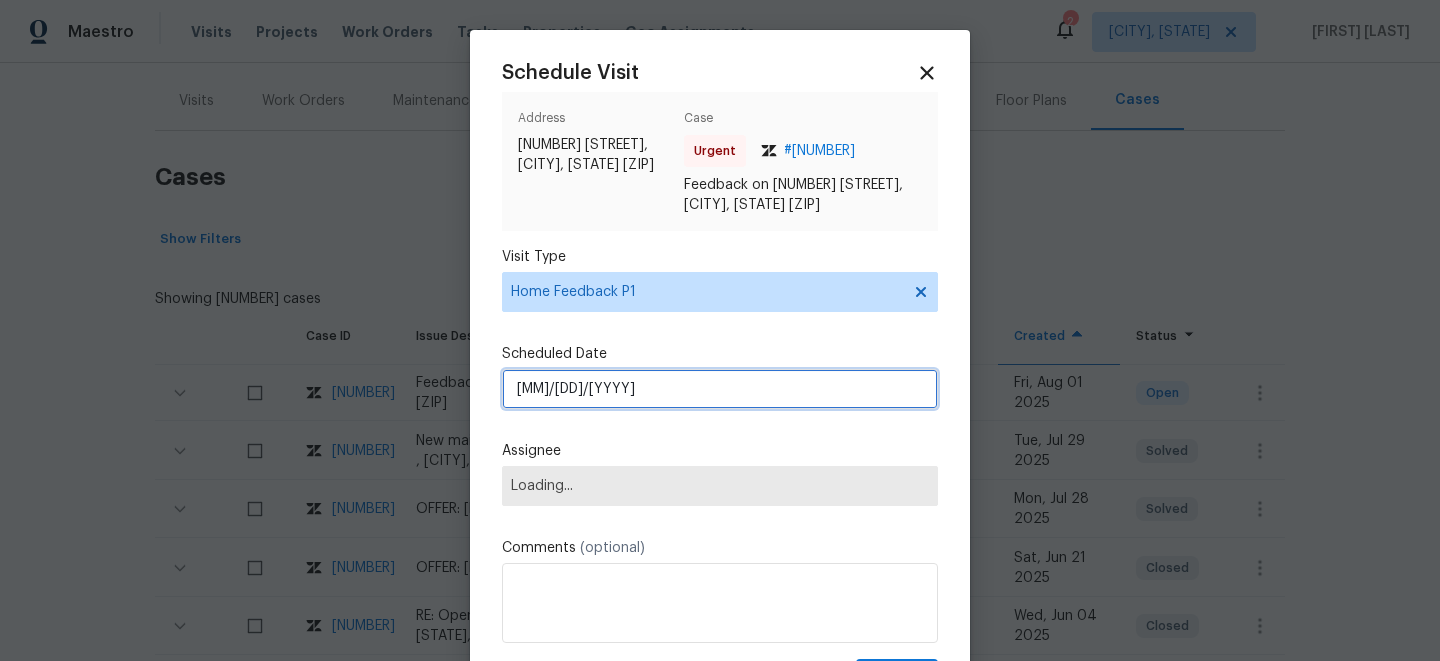 click on "01/08/2025" at bounding box center (720, 389) 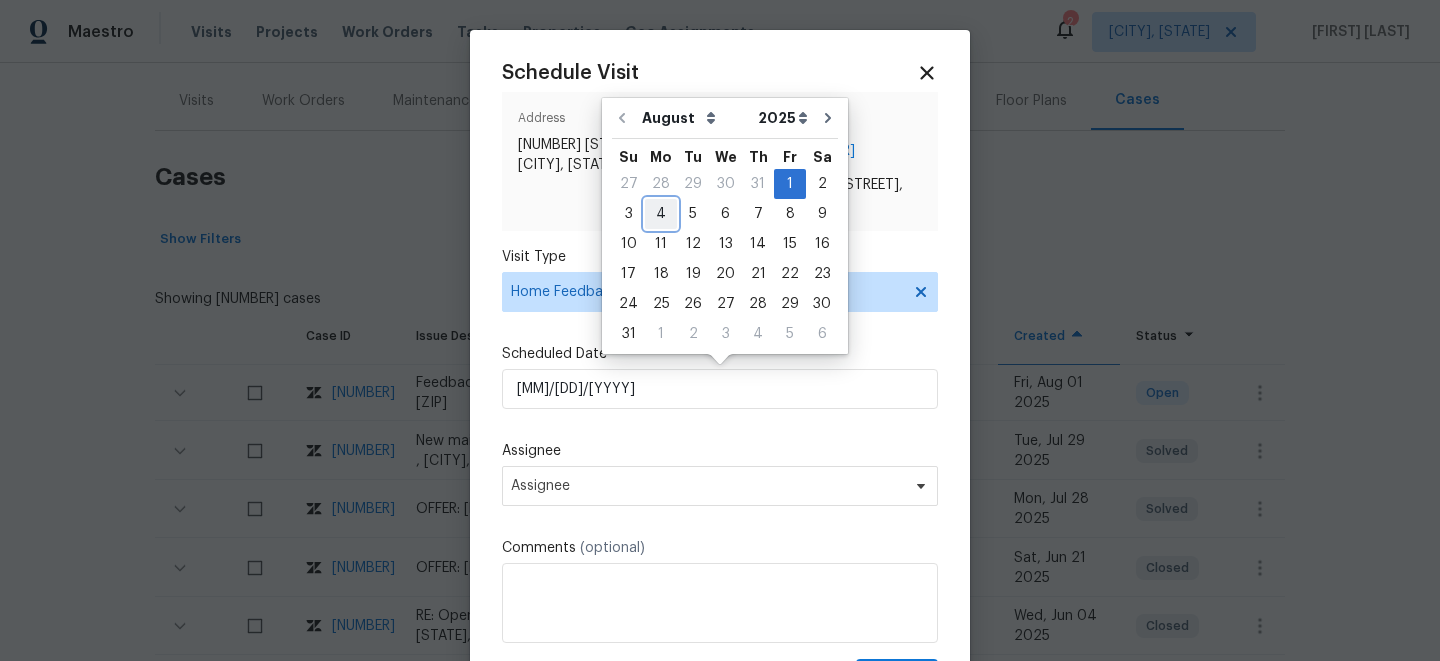 click on "4" at bounding box center [661, 214] 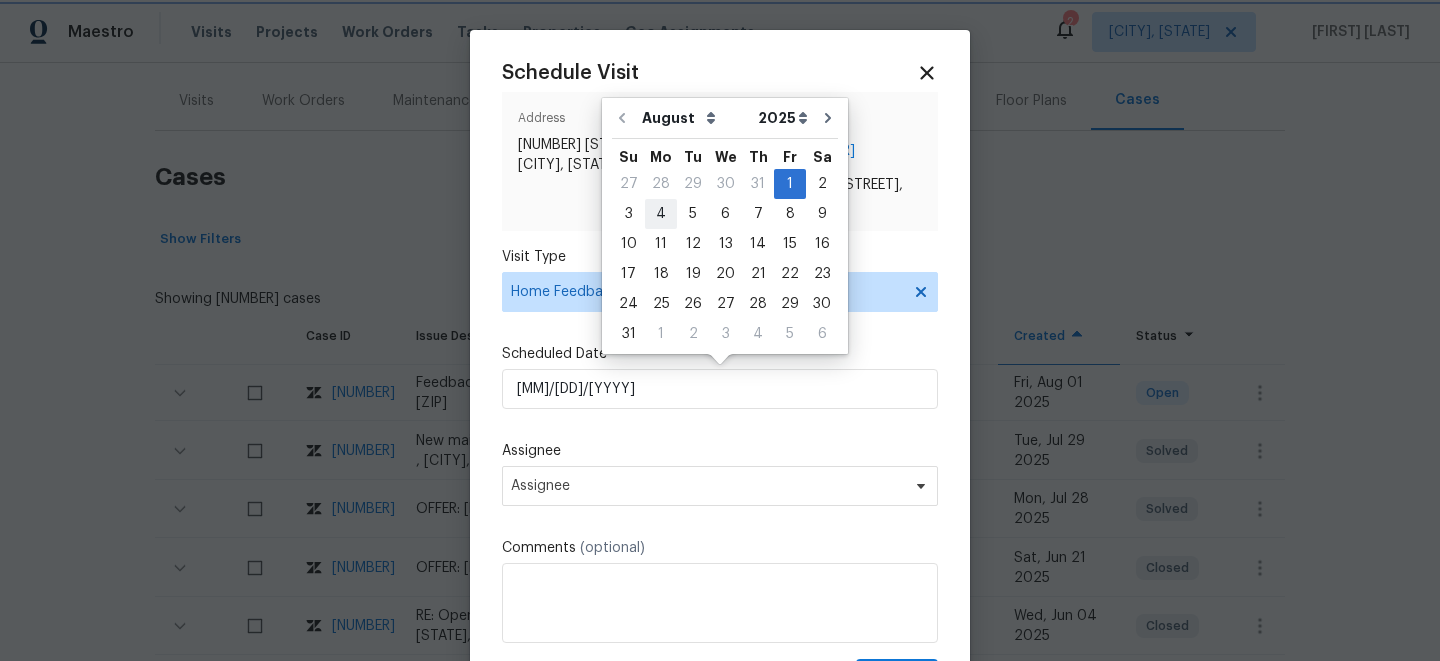 type on "04/08/2025" 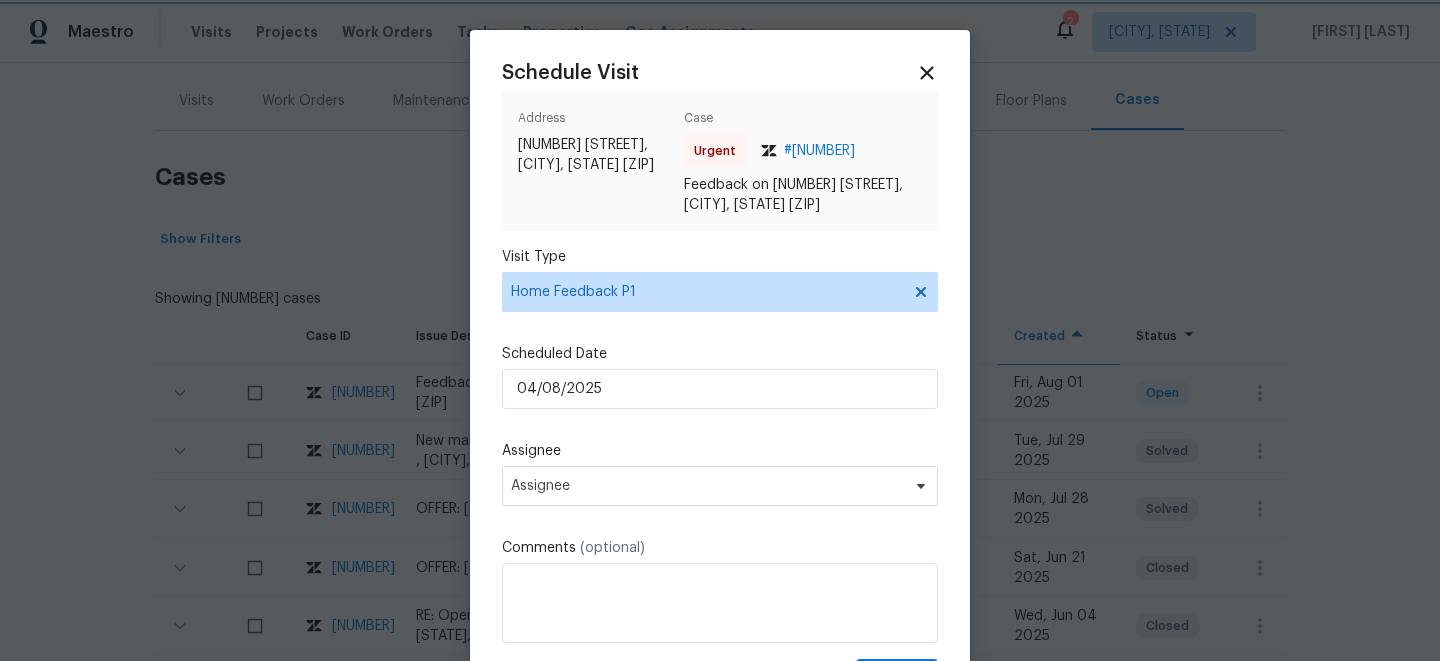 scroll, scrollTop: 67, scrollLeft: 0, axis: vertical 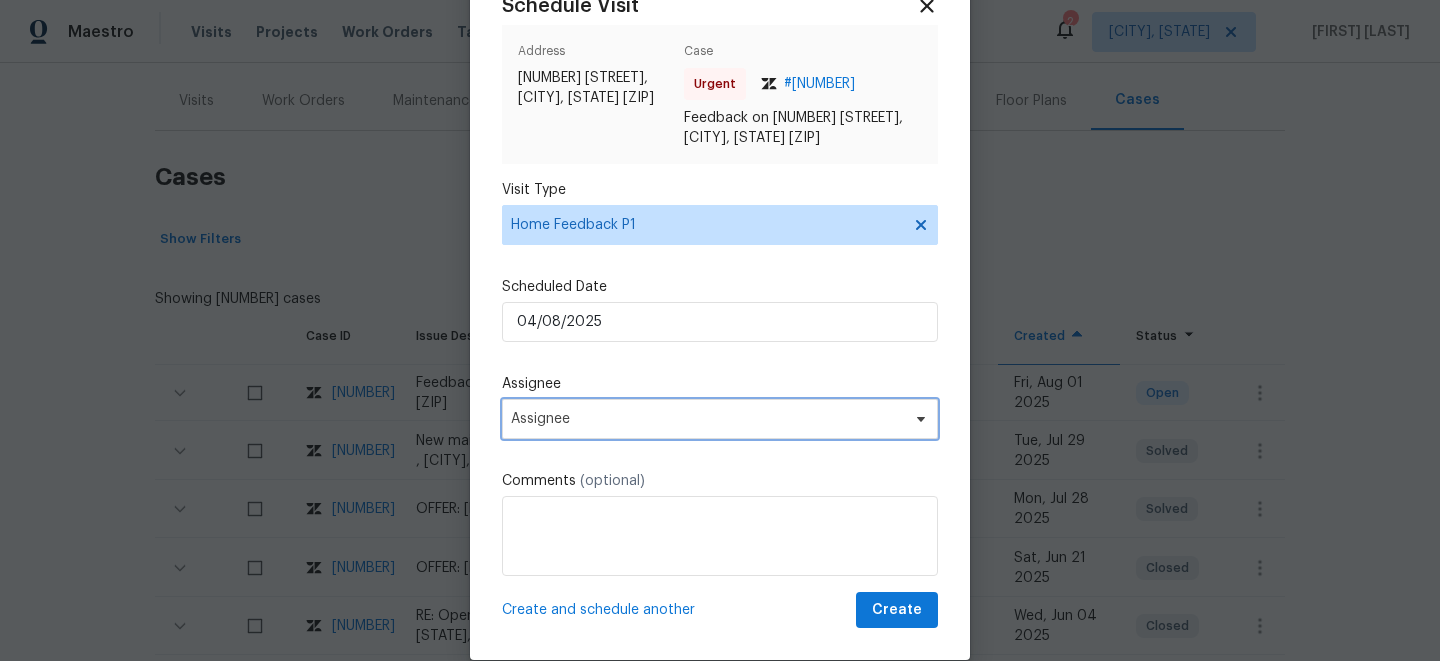 click on "Assignee" at bounding box center [720, 419] 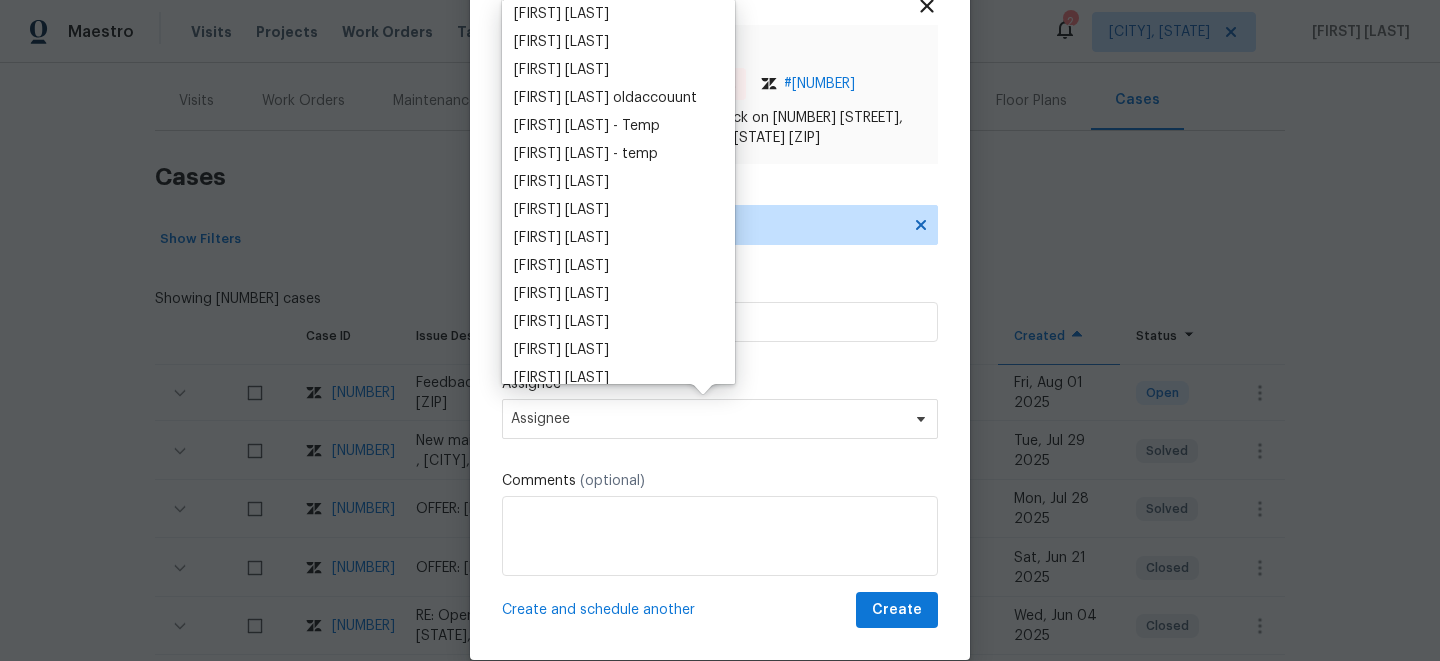 scroll, scrollTop: 330, scrollLeft: 0, axis: vertical 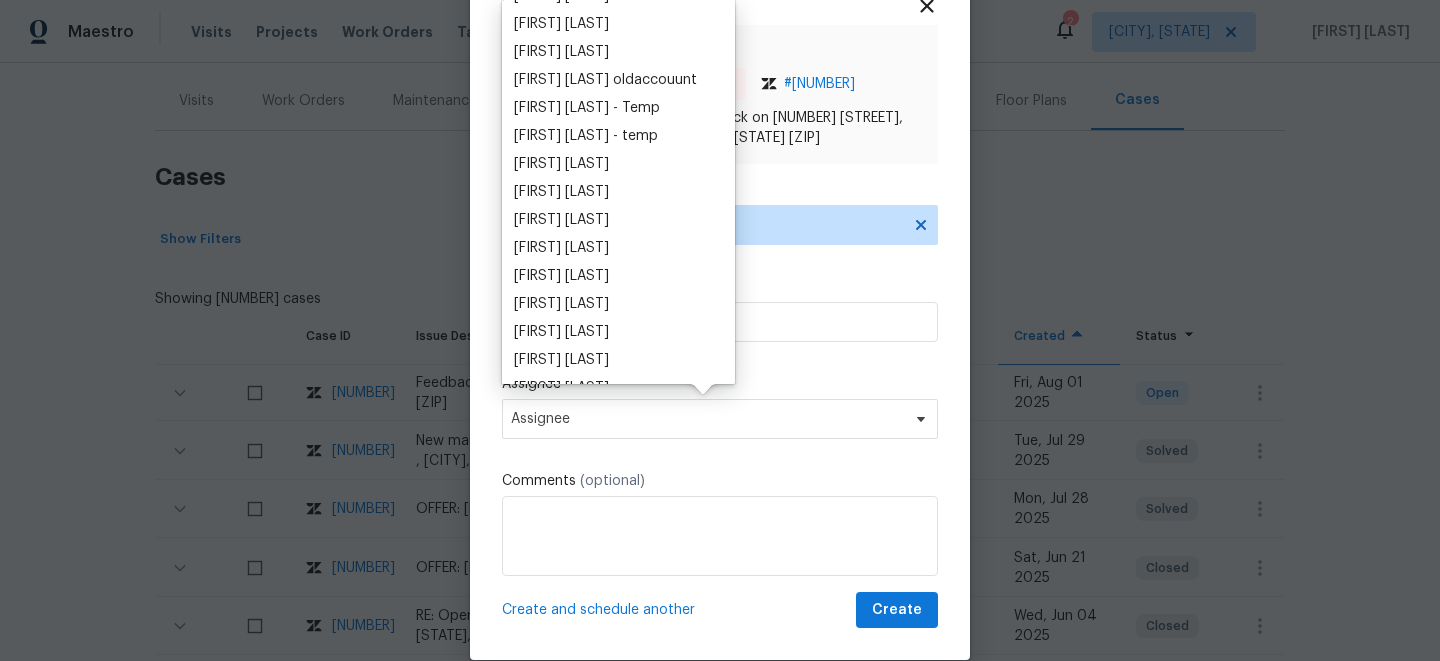click on "Visit Type" at bounding box center [720, 190] 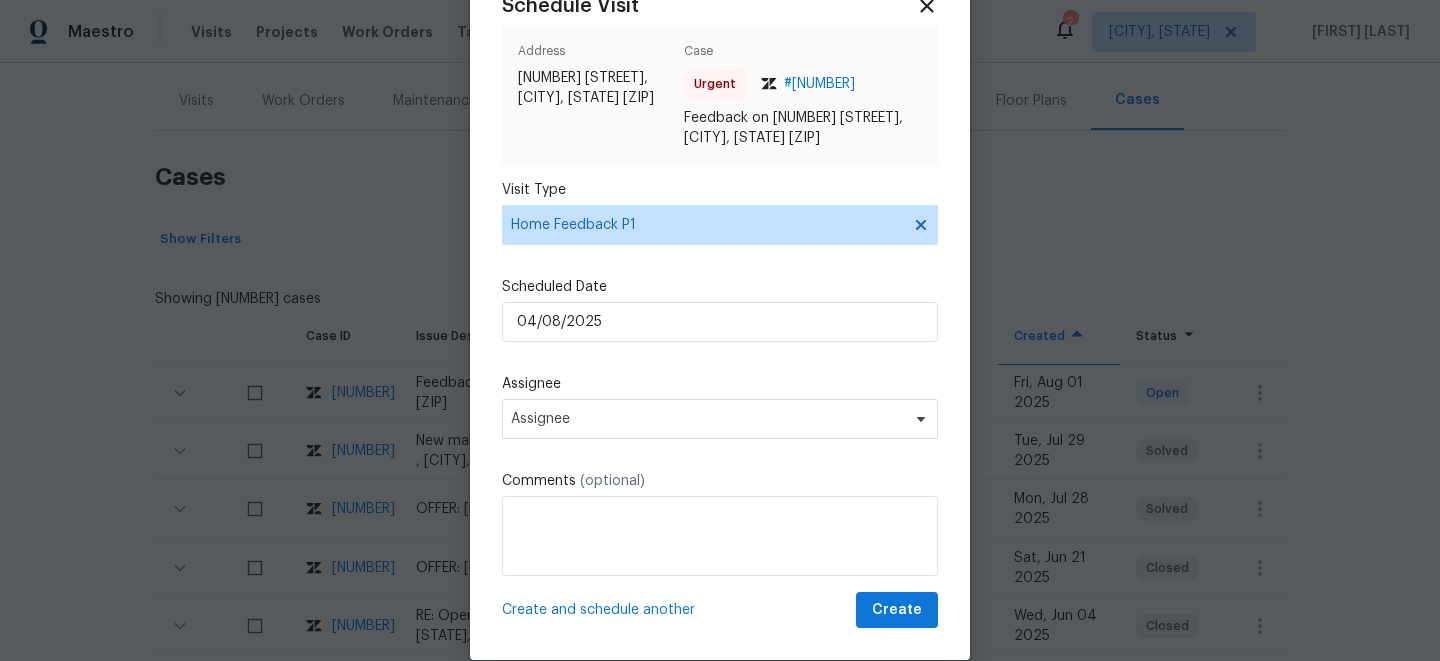 click at bounding box center [720, 330] 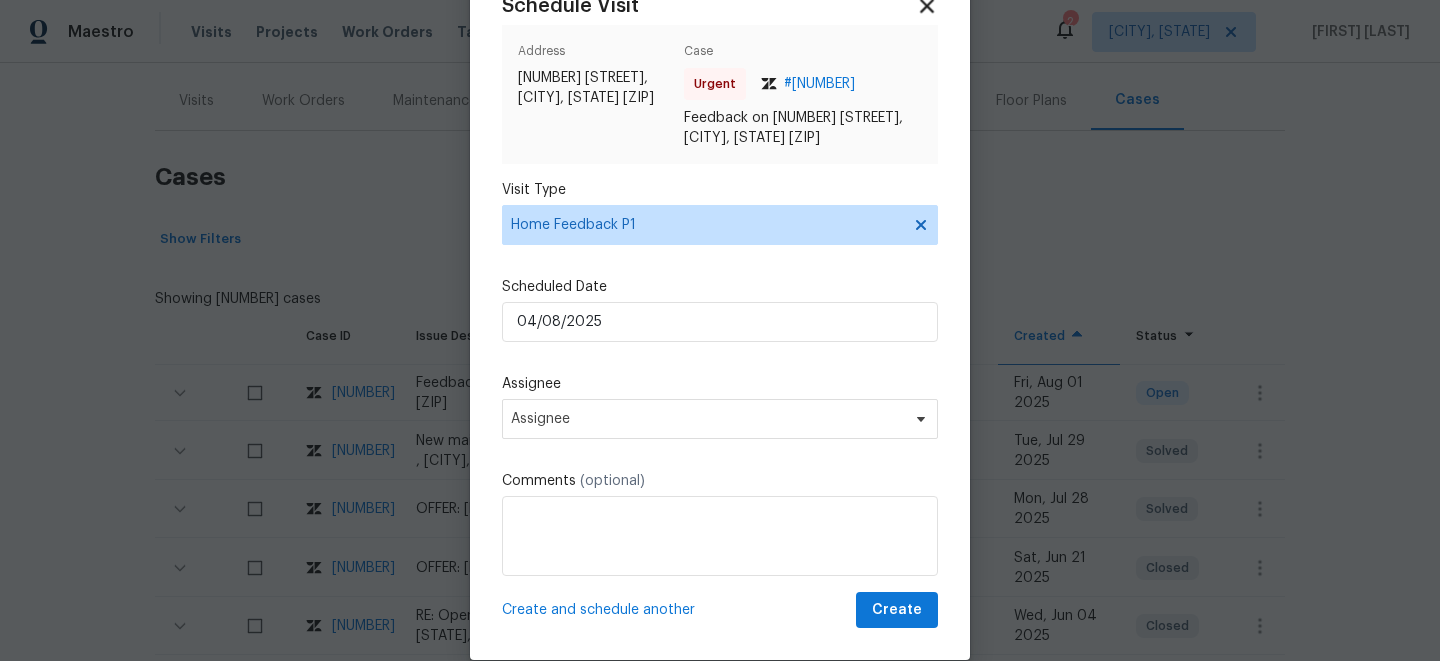 click 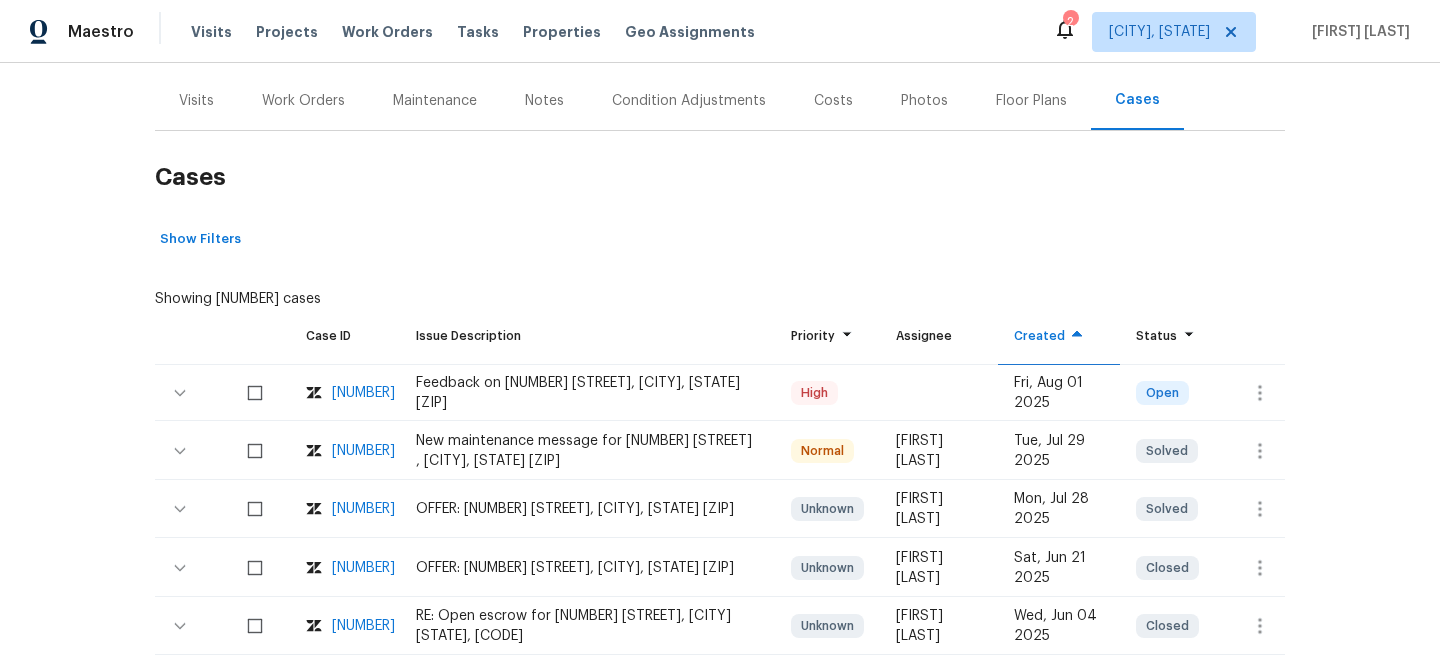 scroll, scrollTop: 0, scrollLeft: 0, axis: both 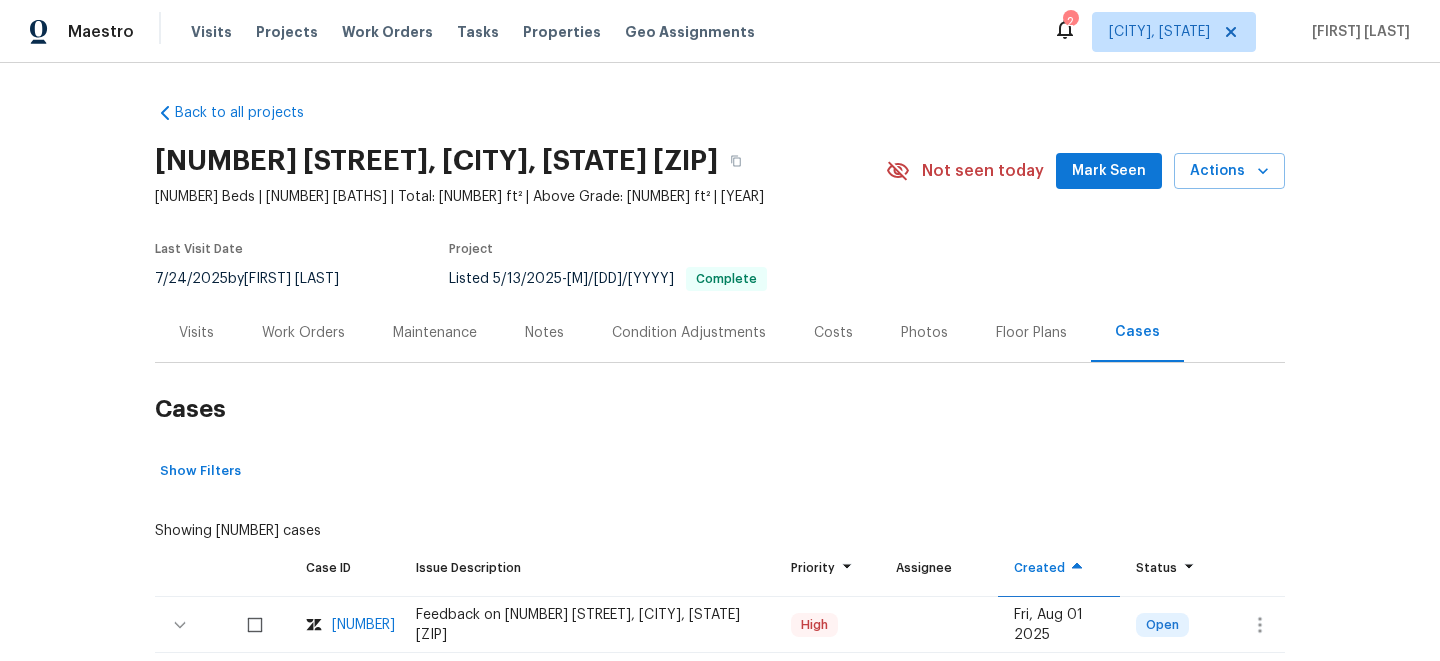 click on "Visits" at bounding box center [196, 333] 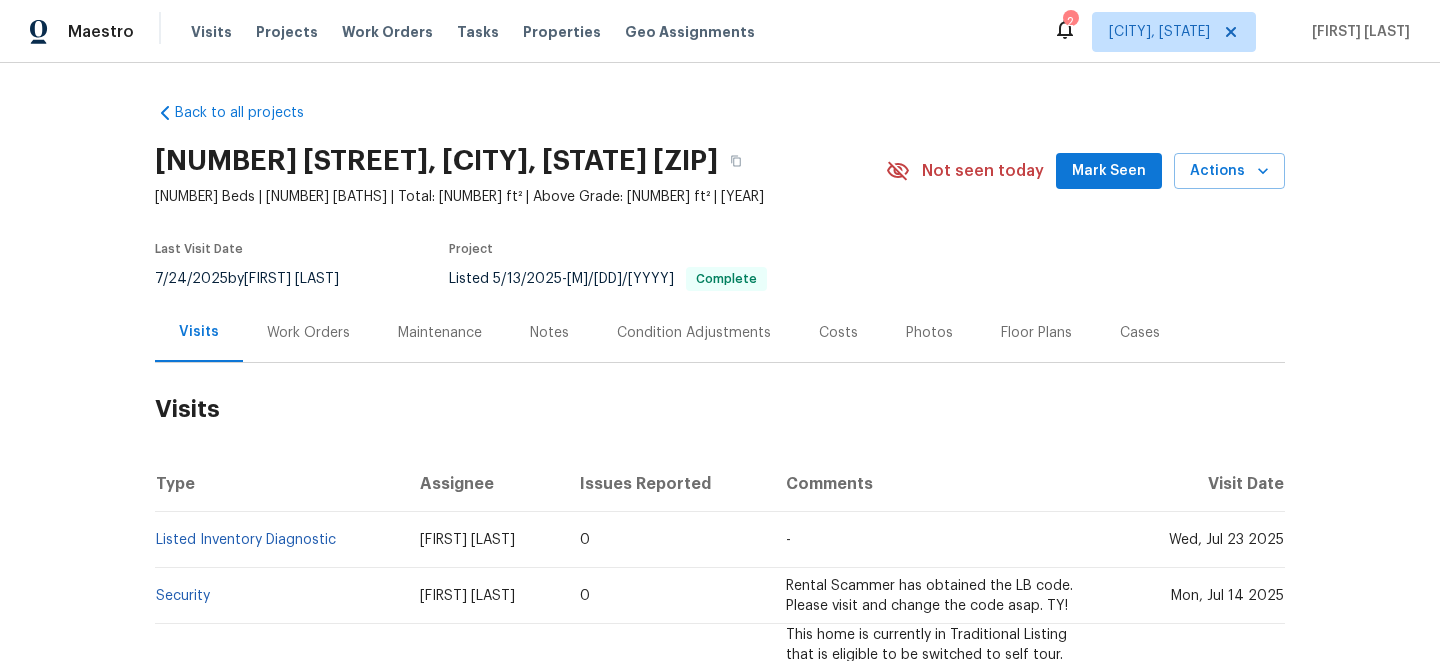 click on "Work Orders" at bounding box center (308, 332) 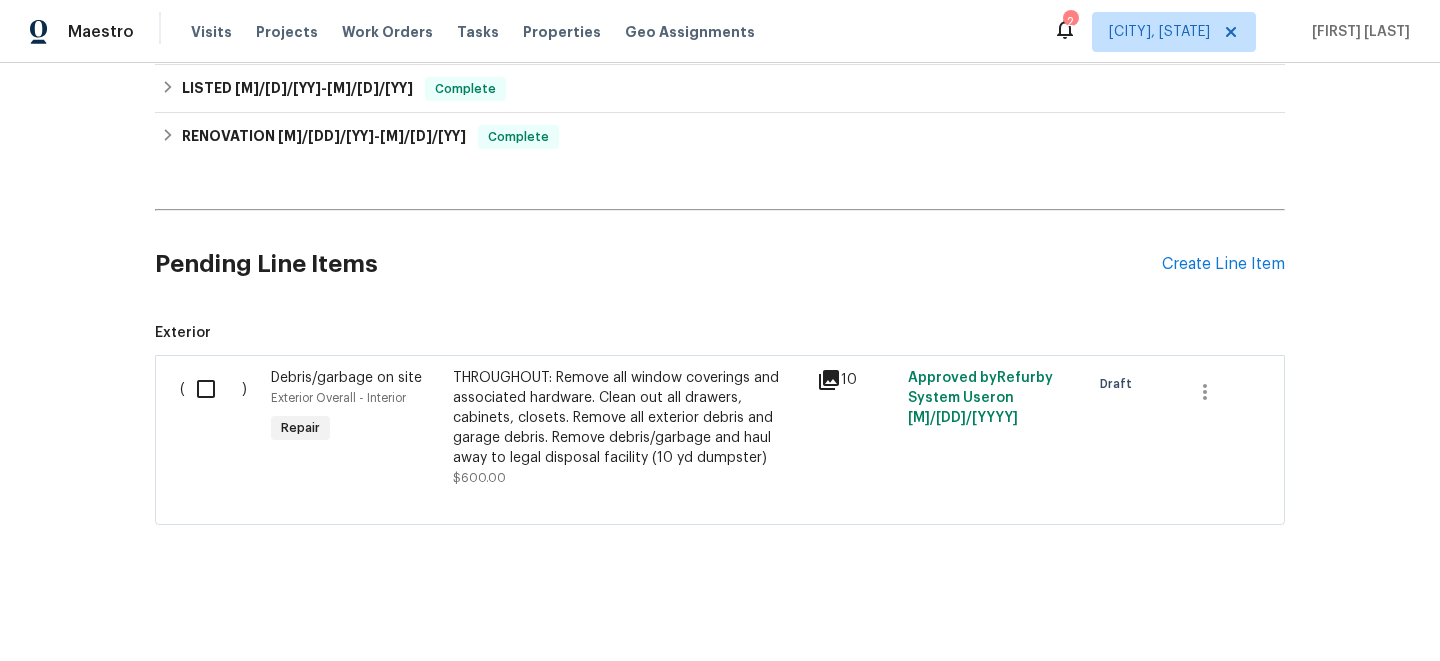 scroll, scrollTop: 64, scrollLeft: 0, axis: vertical 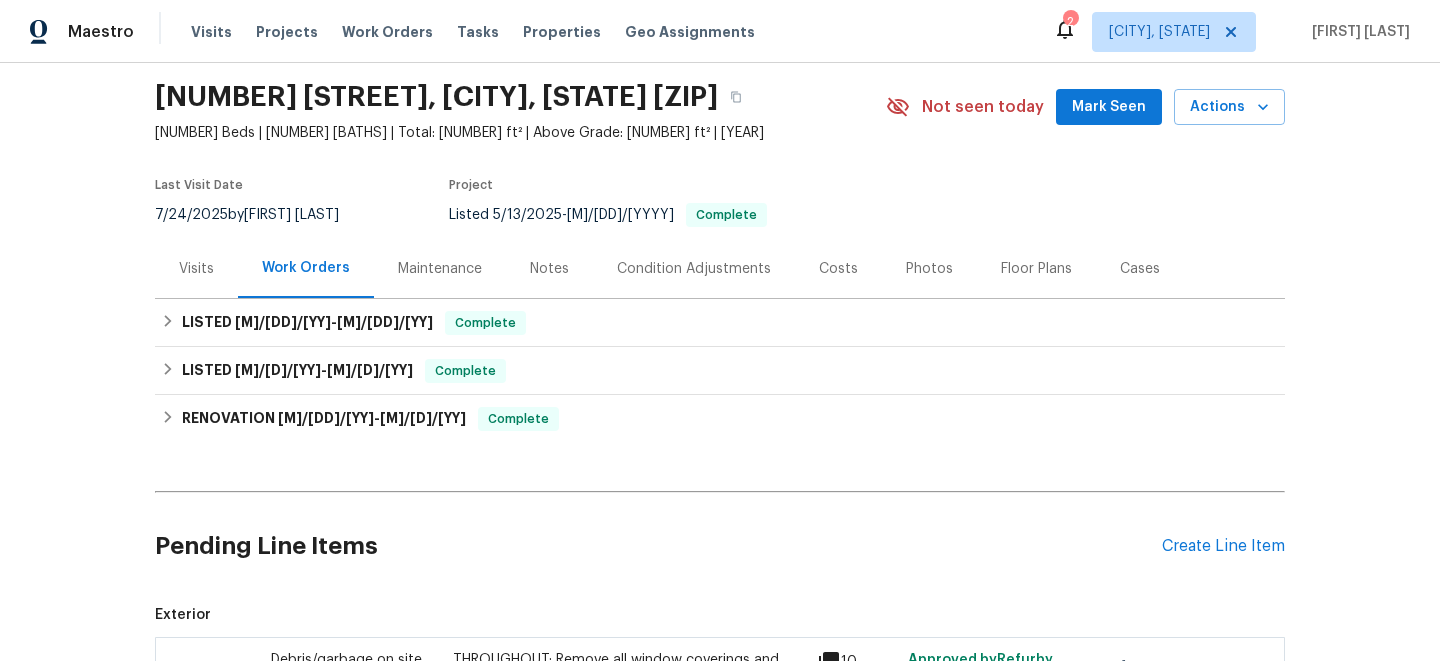 click on "Visits" at bounding box center [196, 269] 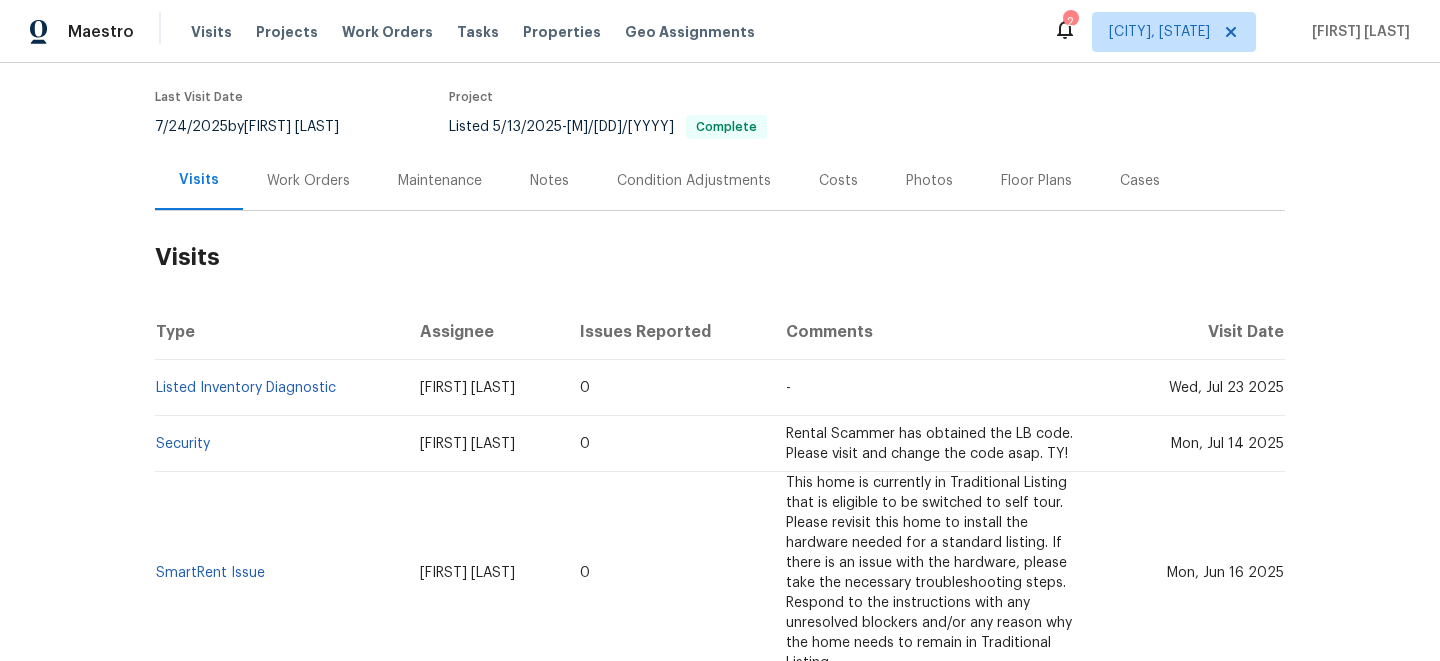 scroll, scrollTop: 147, scrollLeft: 0, axis: vertical 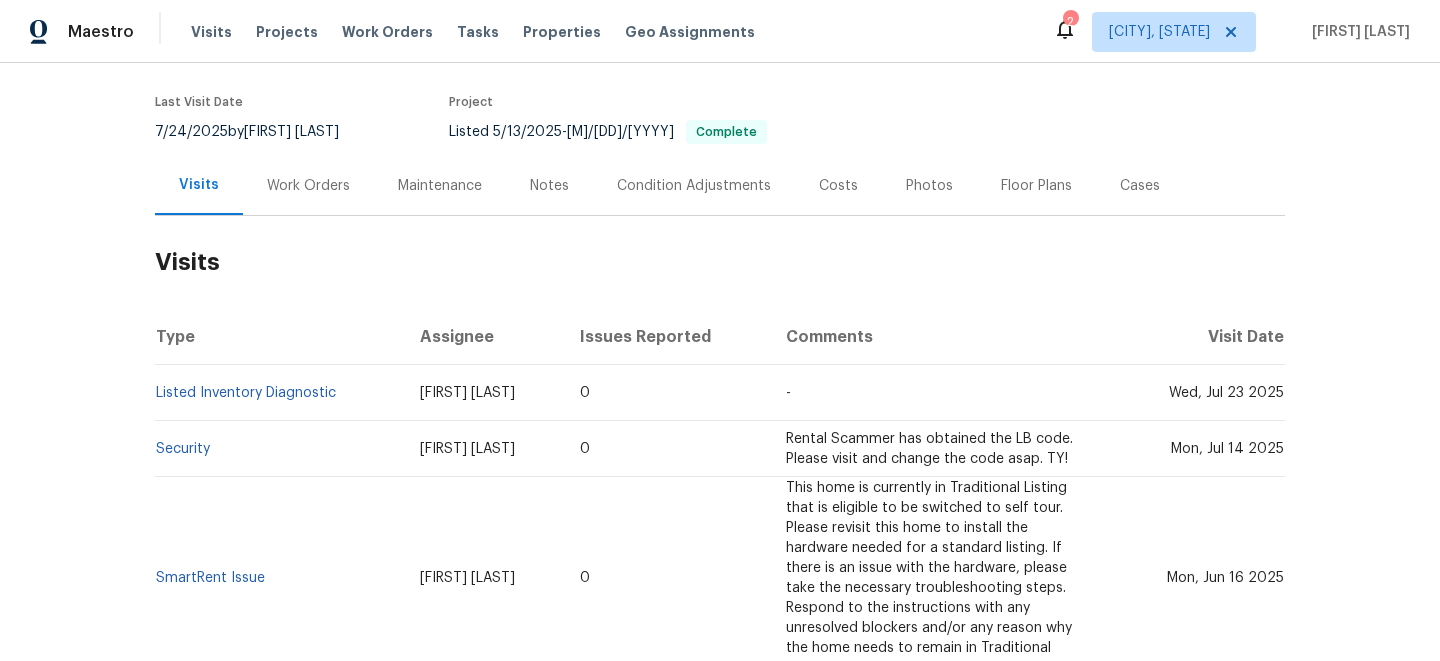 click on "Work Orders" at bounding box center [308, 185] 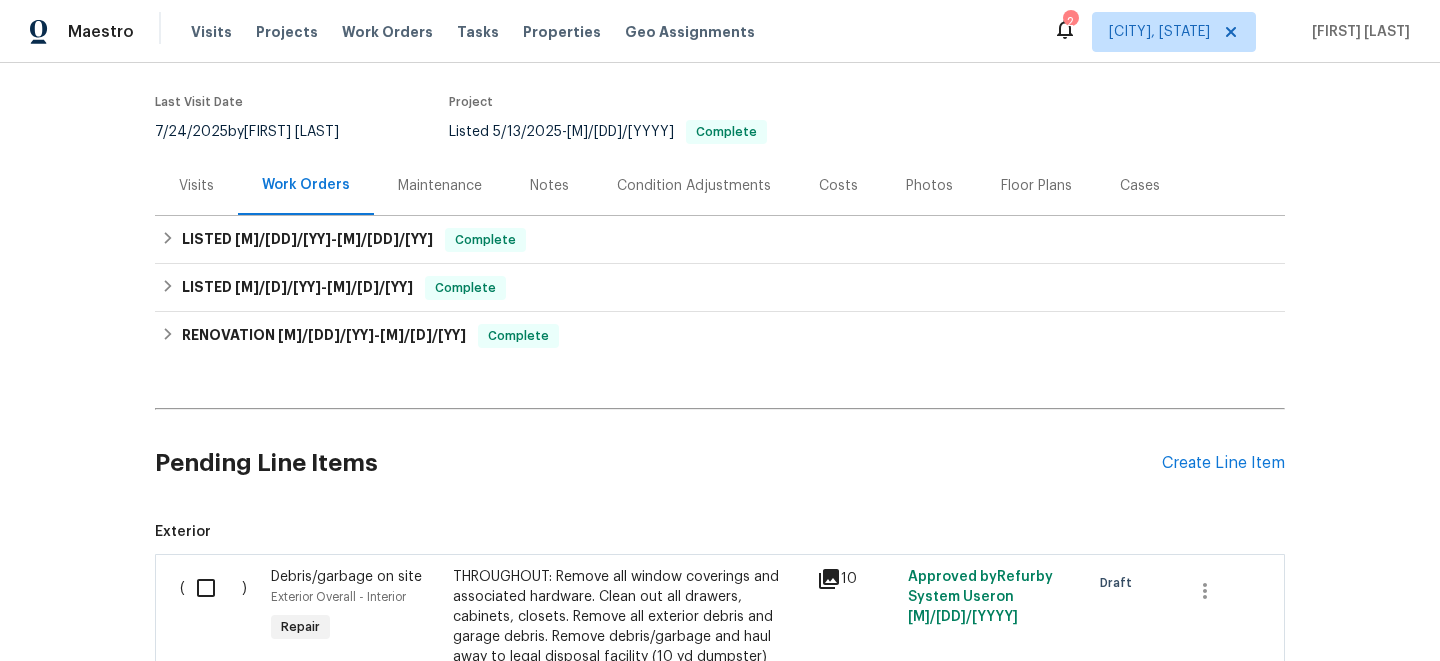 click on "Visits" at bounding box center [196, 186] 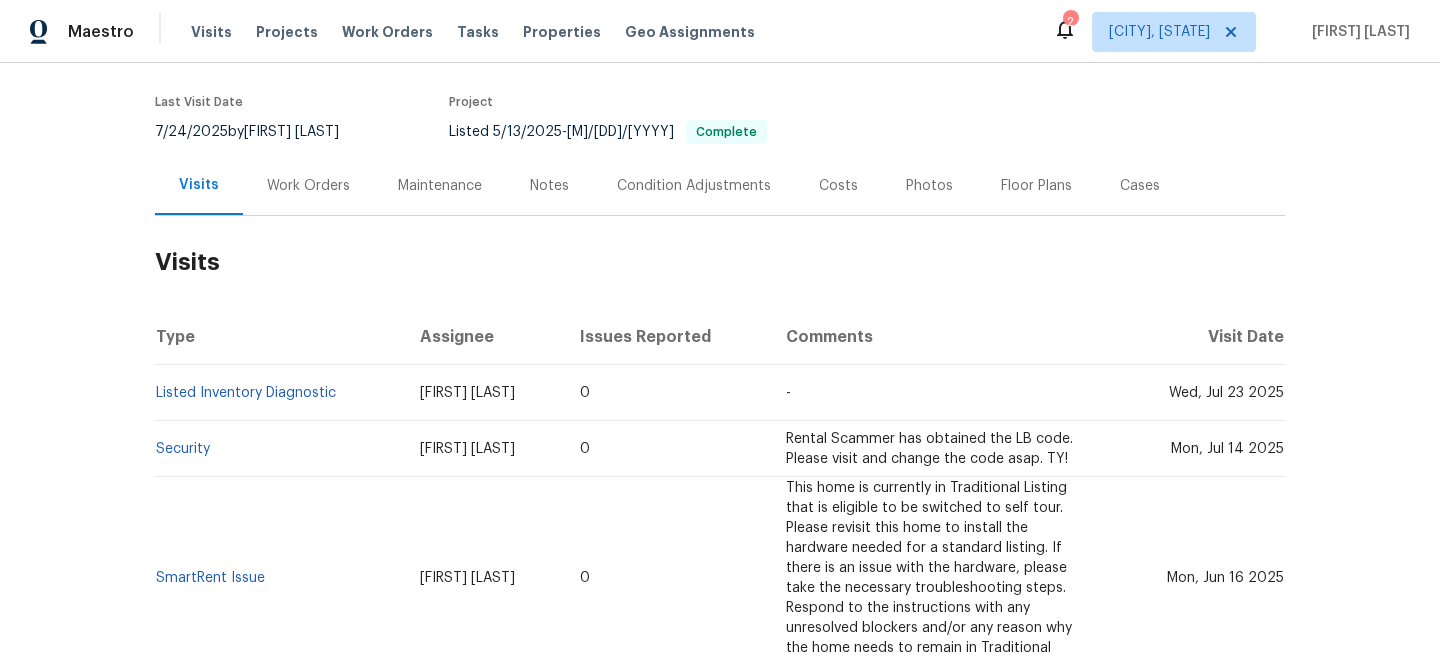 click on "Cases" at bounding box center [1140, 186] 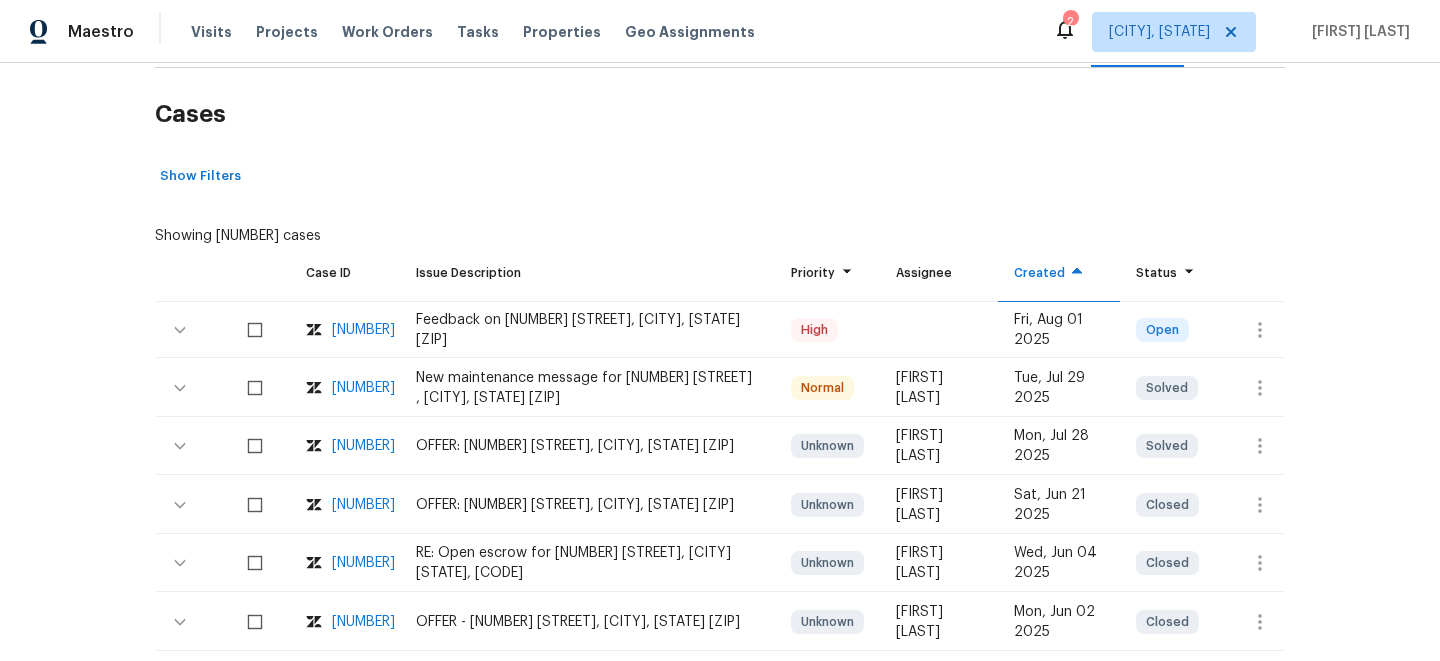 scroll, scrollTop: 326, scrollLeft: 0, axis: vertical 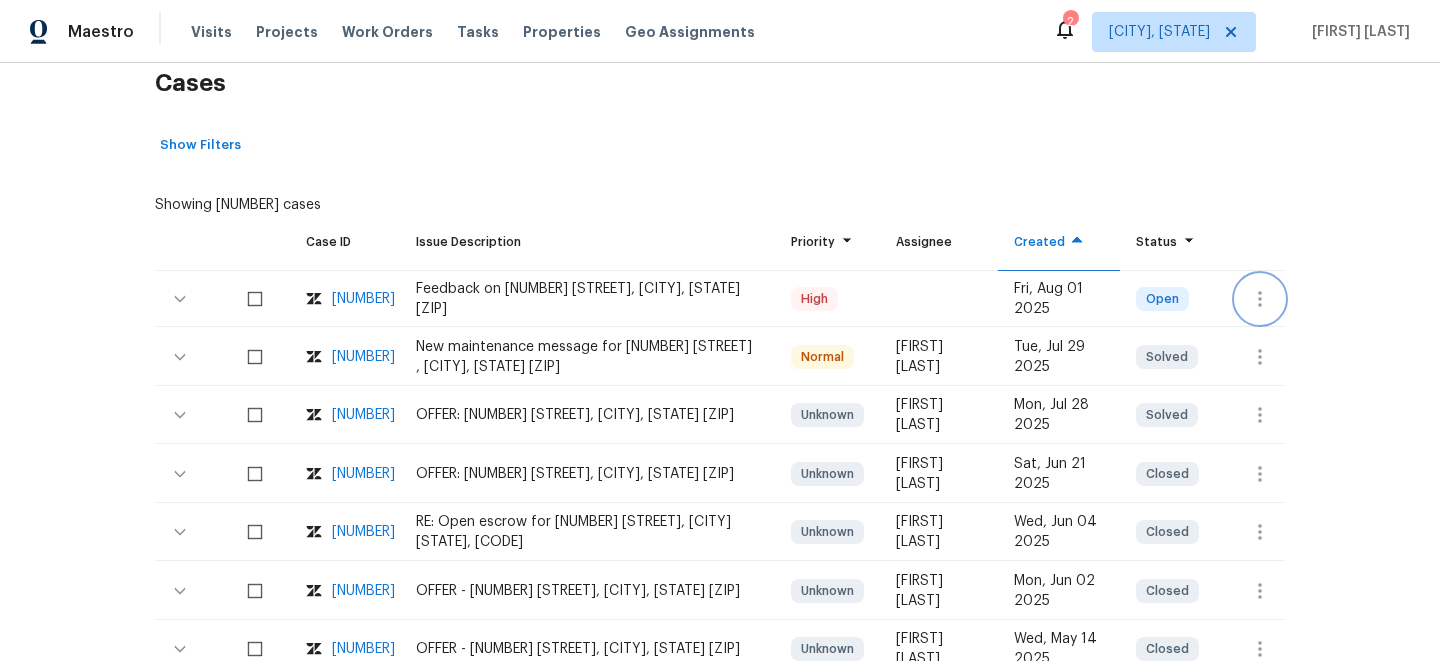 click 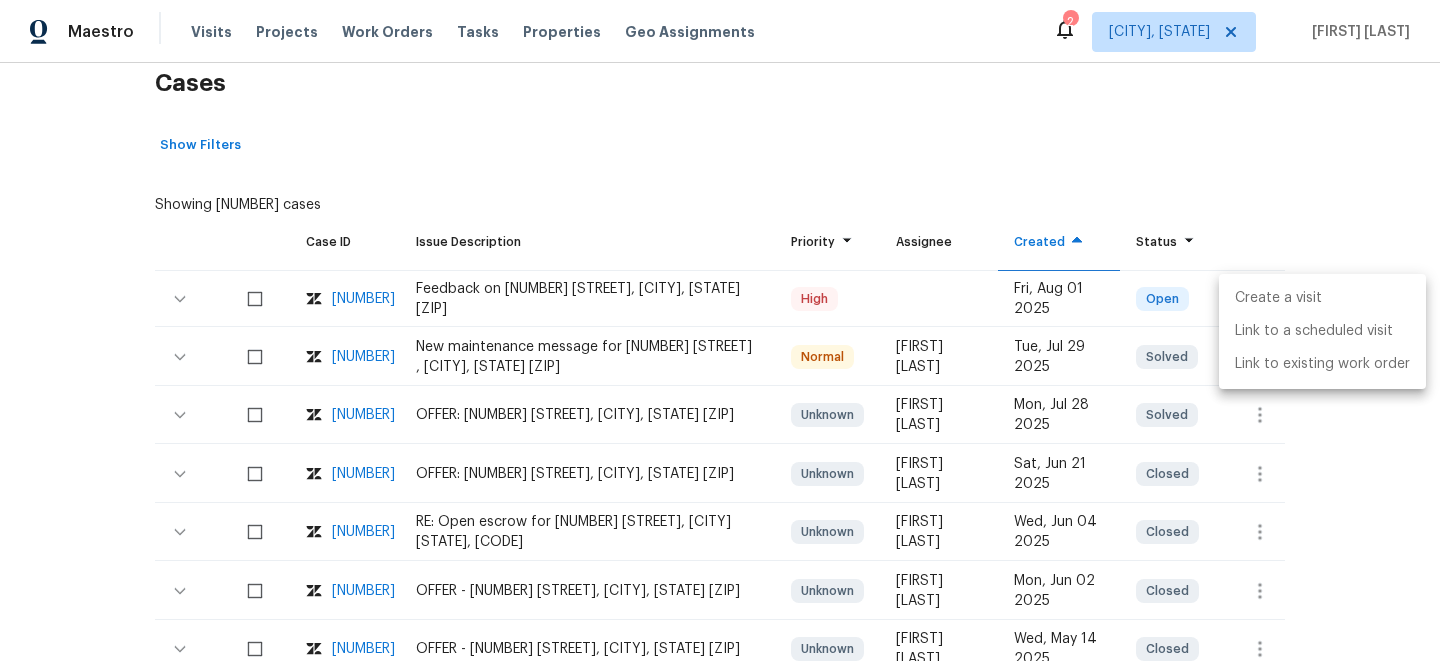 click on "Create a visit" at bounding box center [1322, 298] 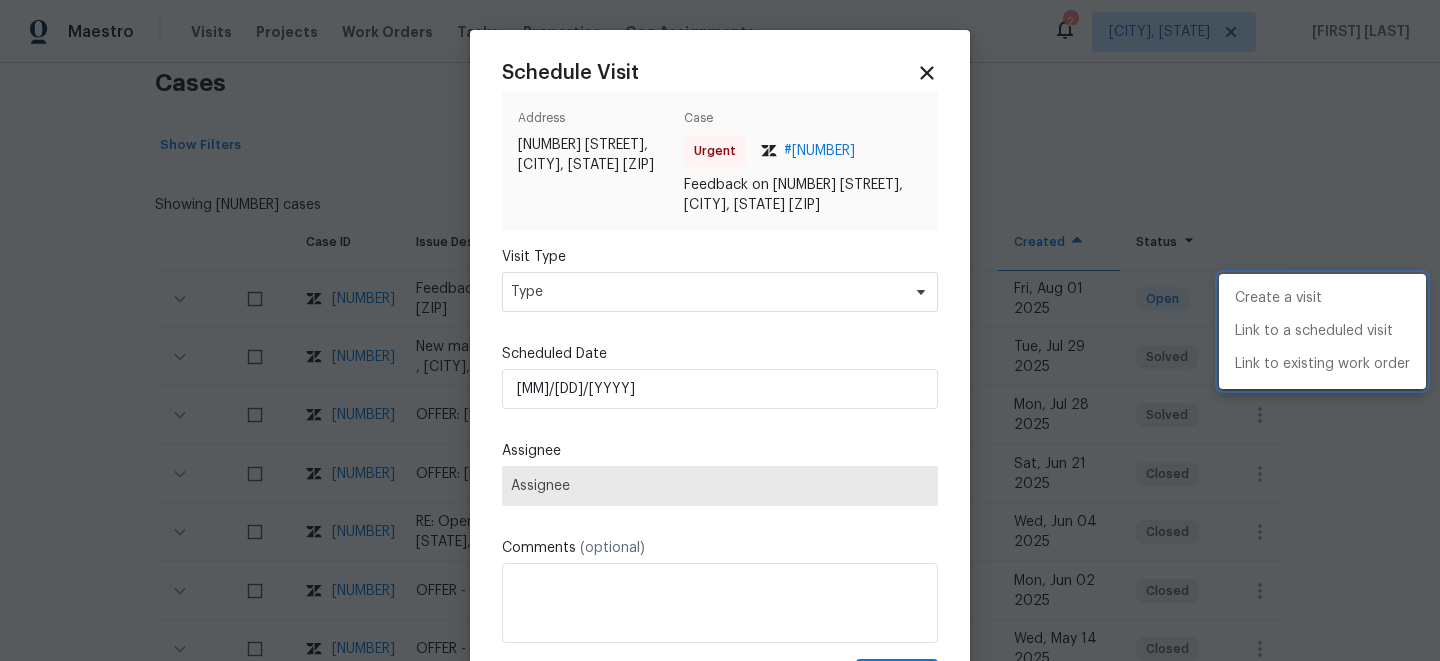 click at bounding box center [720, 330] 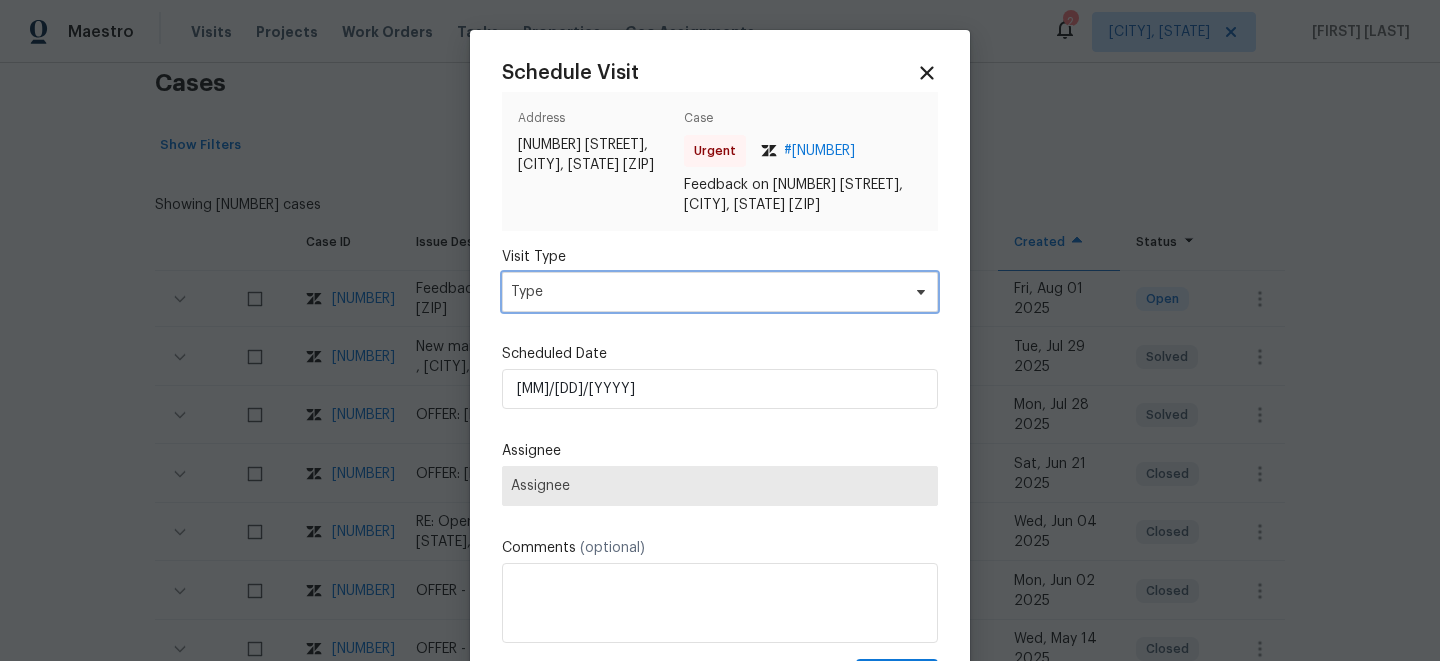 click on "Type" at bounding box center [705, 292] 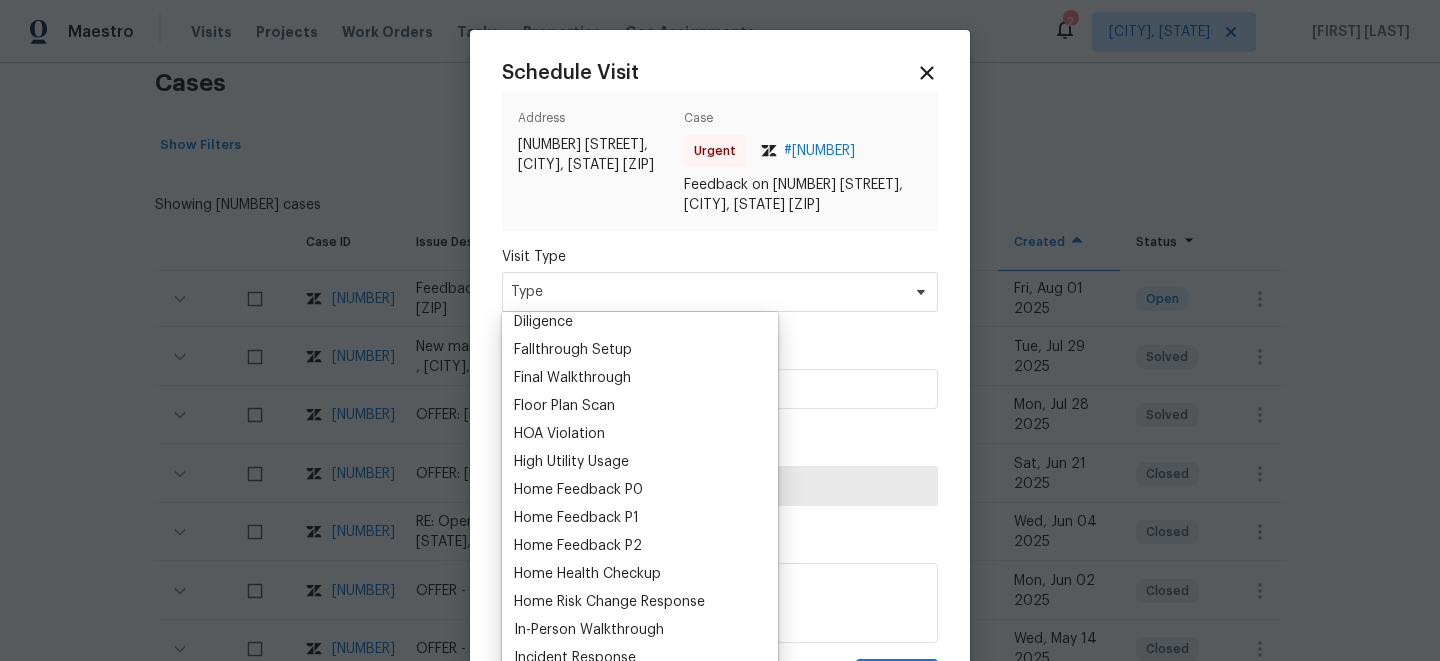 scroll, scrollTop: 478, scrollLeft: 0, axis: vertical 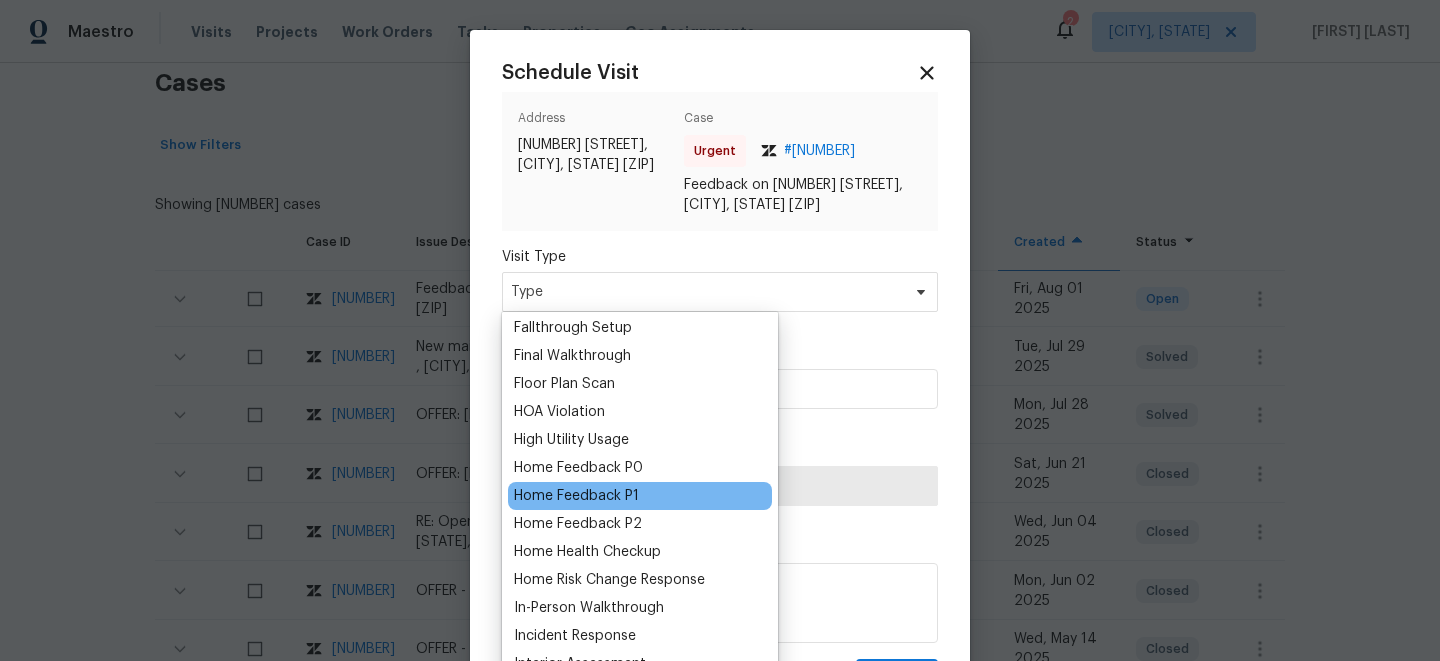 click on "Home Feedback P1" at bounding box center [576, 496] 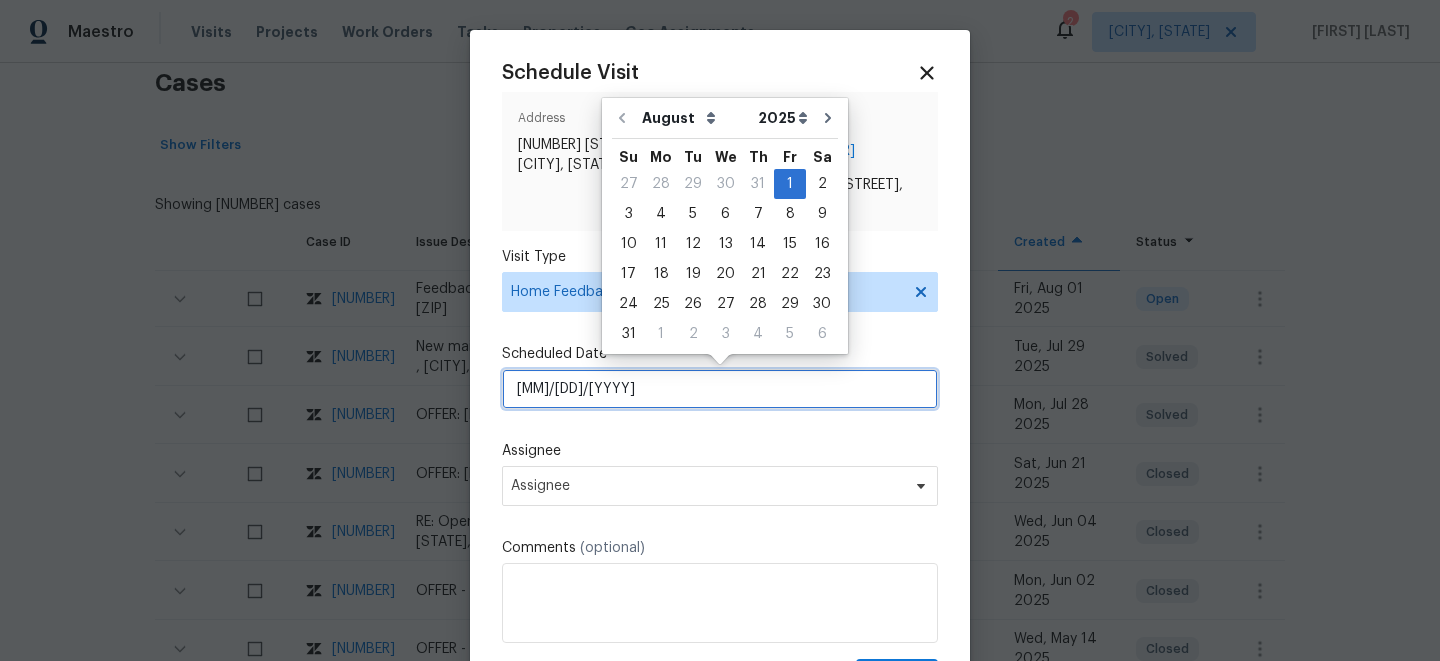 click on "01/08/2025" at bounding box center (720, 389) 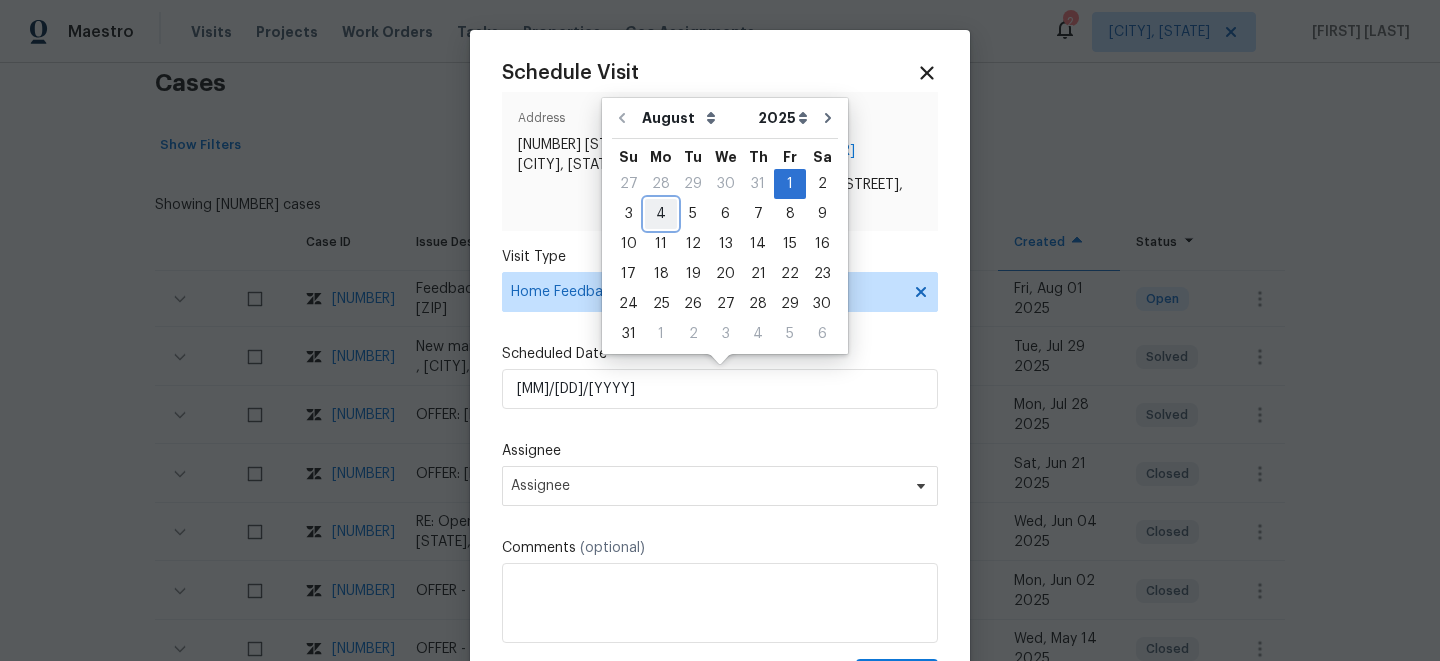 click on "4" at bounding box center [661, 214] 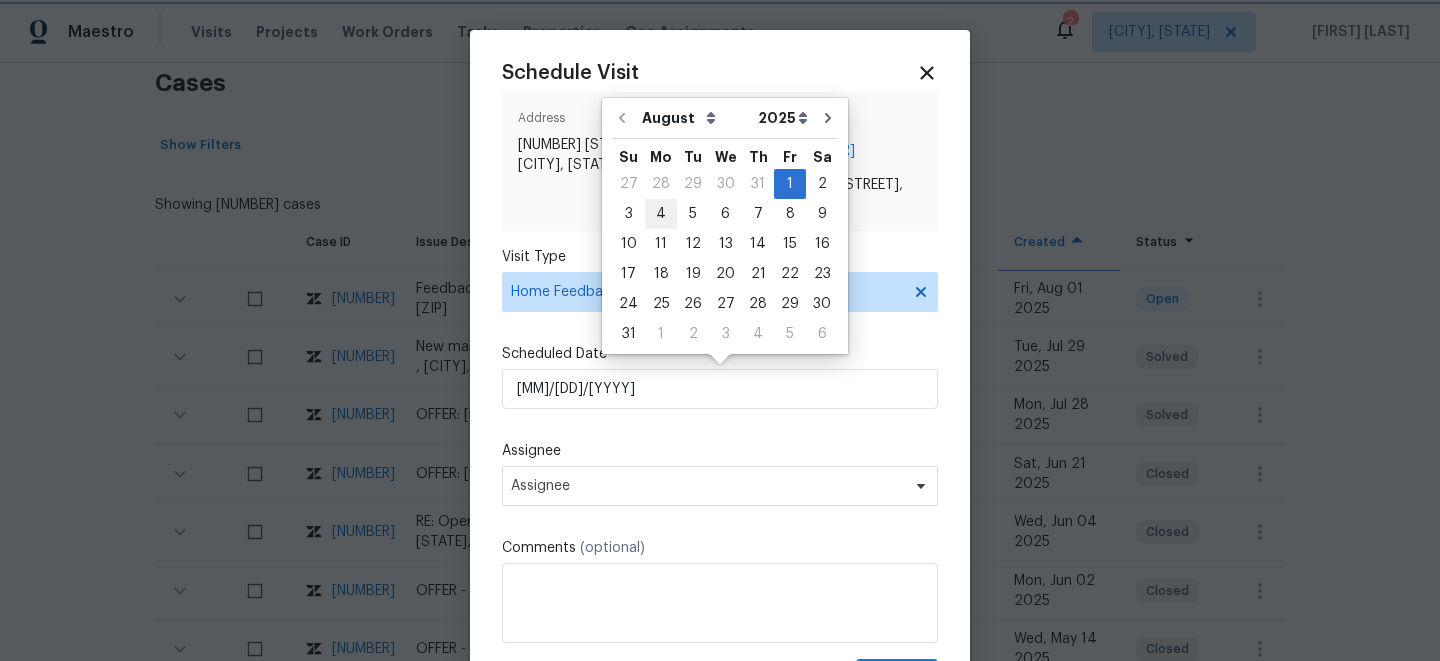 type on "04/08/2025" 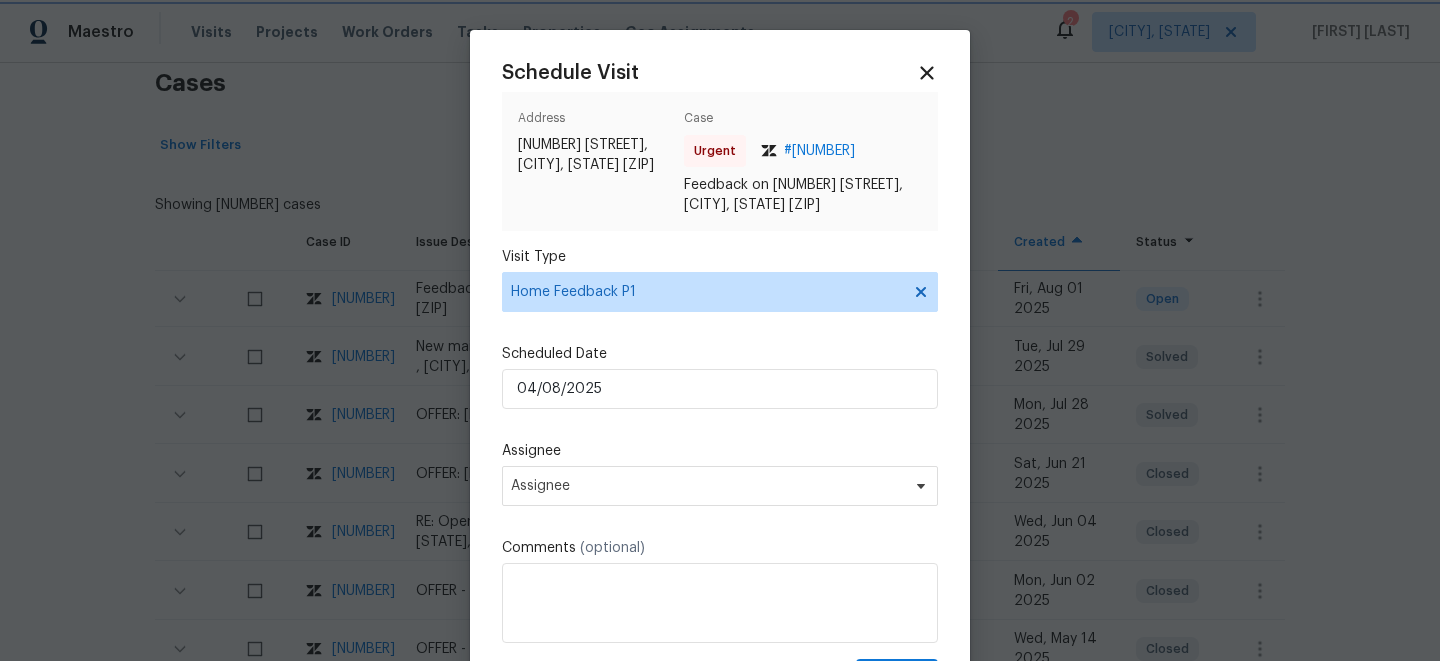 scroll, scrollTop: 96, scrollLeft: 0, axis: vertical 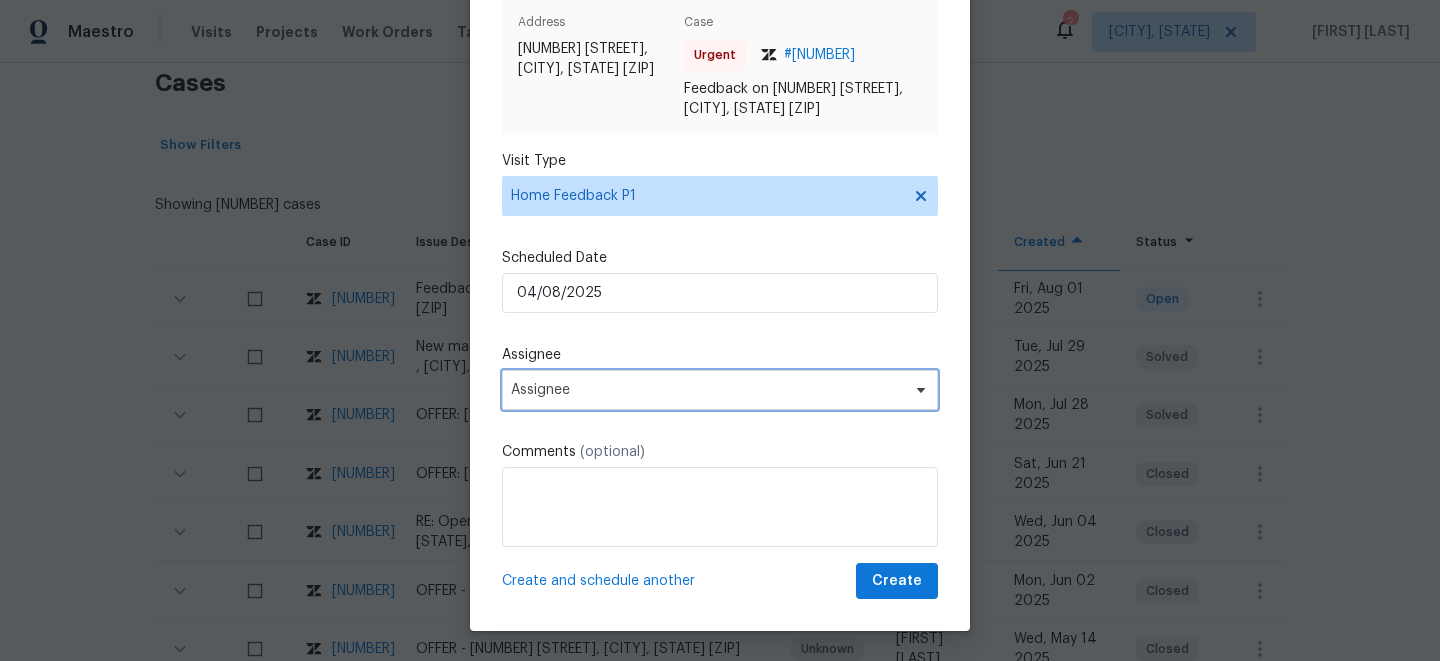 click on "Assignee" at bounding box center (720, 390) 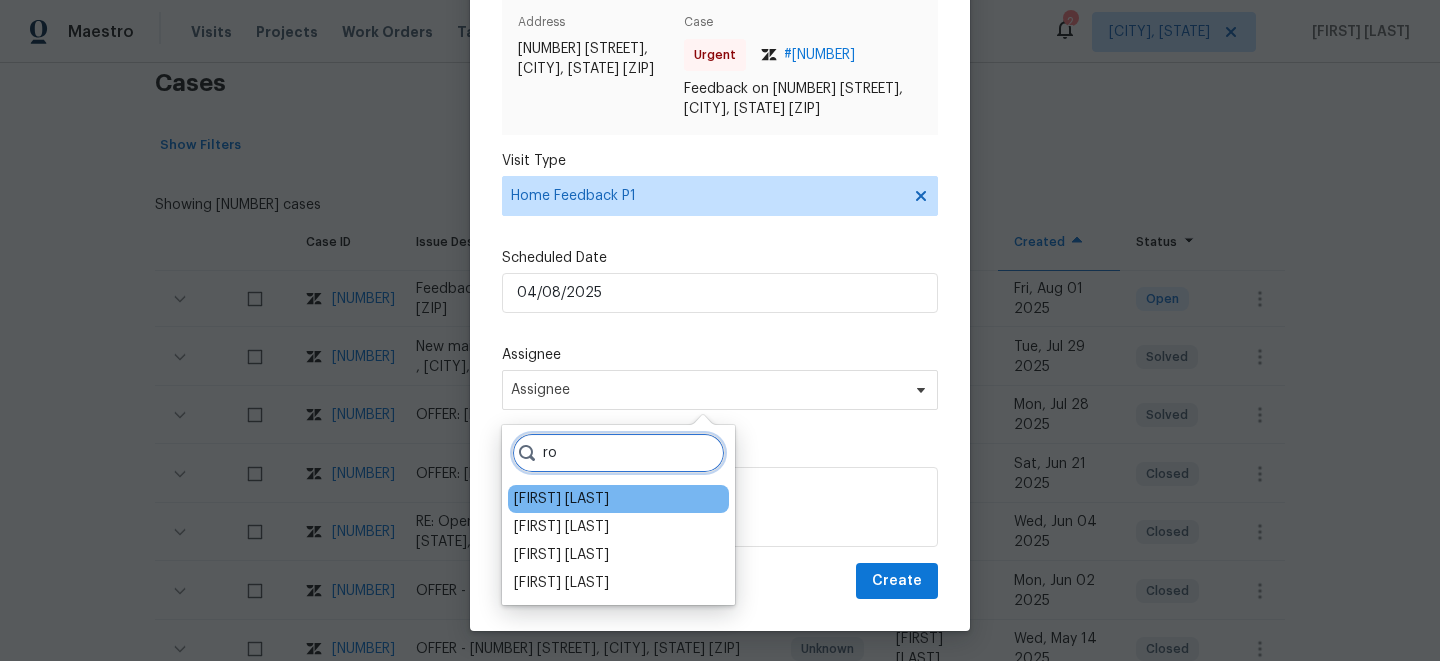 type on "r" 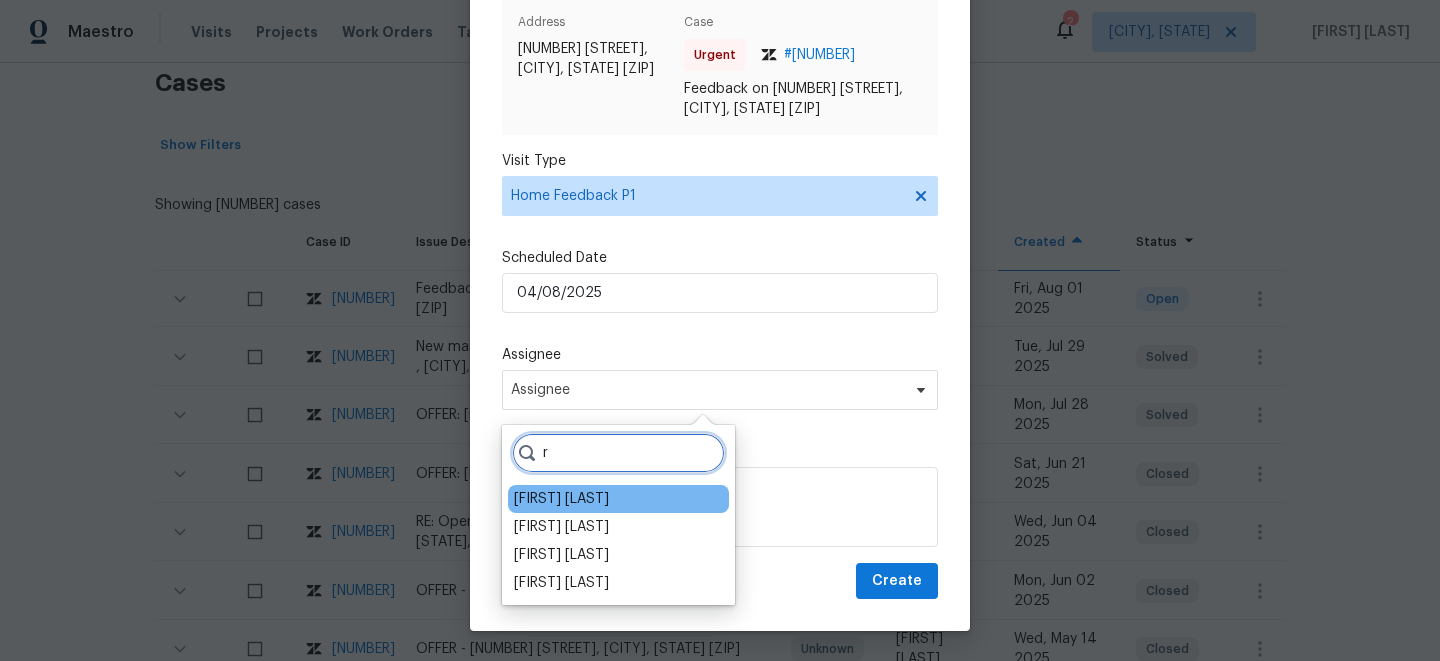 type 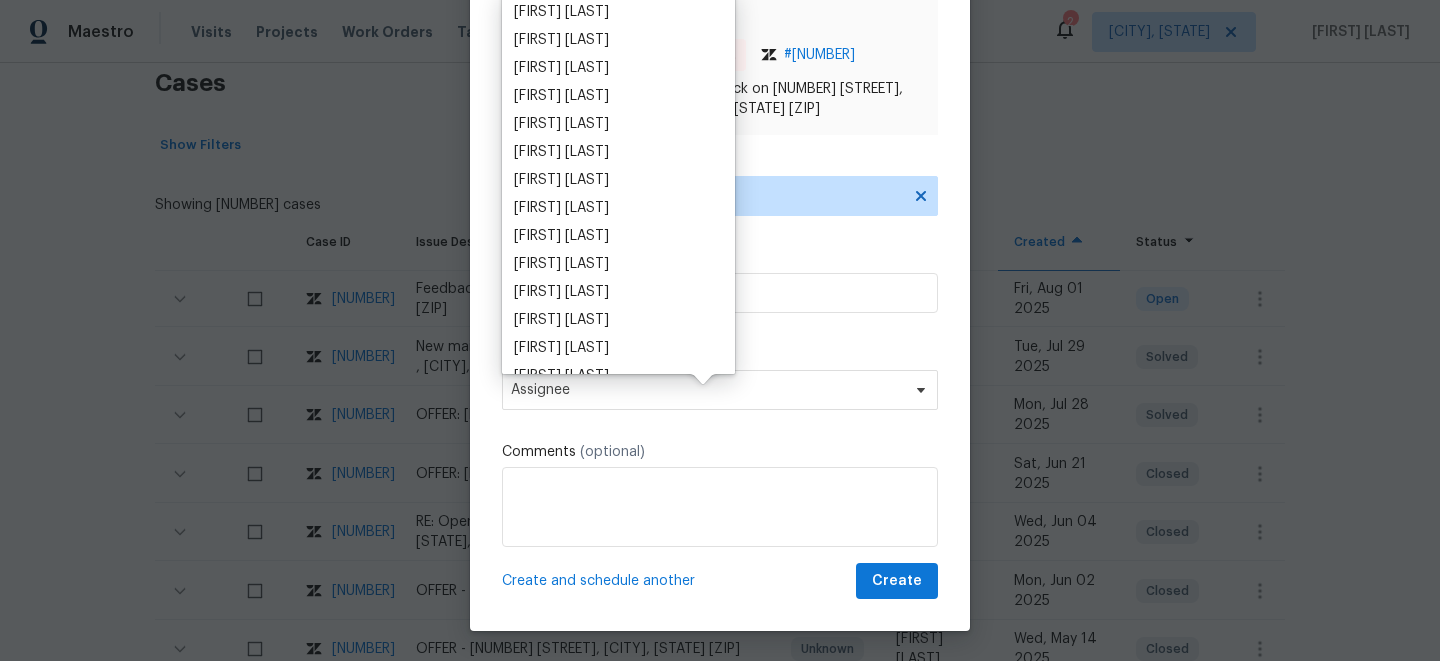 scroll, scrollTop: 0, scrollLeft: 0, axis: both 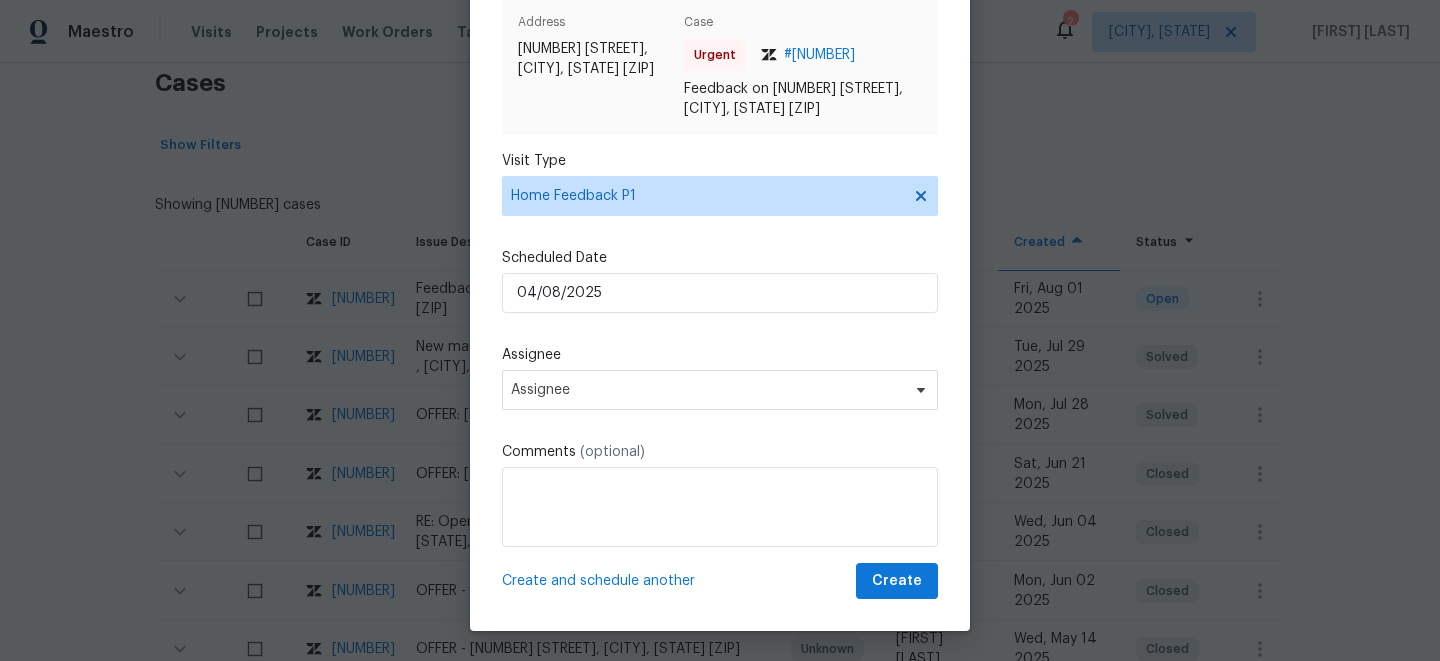 click at bounding box center (720, 330) 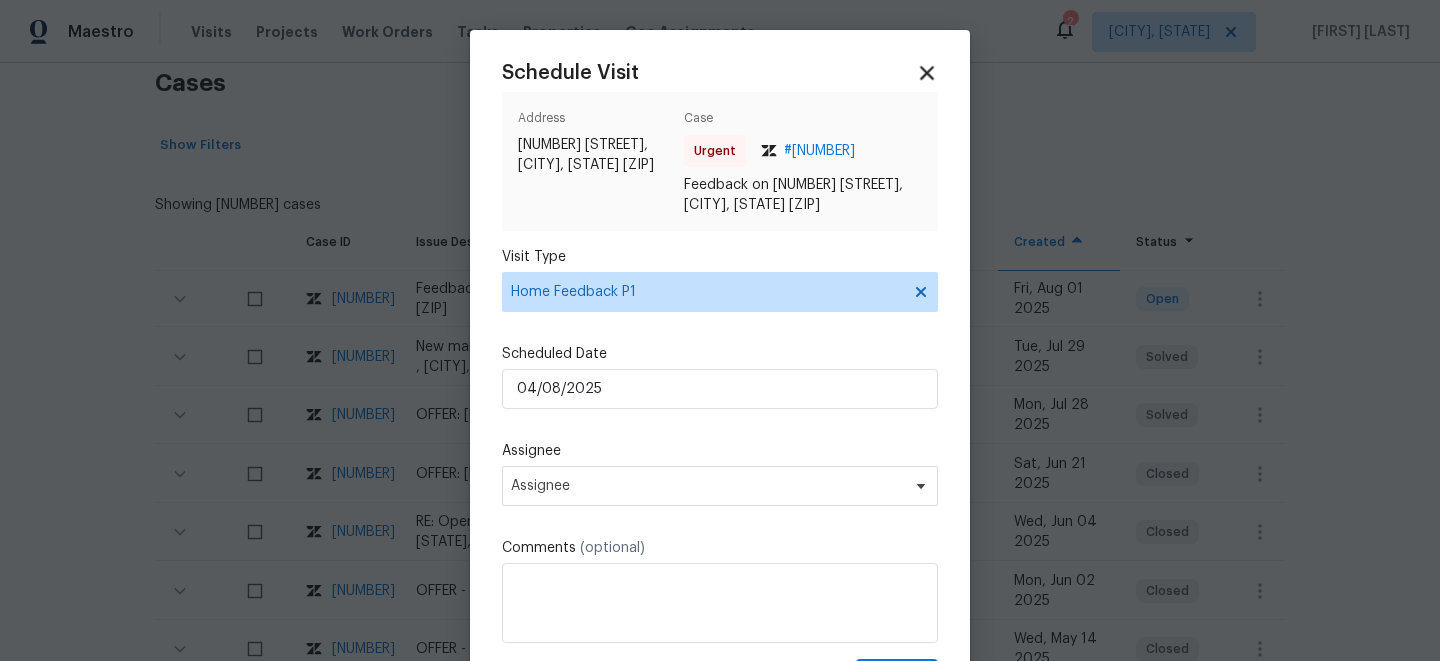 click 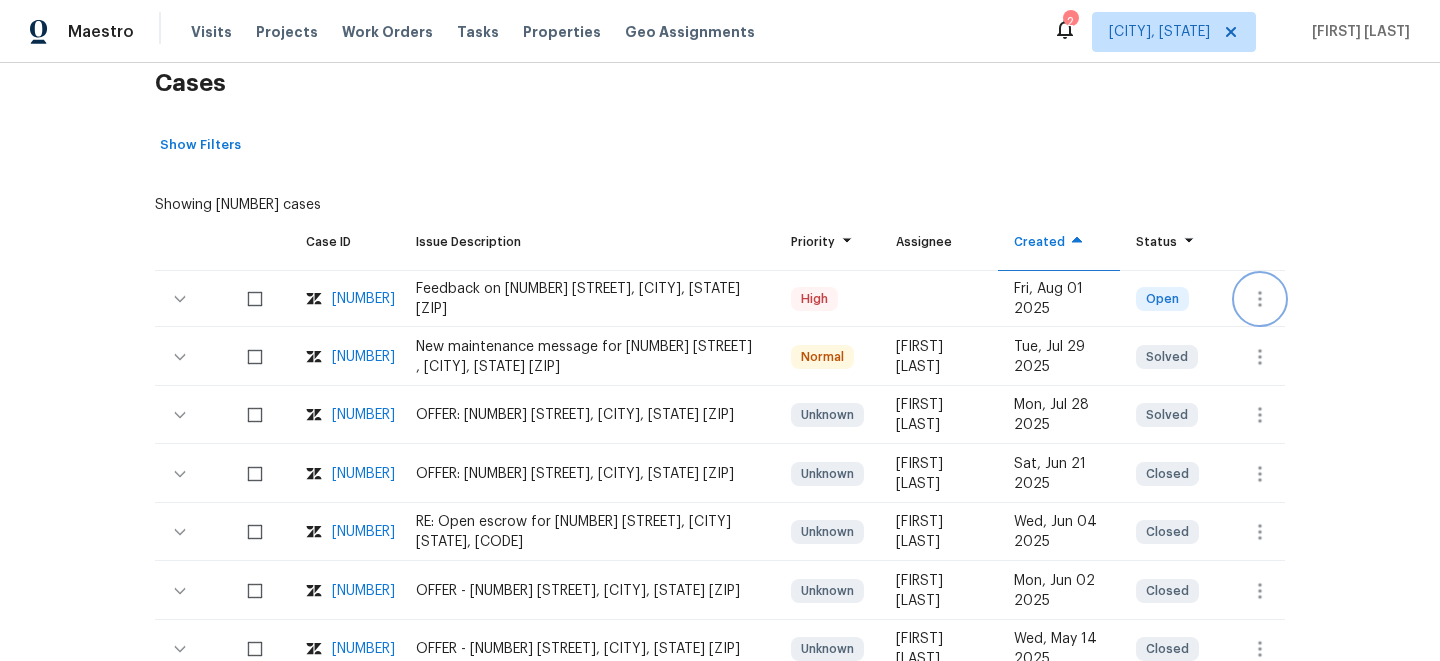 click 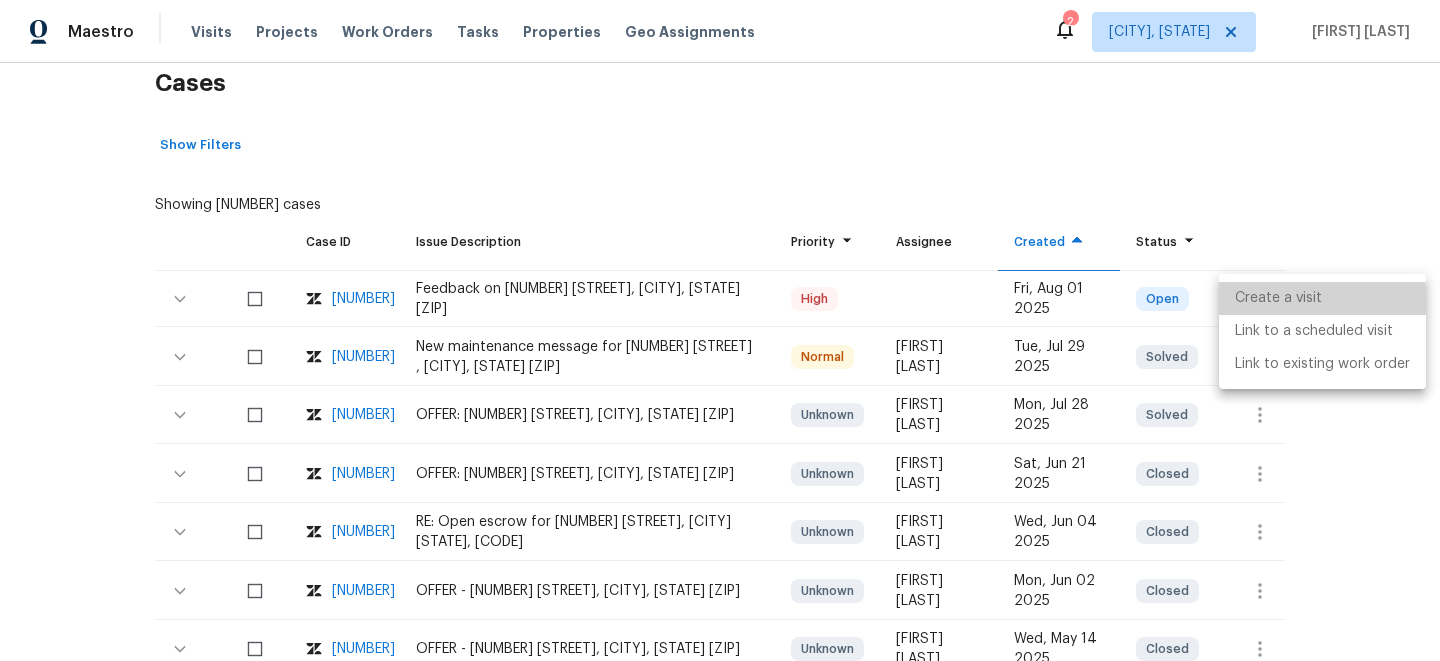click on "Create a visit" at bounding box center [1322, 298] 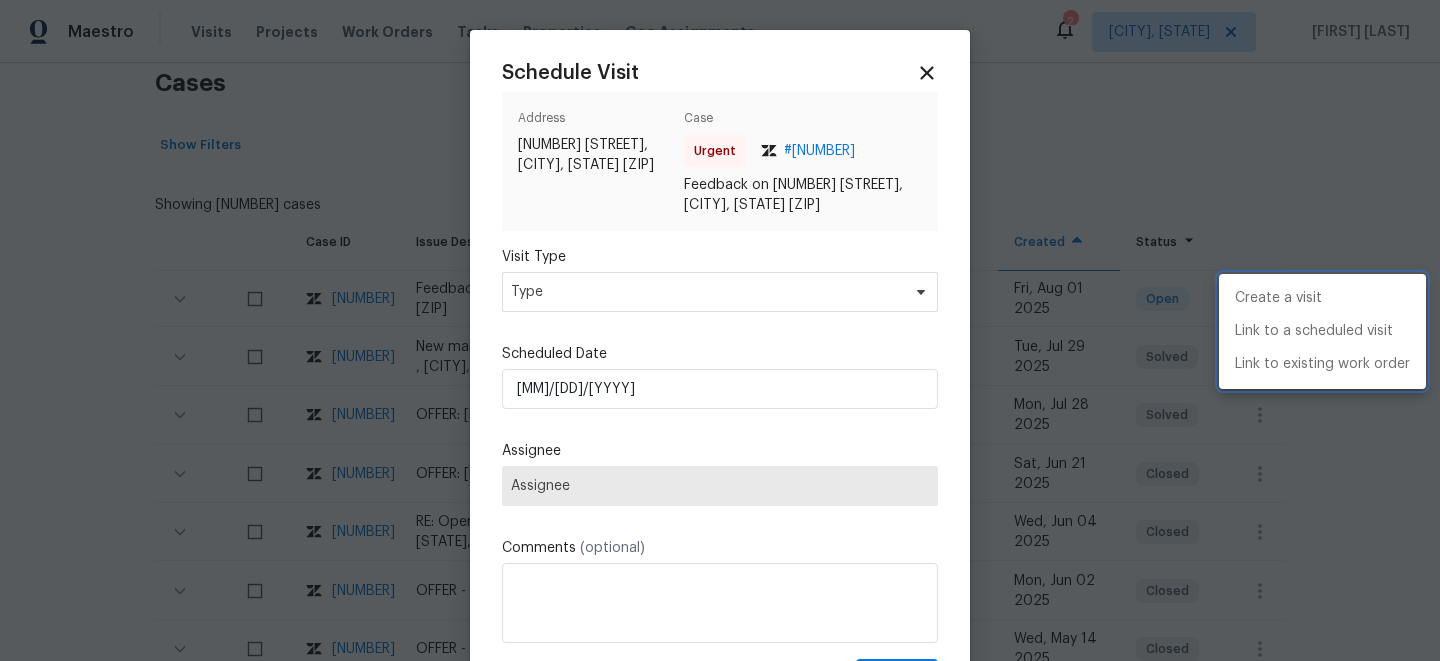 click at bounding box center [720, 330] 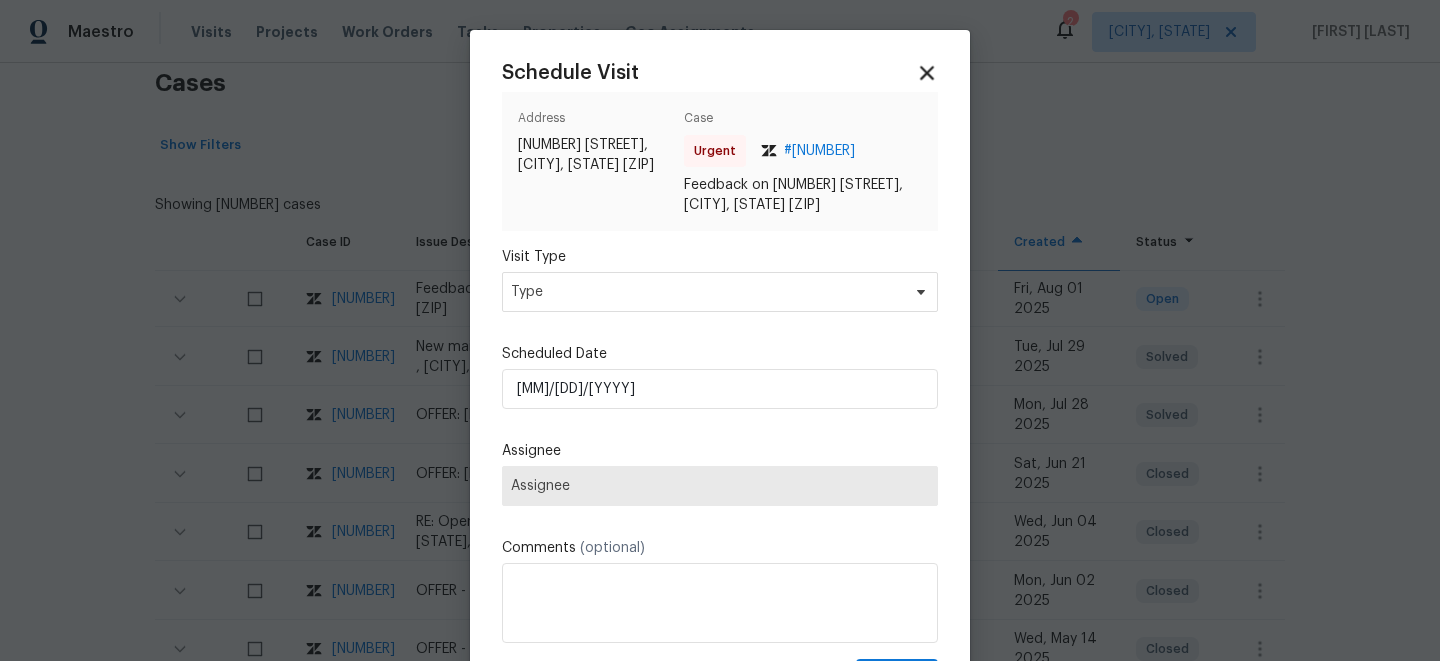 click 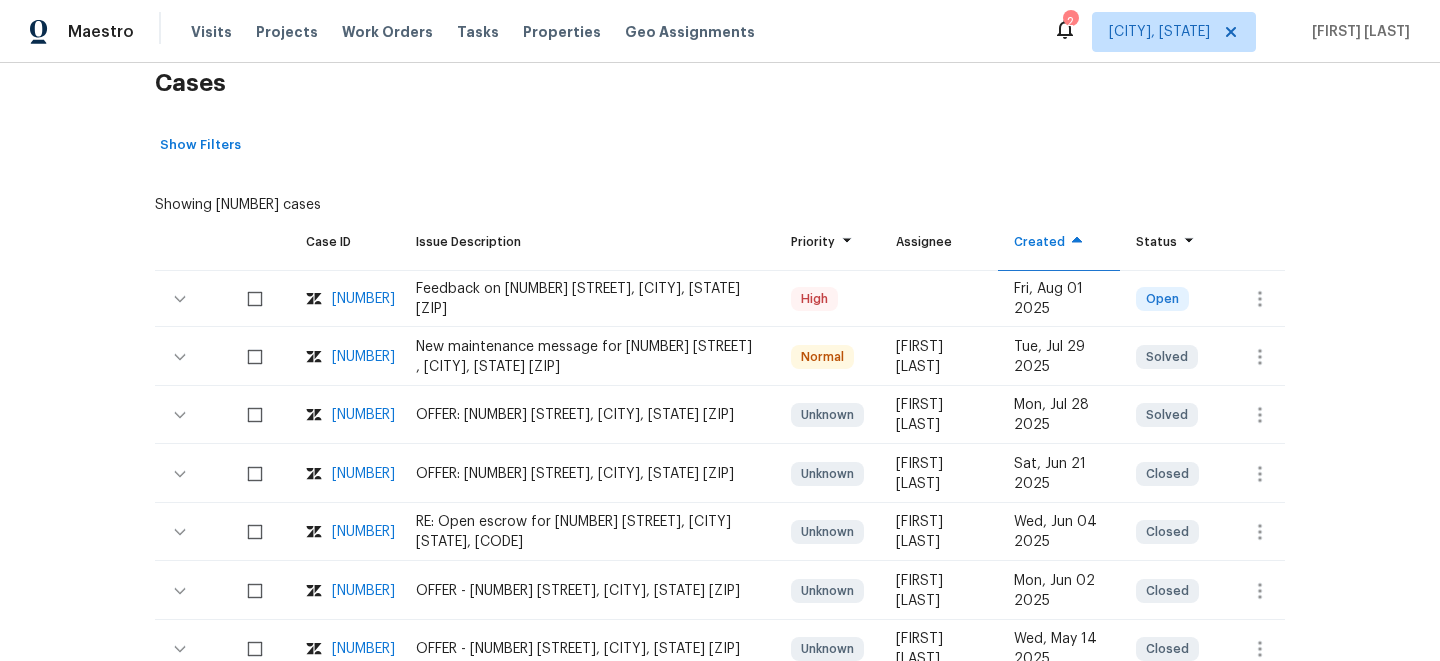 scroll, scrollTop: 0, scrollLeft: 0, axis: both 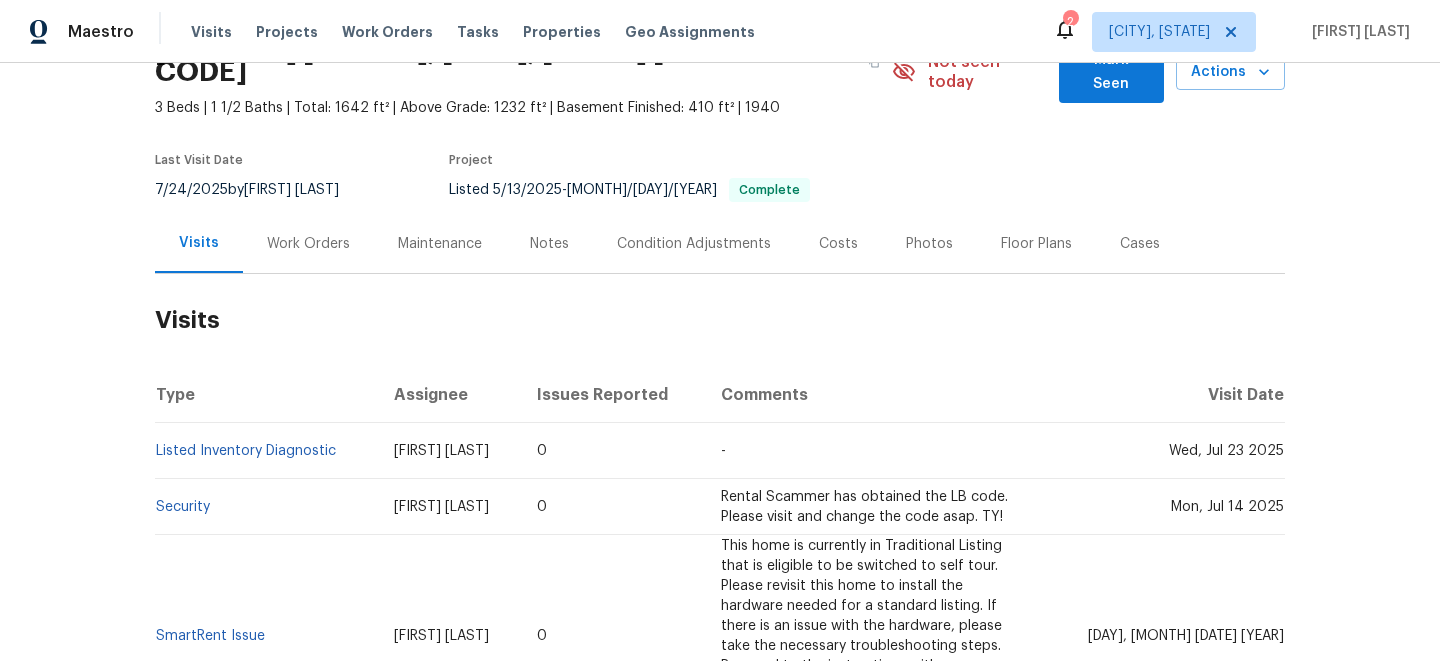 click on "Cases" at bounding box center [1140, 243] 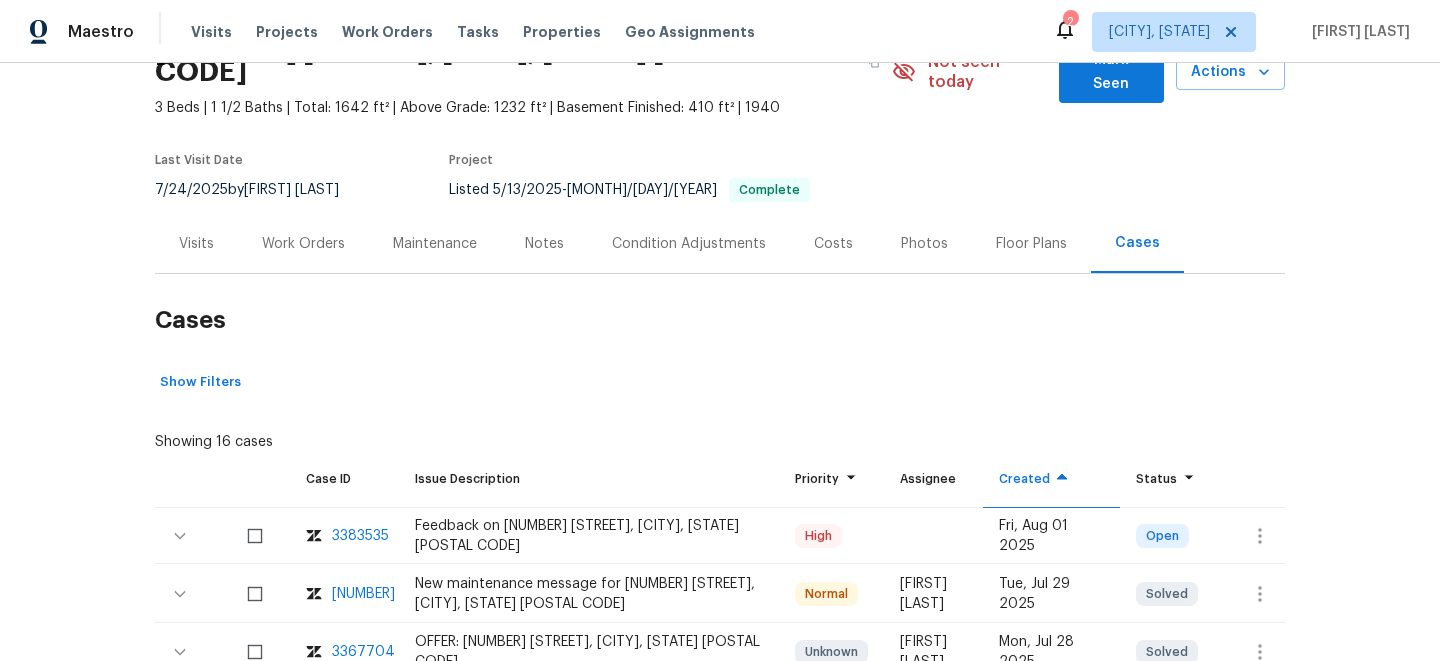 scroll, scrollTop: 286, scrollLeft: 0, axis: vertical 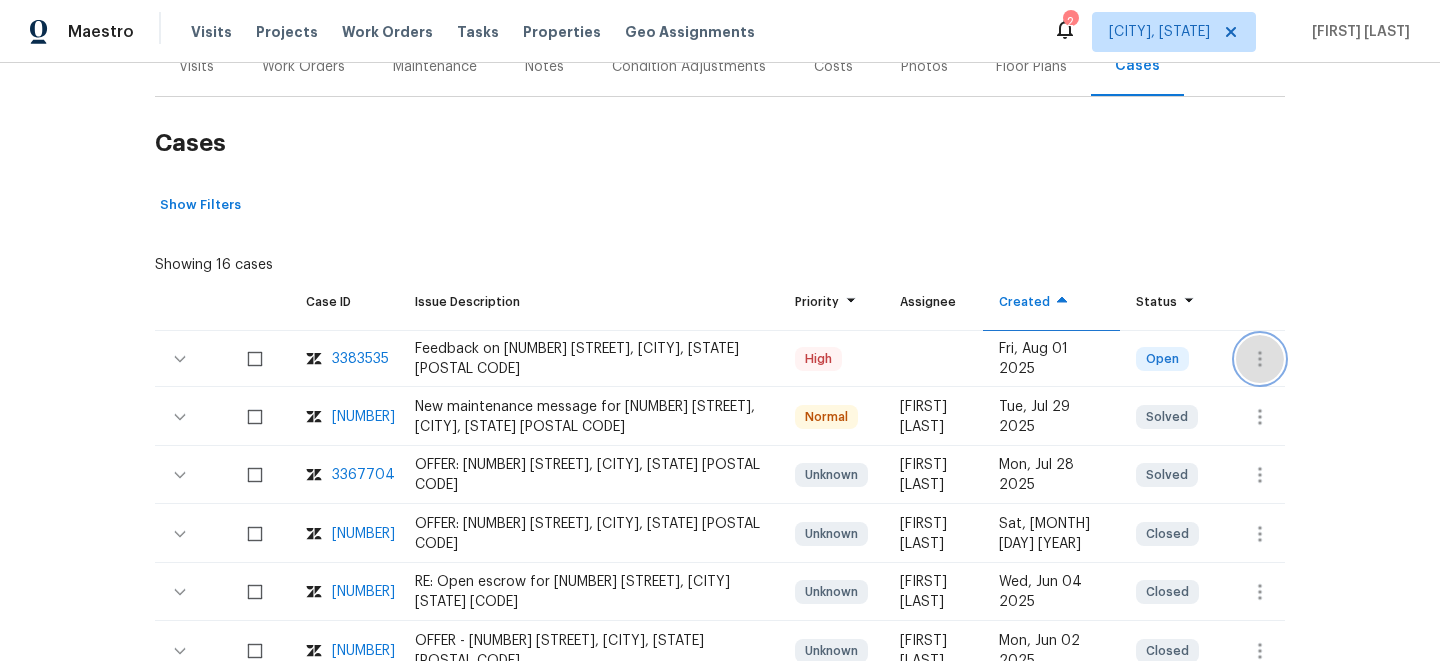 click 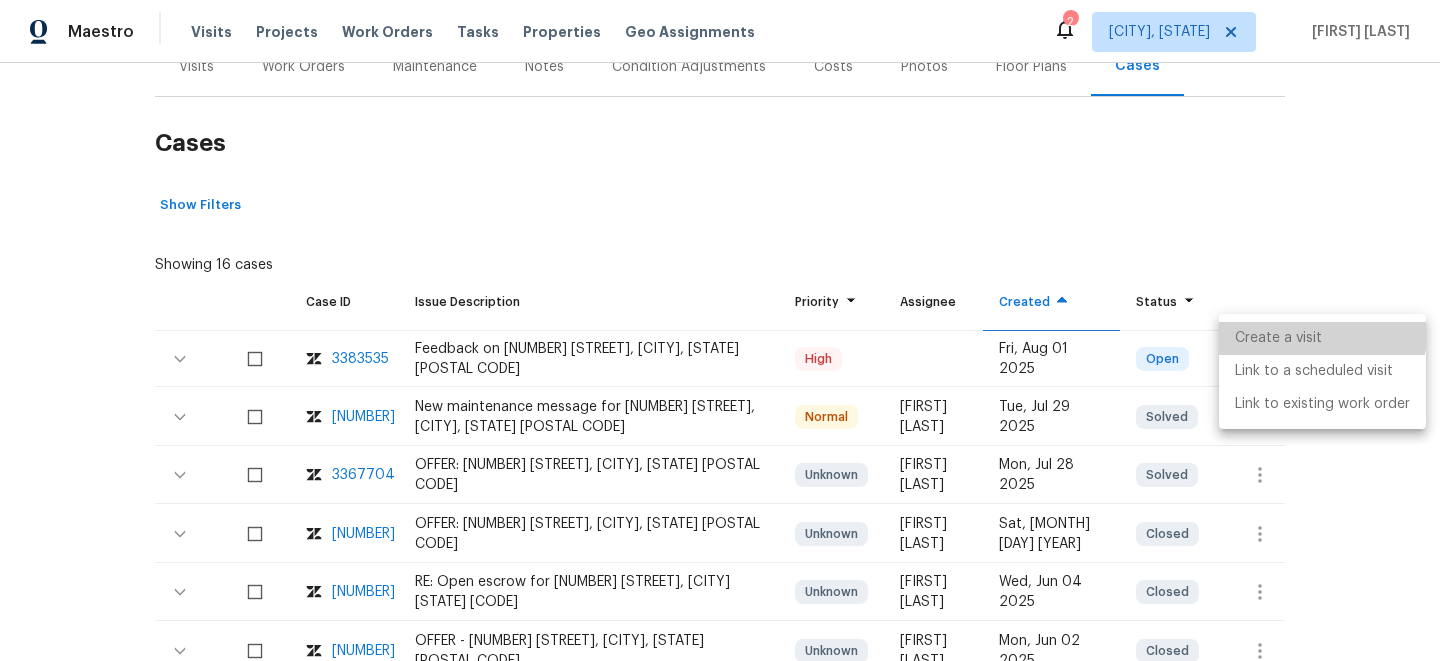 click on "Create a visit" at bounding box center [1322, 338] 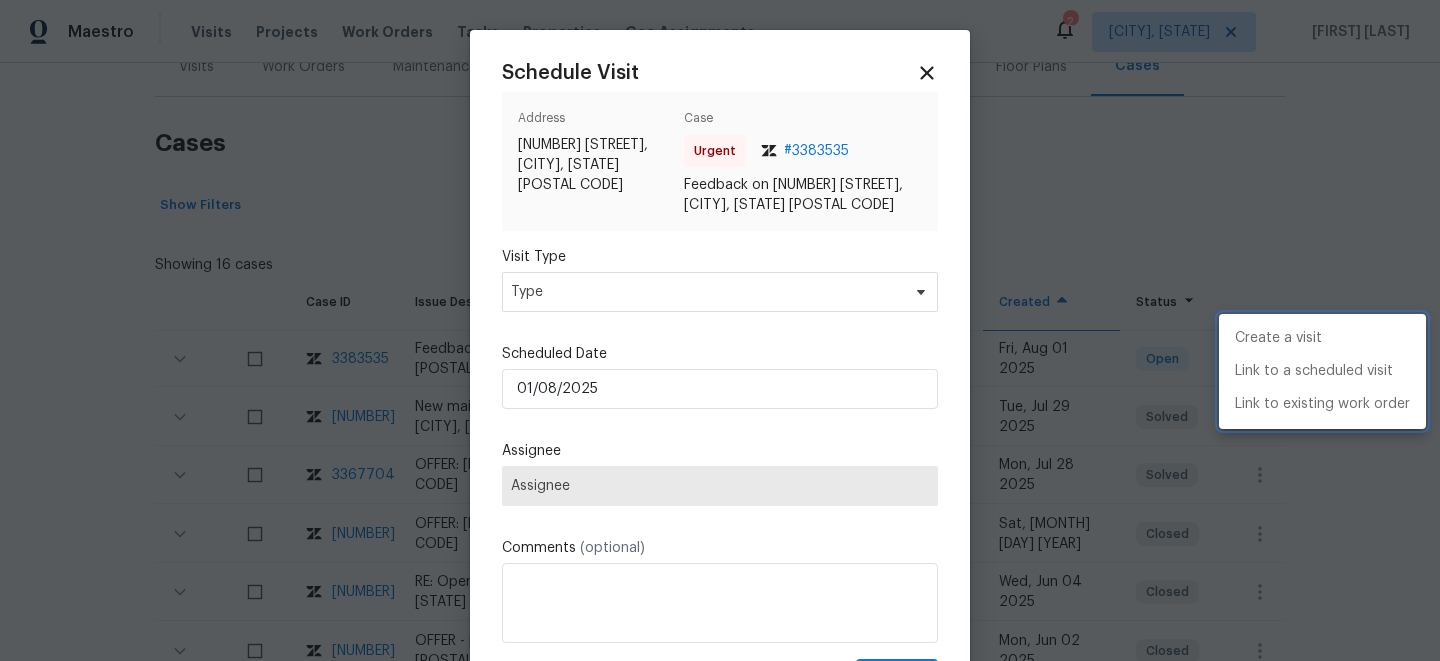 click at bounding box center [720, 330] 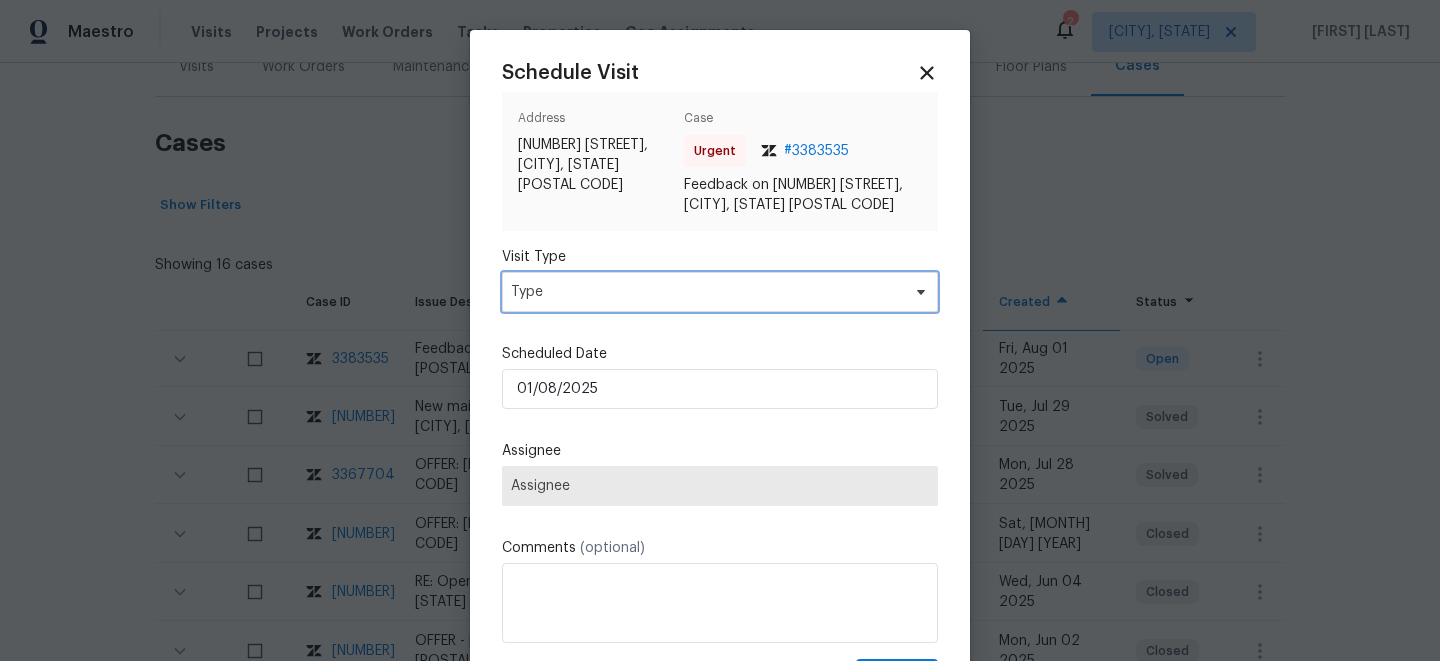 click on "Type" at bounding box center (720, 292) 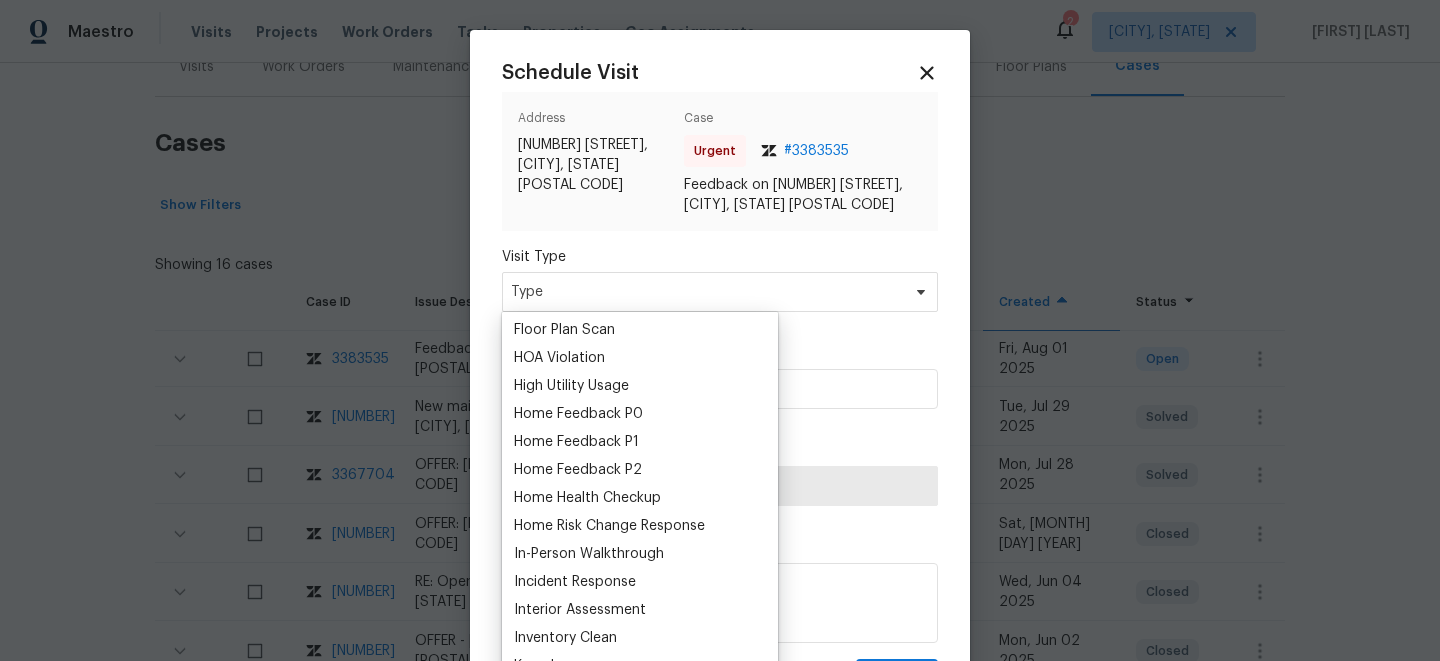 scroll, scrollTop: 533, scrollLeft: 0, axis: vertical 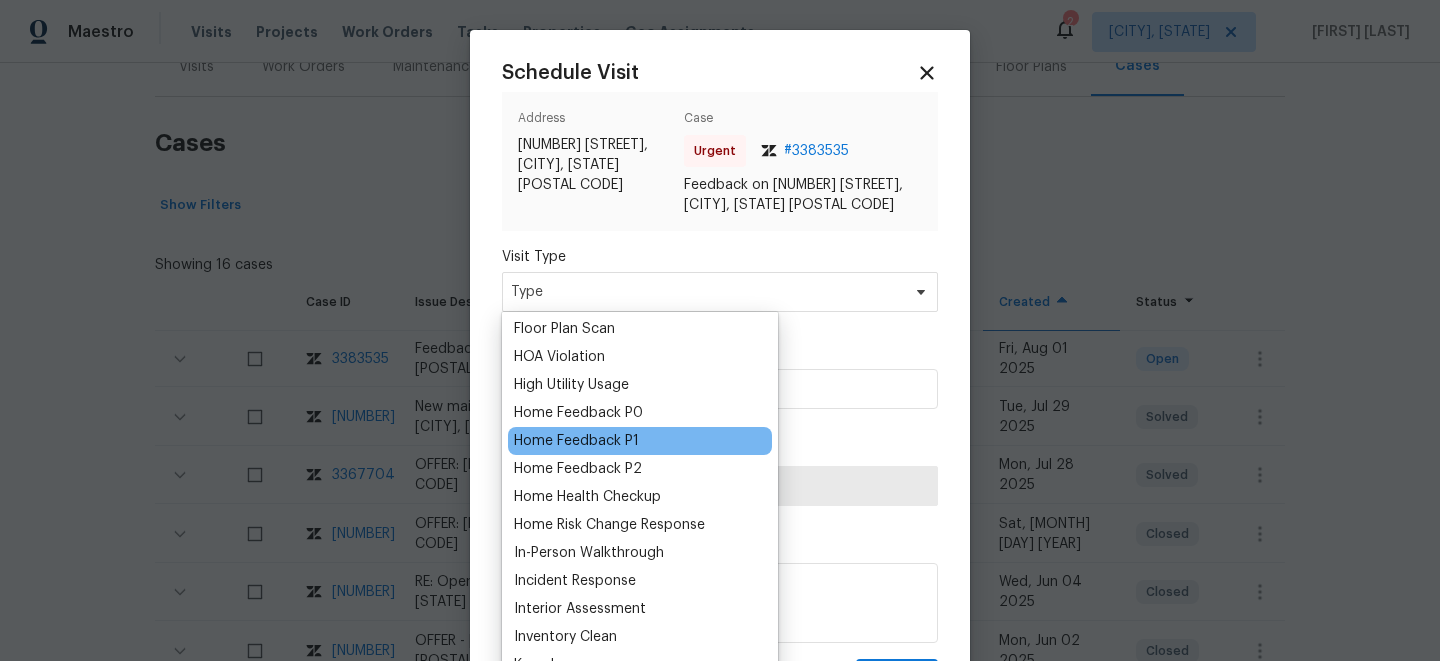 click on "Home Feedback P1" at bounding box center [576, 441] 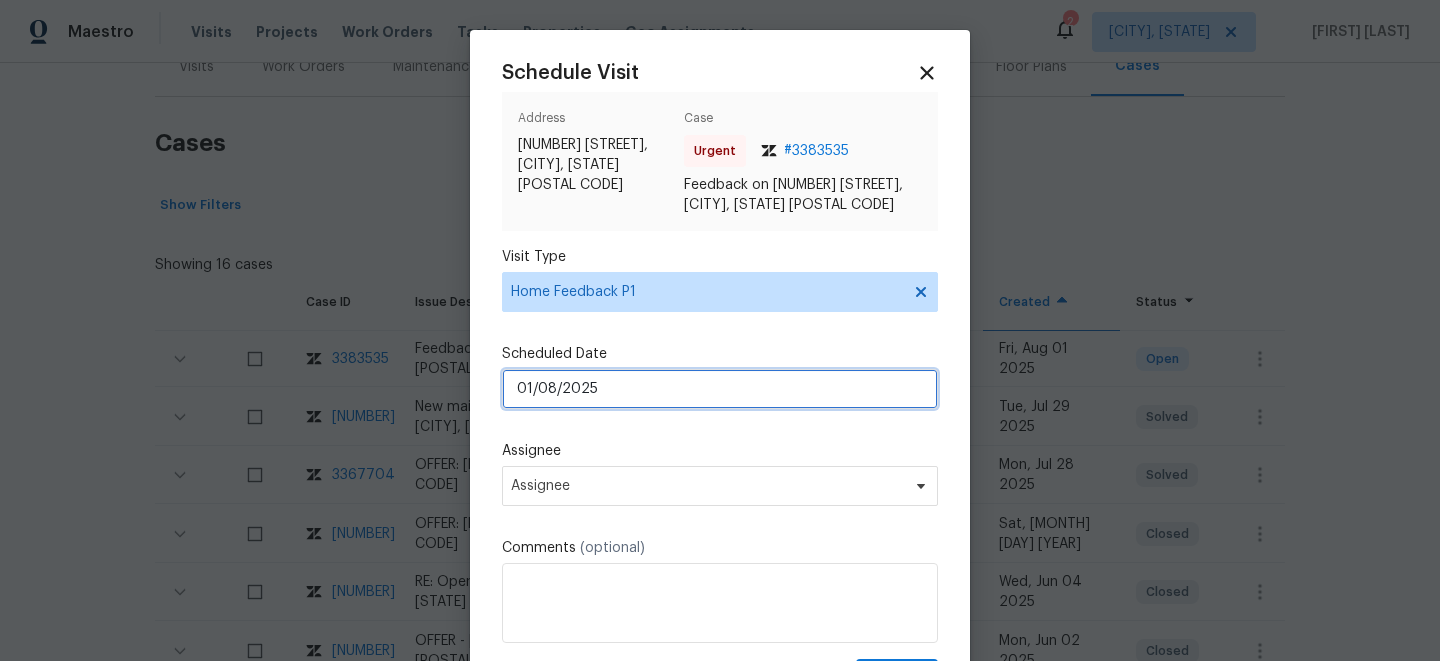 click on "01/08/2025" at bounding box center (720, 389) 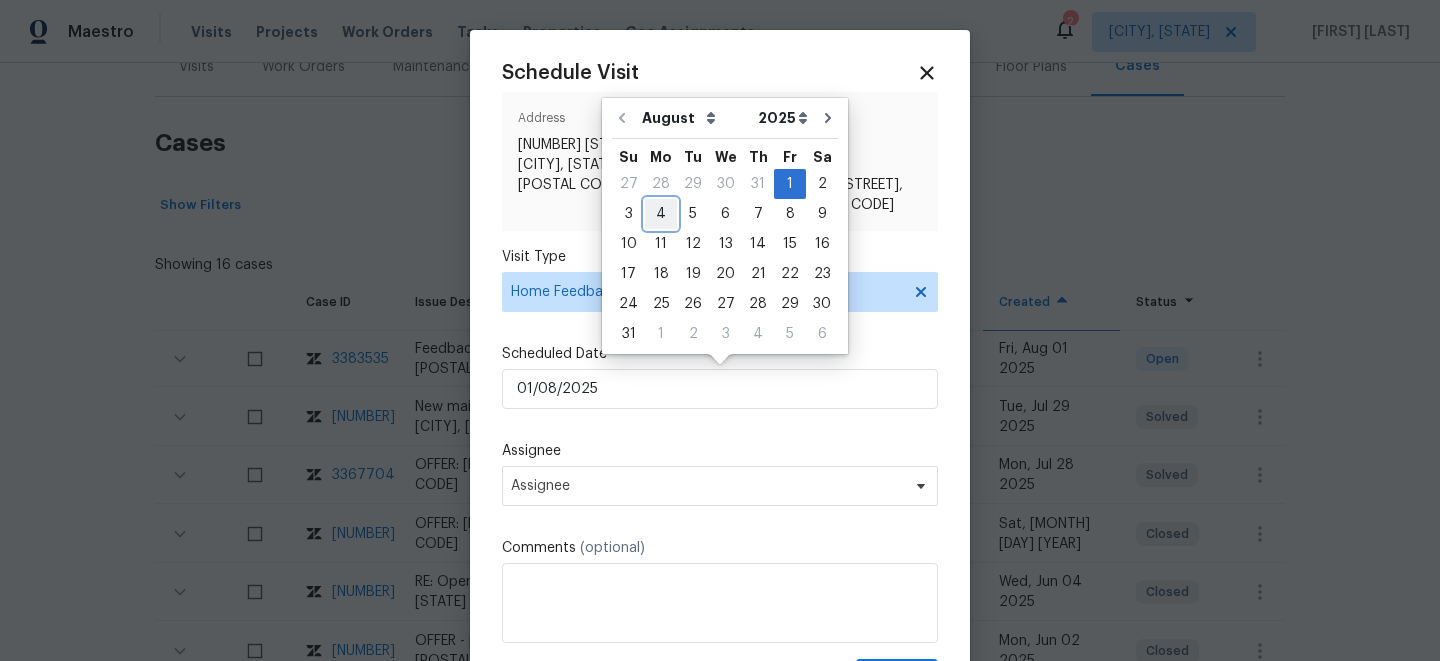 click on "4" at bounding box center [661, 214] 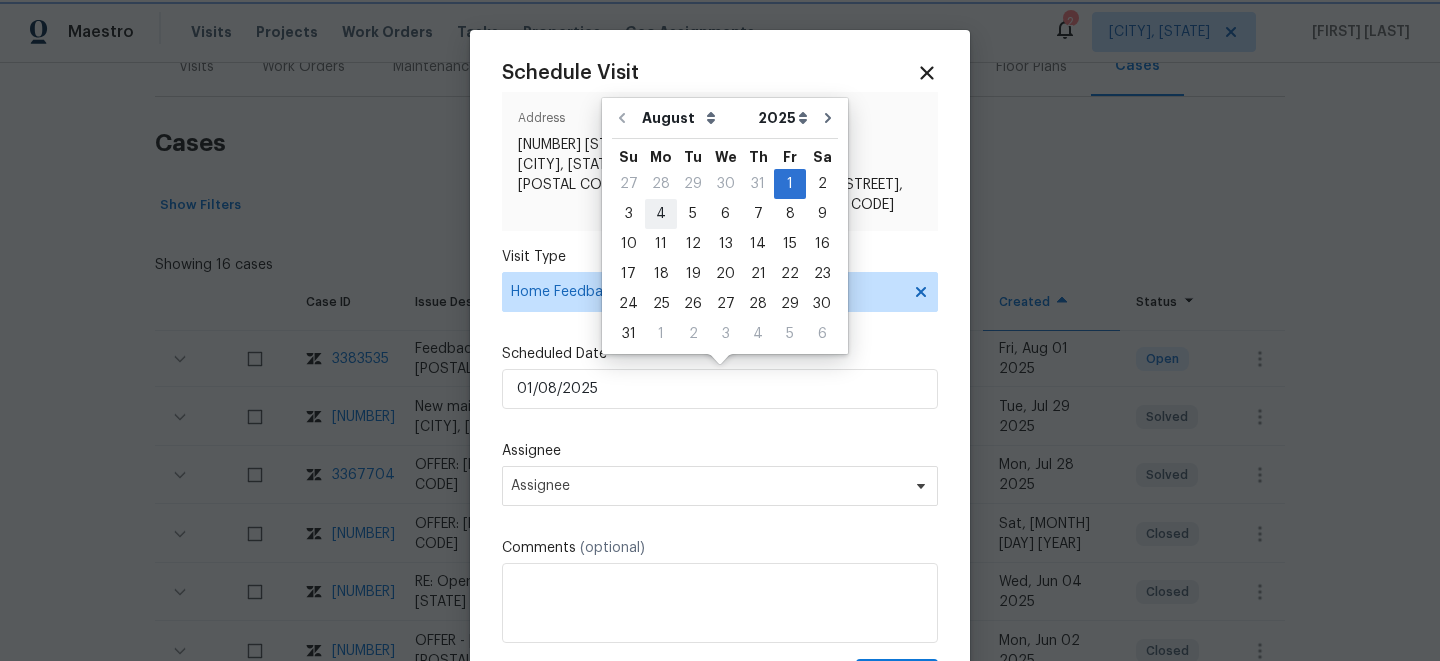 type on "04/08/2025" 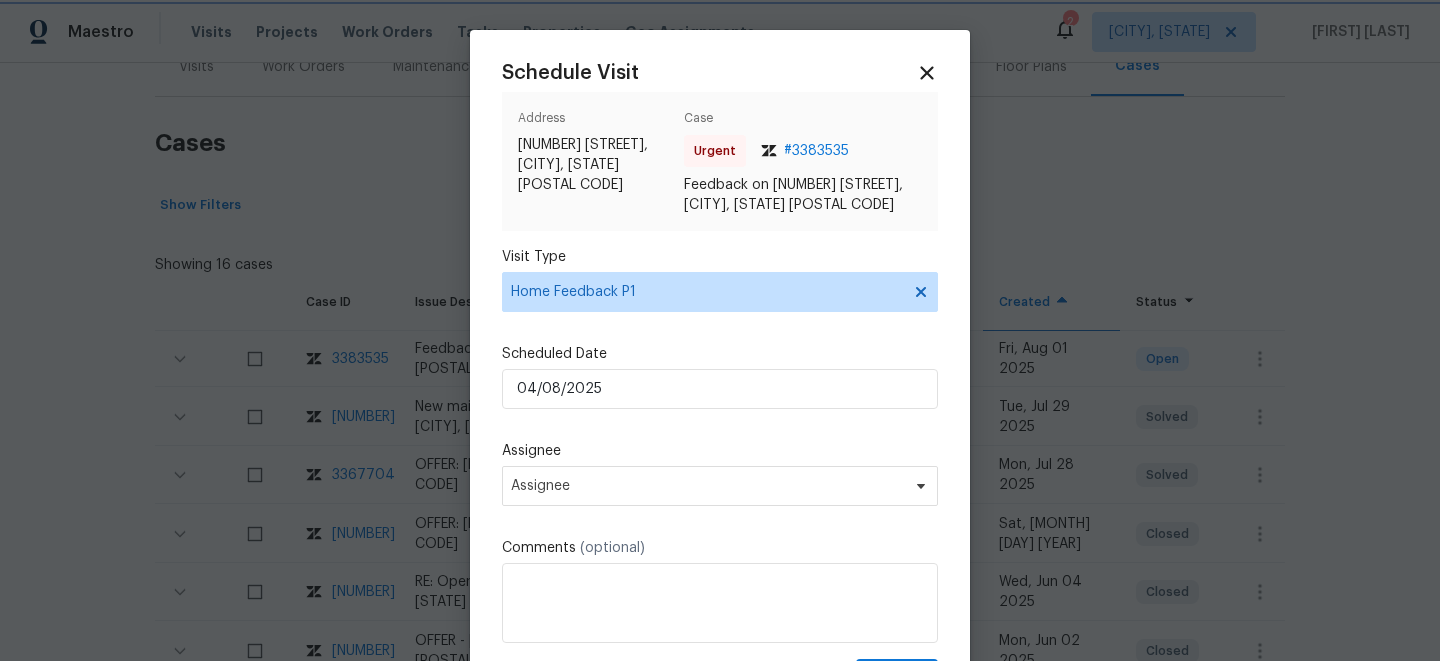 scroll, scrollTop: 96, scrollLeft: 0, axis: vertical 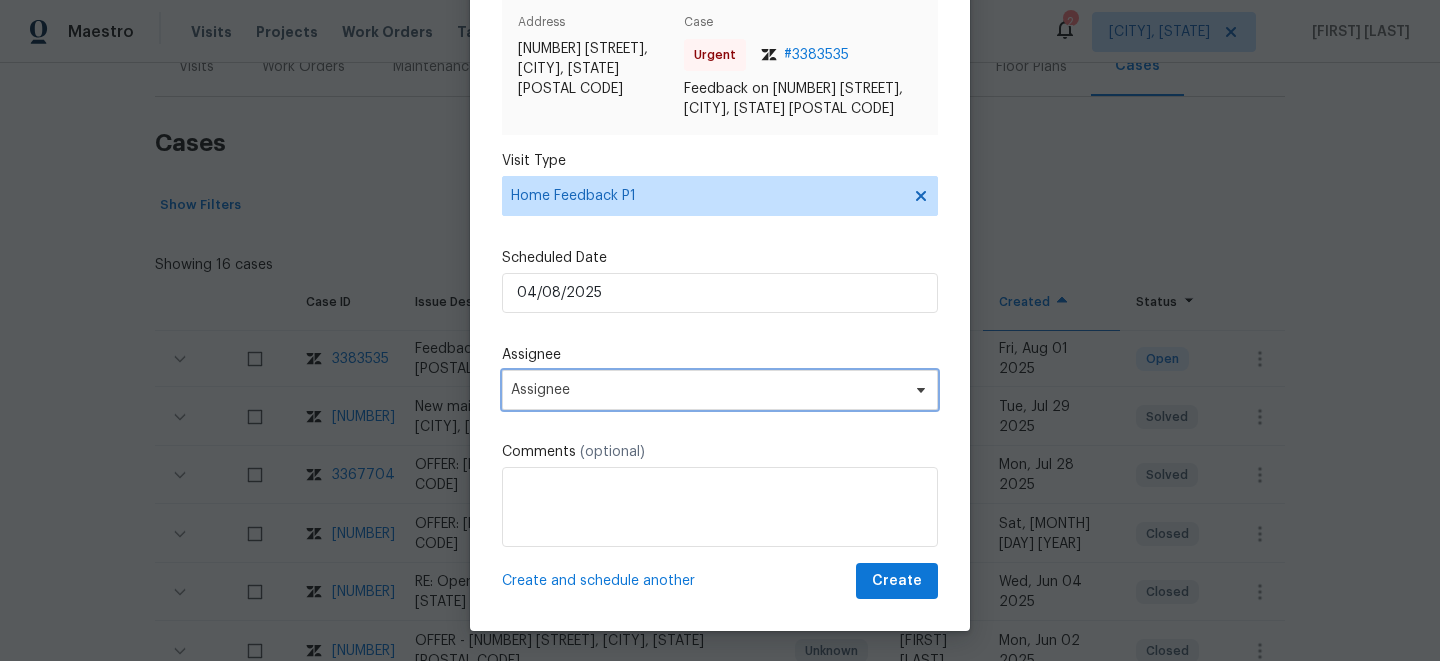 click on "Assignee" at bounding box center [707, 390] 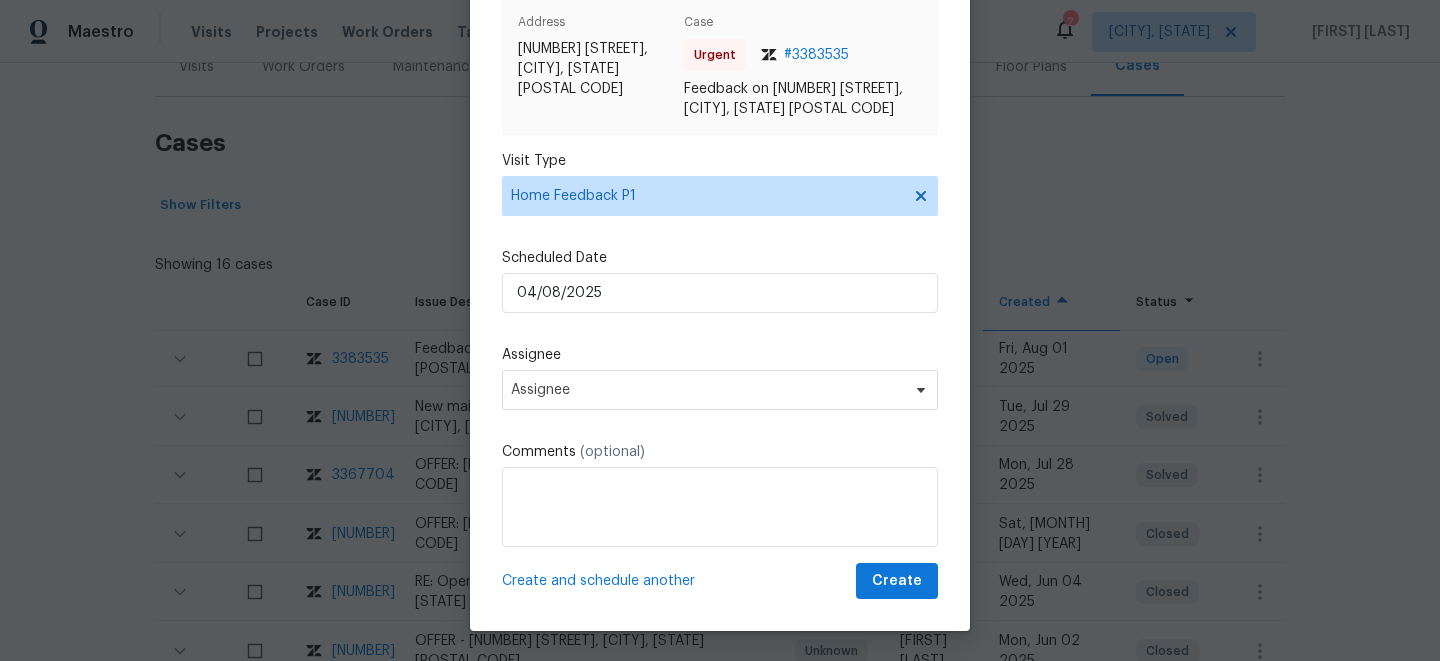 click at bounding box center (720, 330) 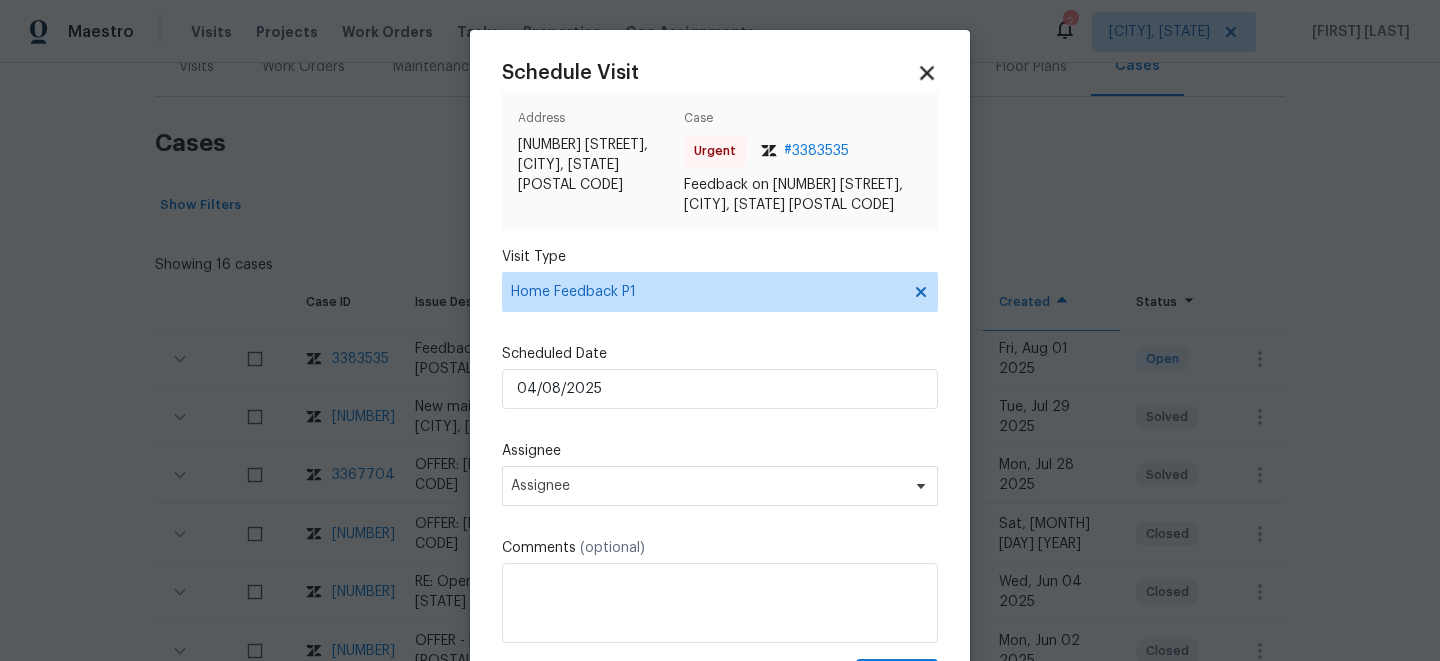 click 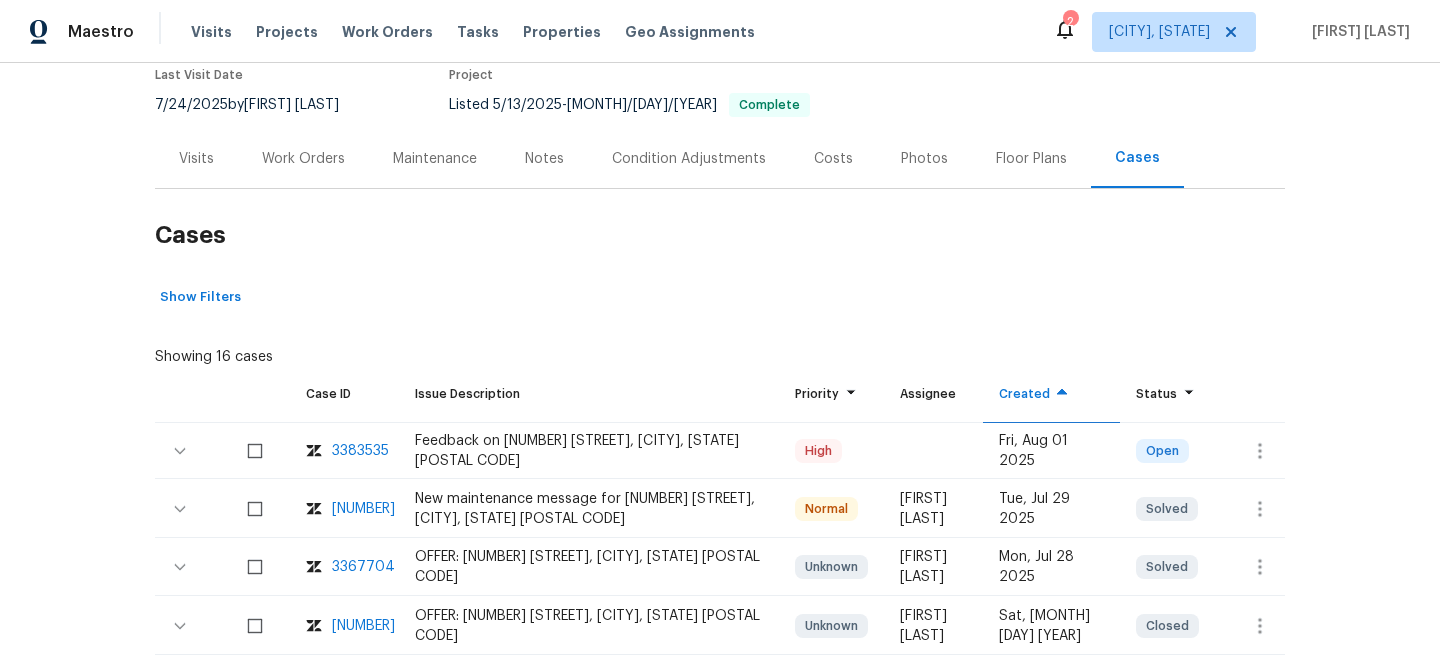 scroll, scrollTop: 204, scrollLeft: 0, axis: vertical 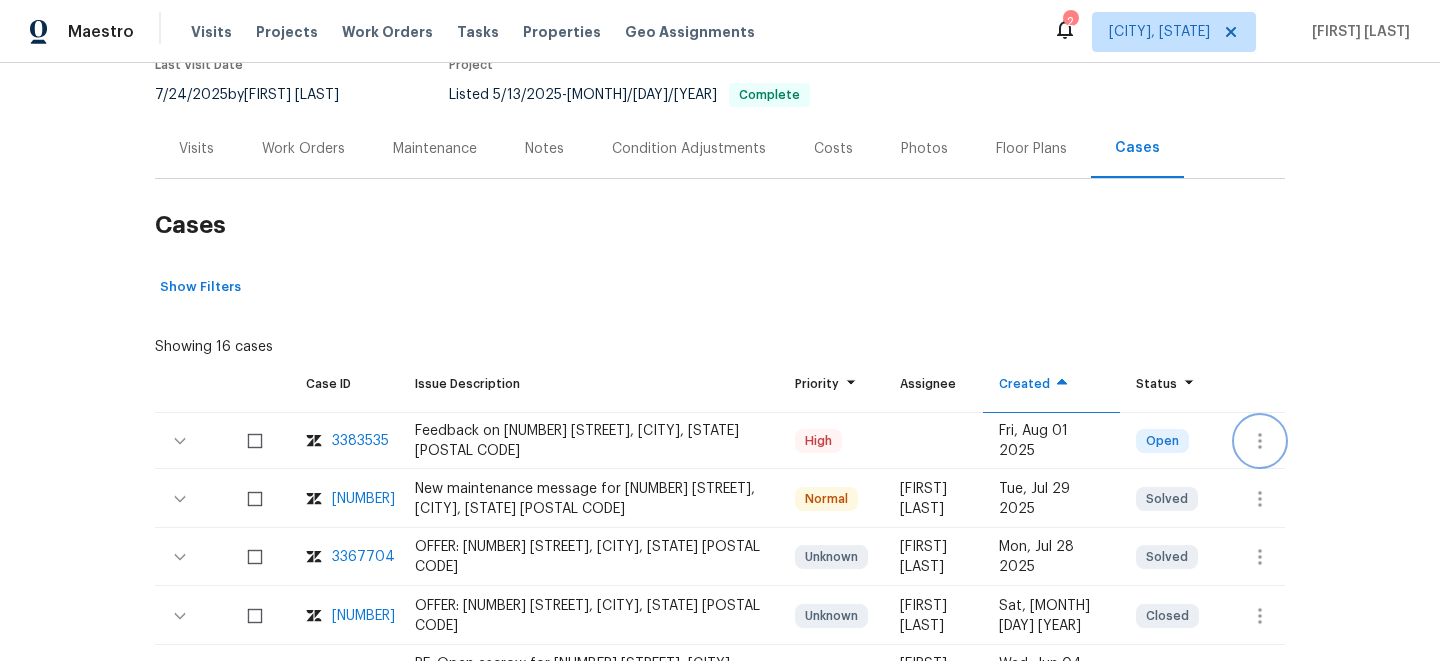 click at bounding box center [1260, 441] 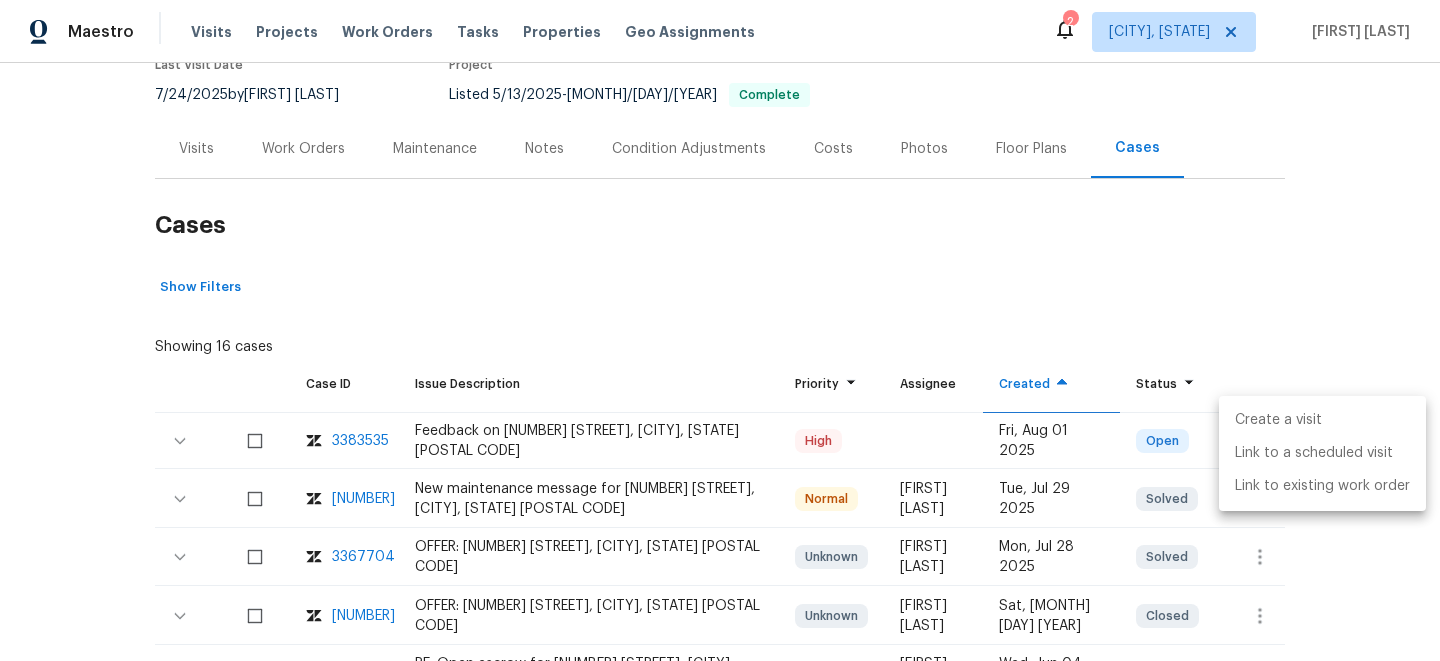 click on "Create a visit Link to a scheduled visit Link to existing work order" at bounding box center [1322, 453] 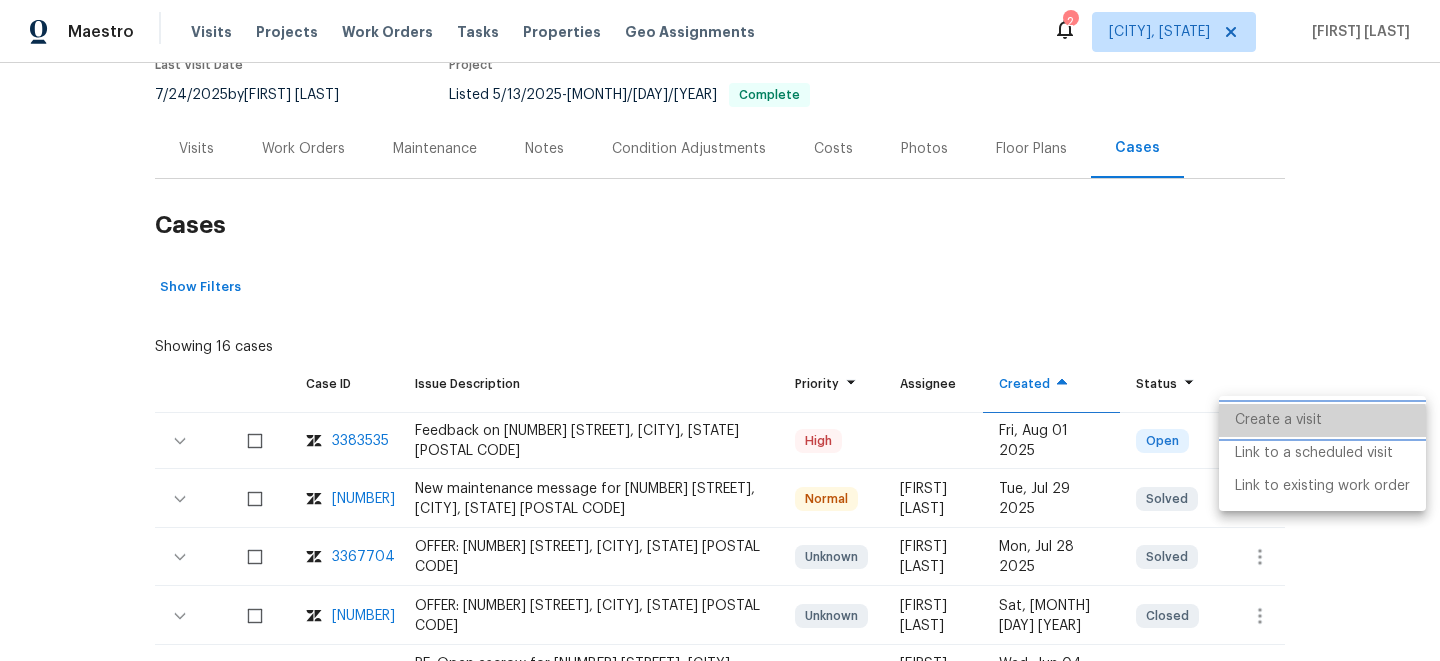 click on "Create a visit" at bounding box center (1322, 420) 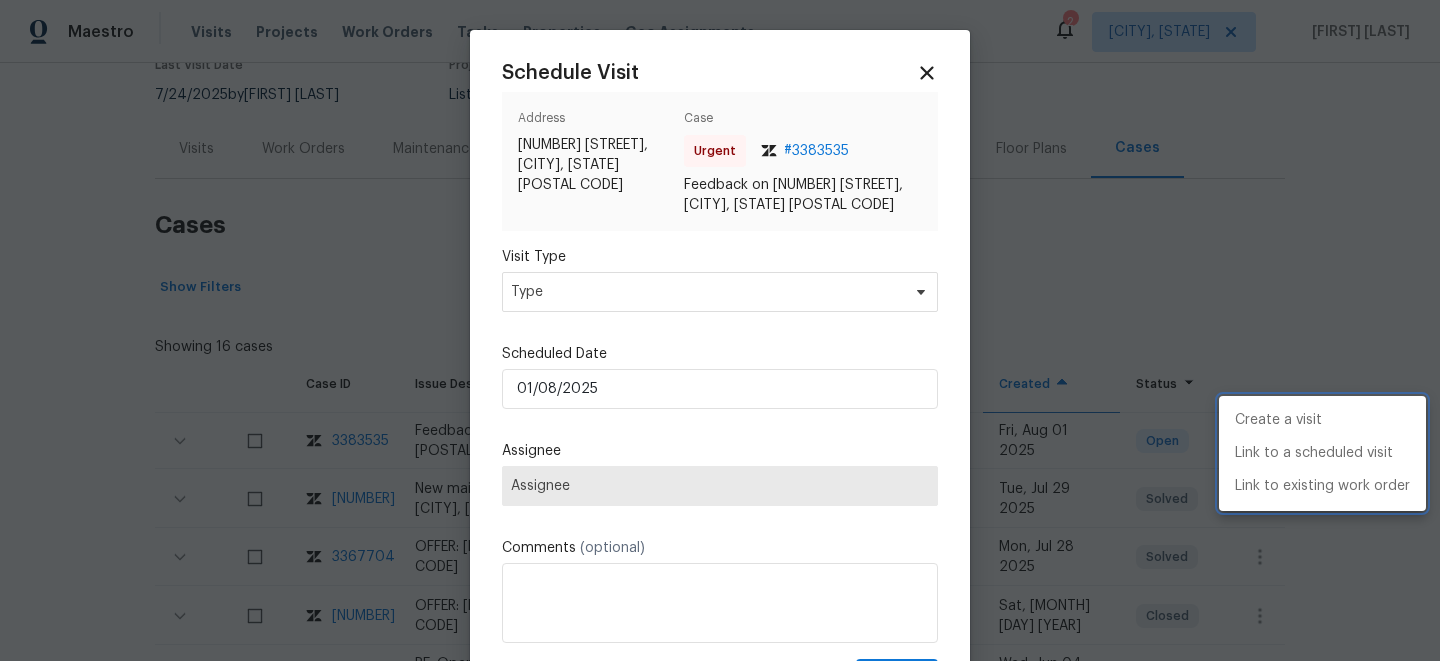 click at bounding box center (720, 330) 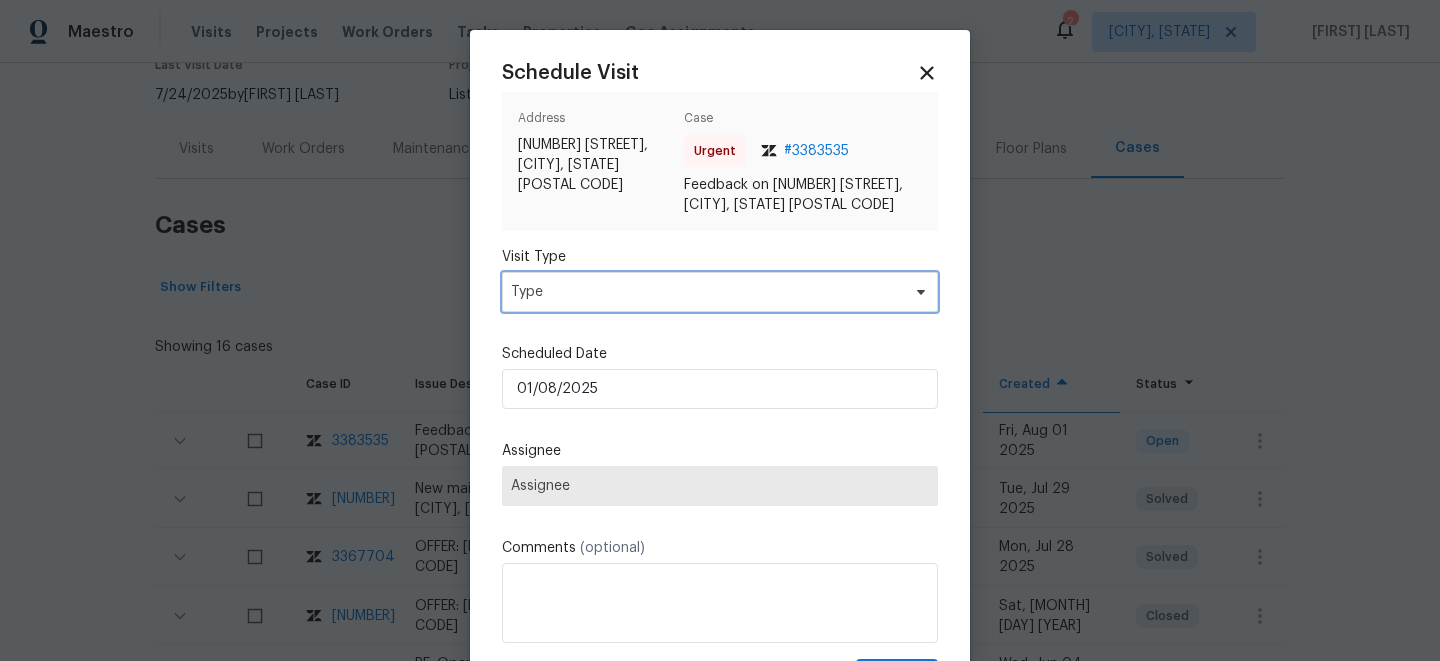 click on "Type" at bounding box center [705, 292] 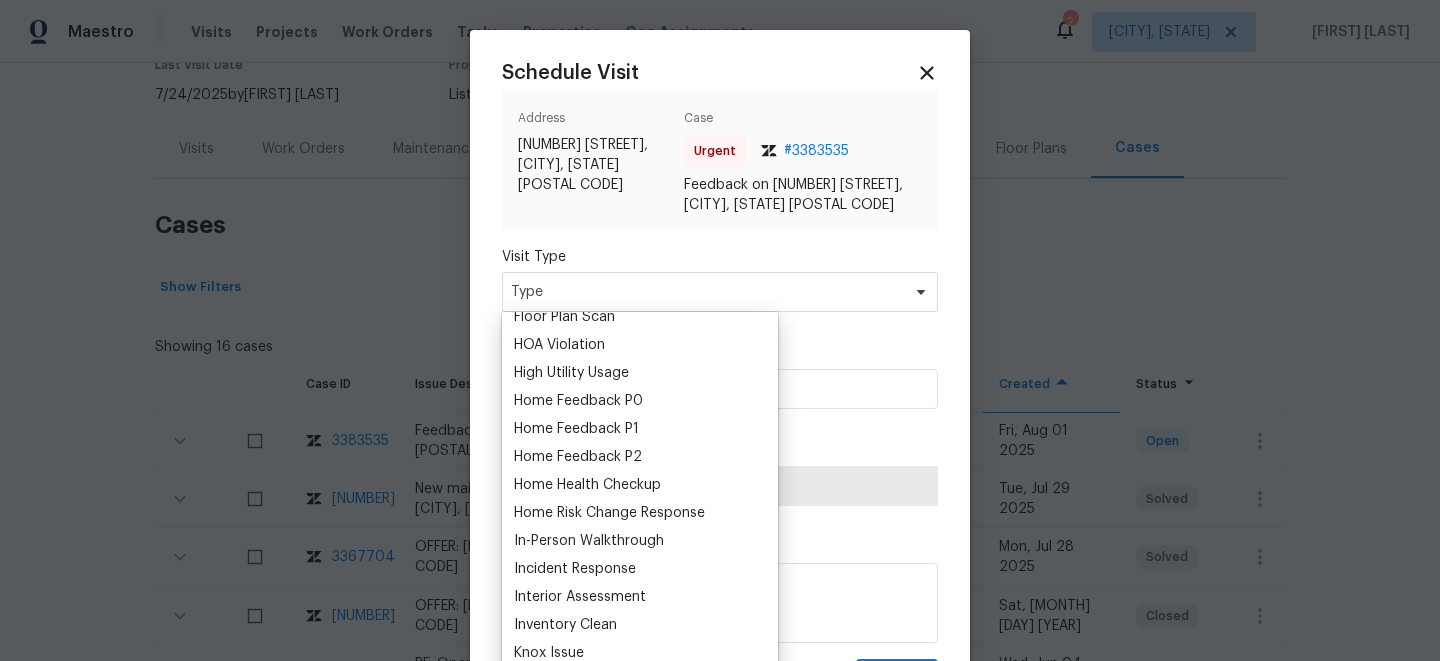 scroll, scrollTop: 546, scrollLeft: 0, axis: vertical 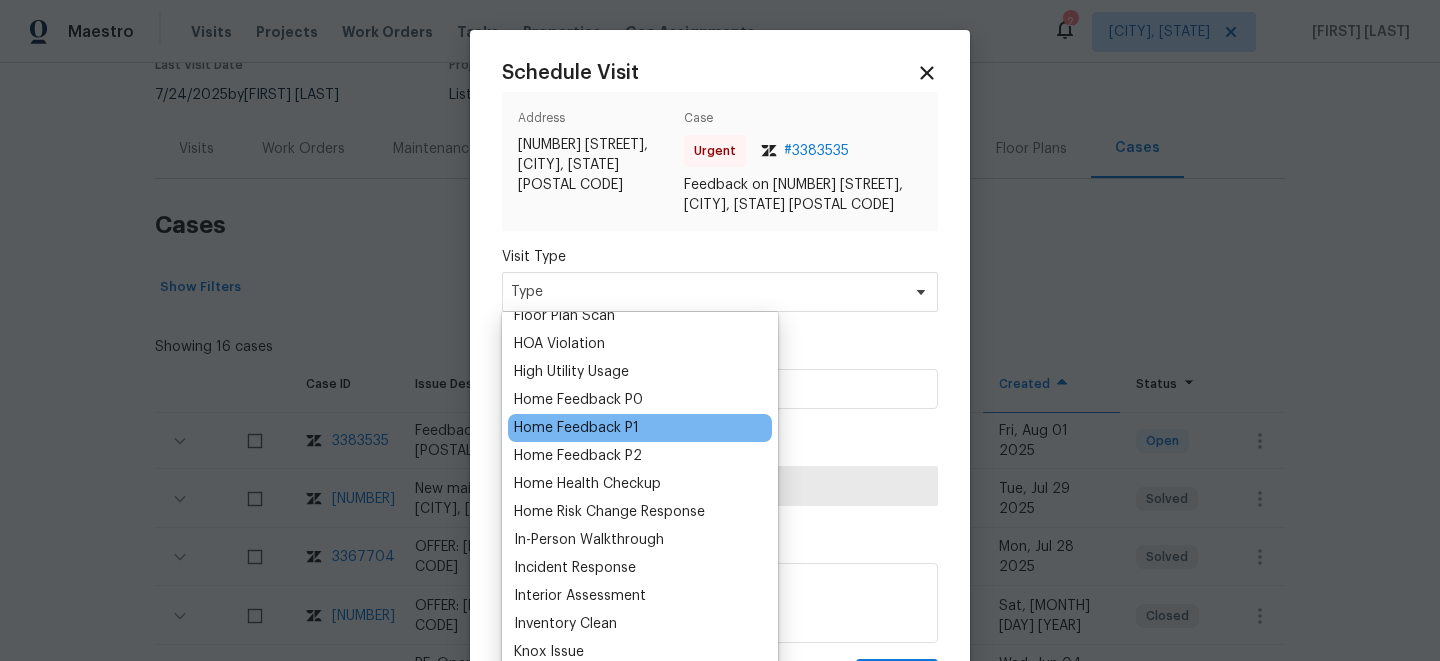 click on "Home Feedback P1" at bounding box center [576, 428] 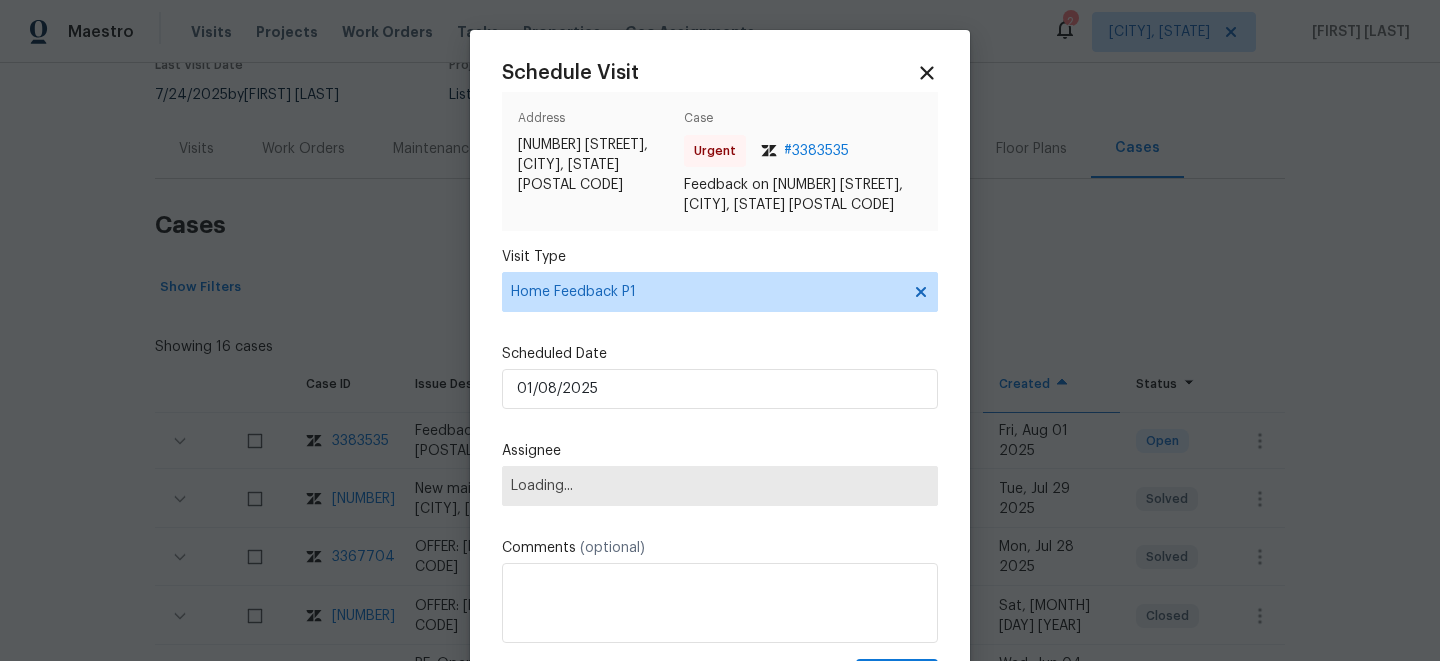 click on "Scheduled Date" at bounding box center (720, 354) 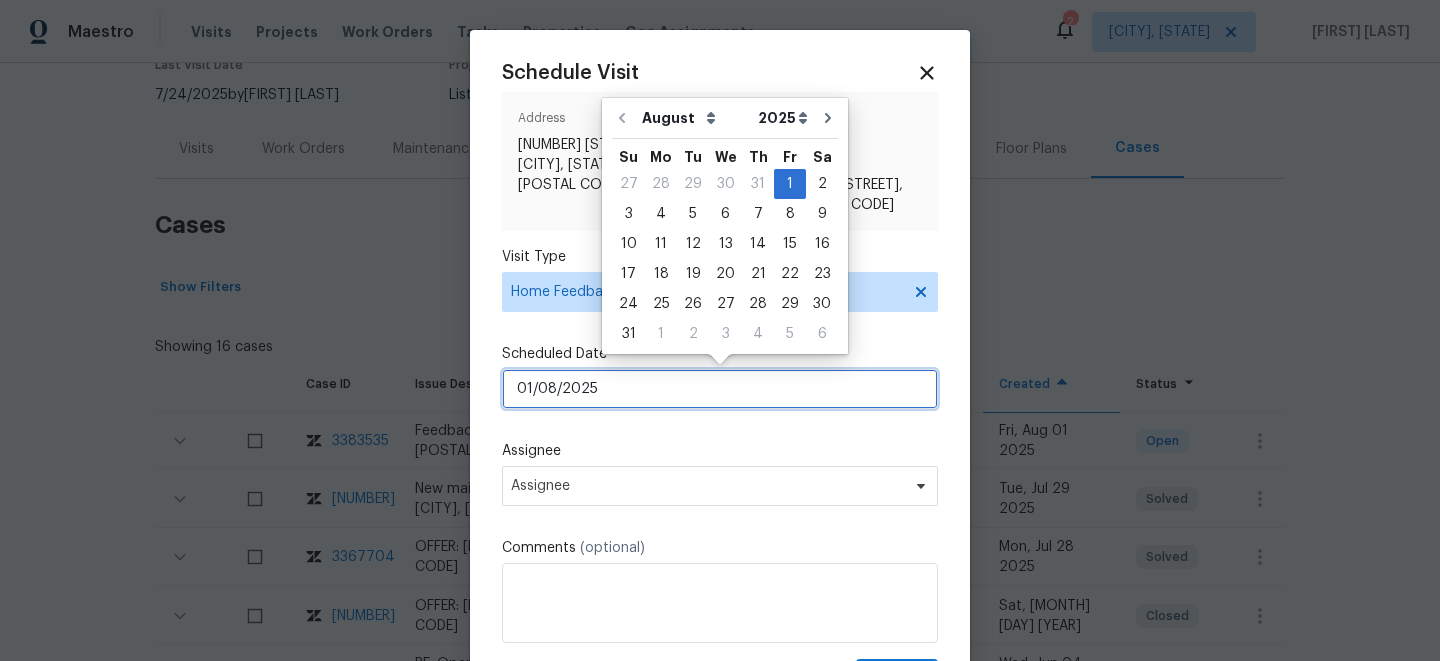 click on "01/08/2025" at bounding box center (720, 389) 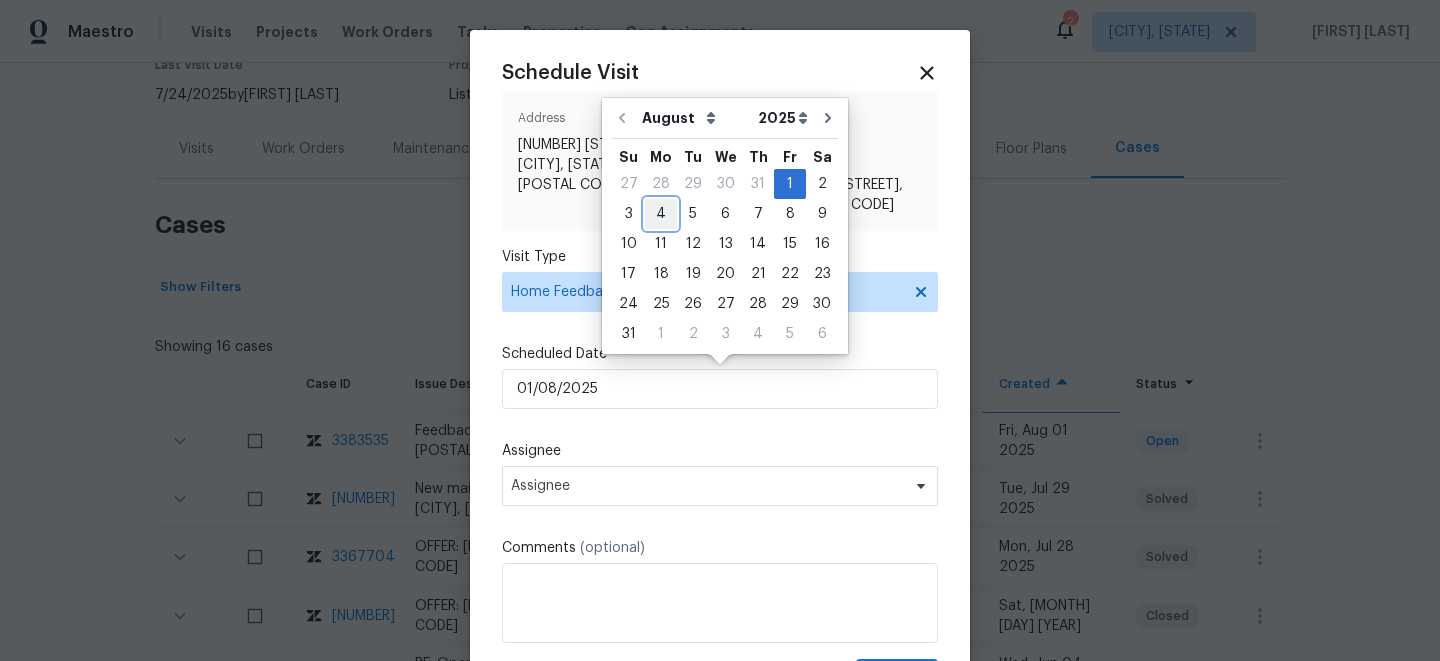 click on "4" at bounding box center [661, 214] 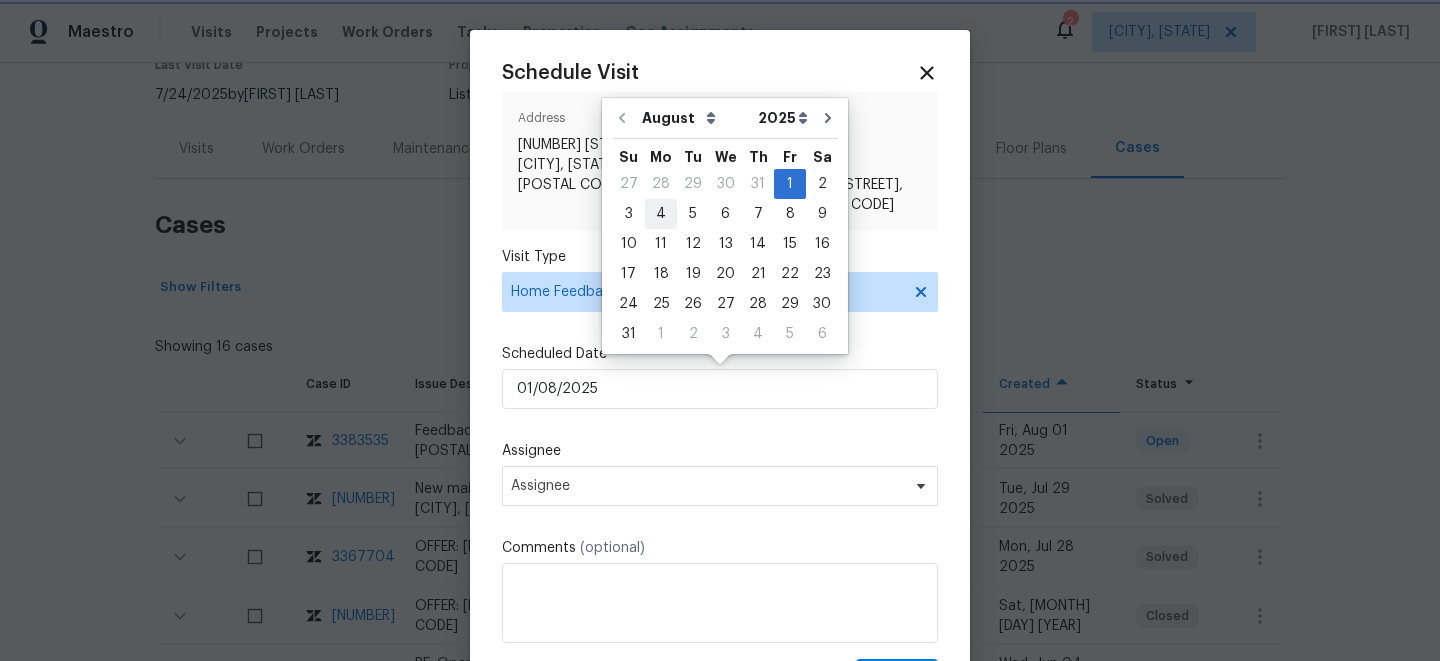 type on "04/08/2025" 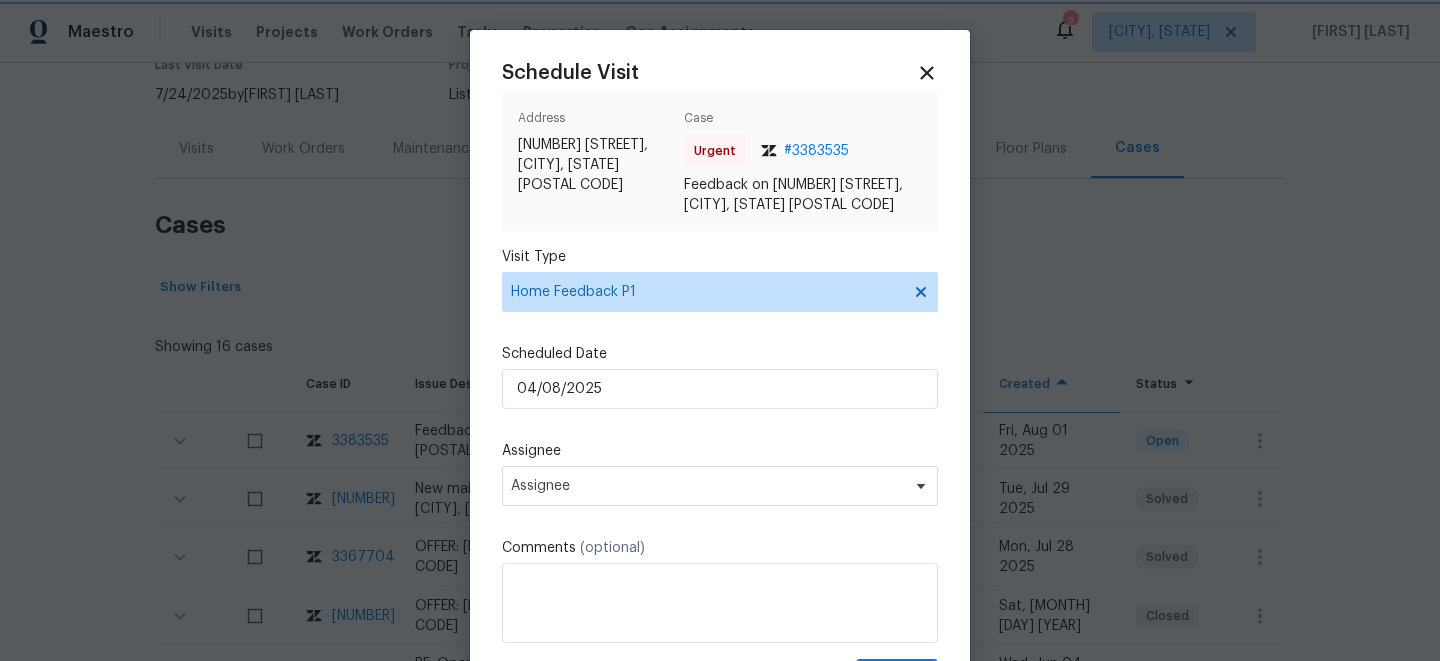 scroll, scrollTop: 96, scrollLeft: 0, axis: vertical 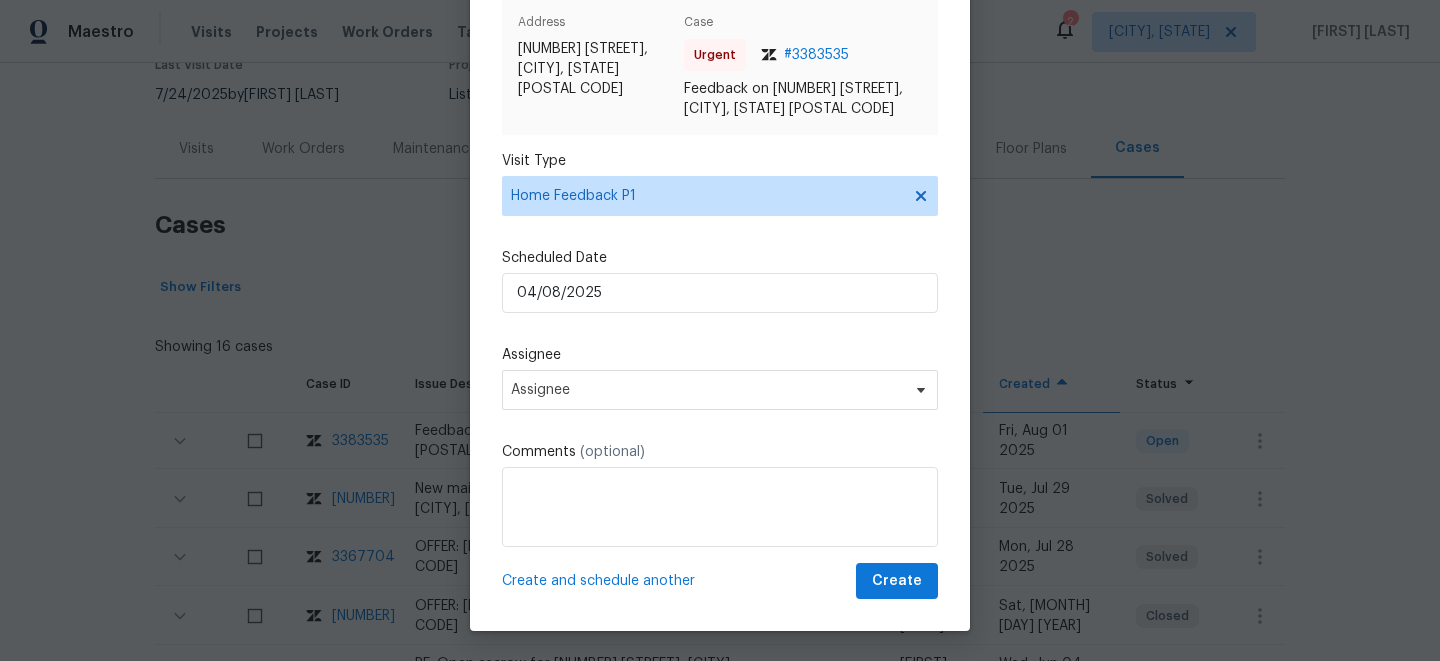 click on "Assignee" at bounding box center [720, 390] 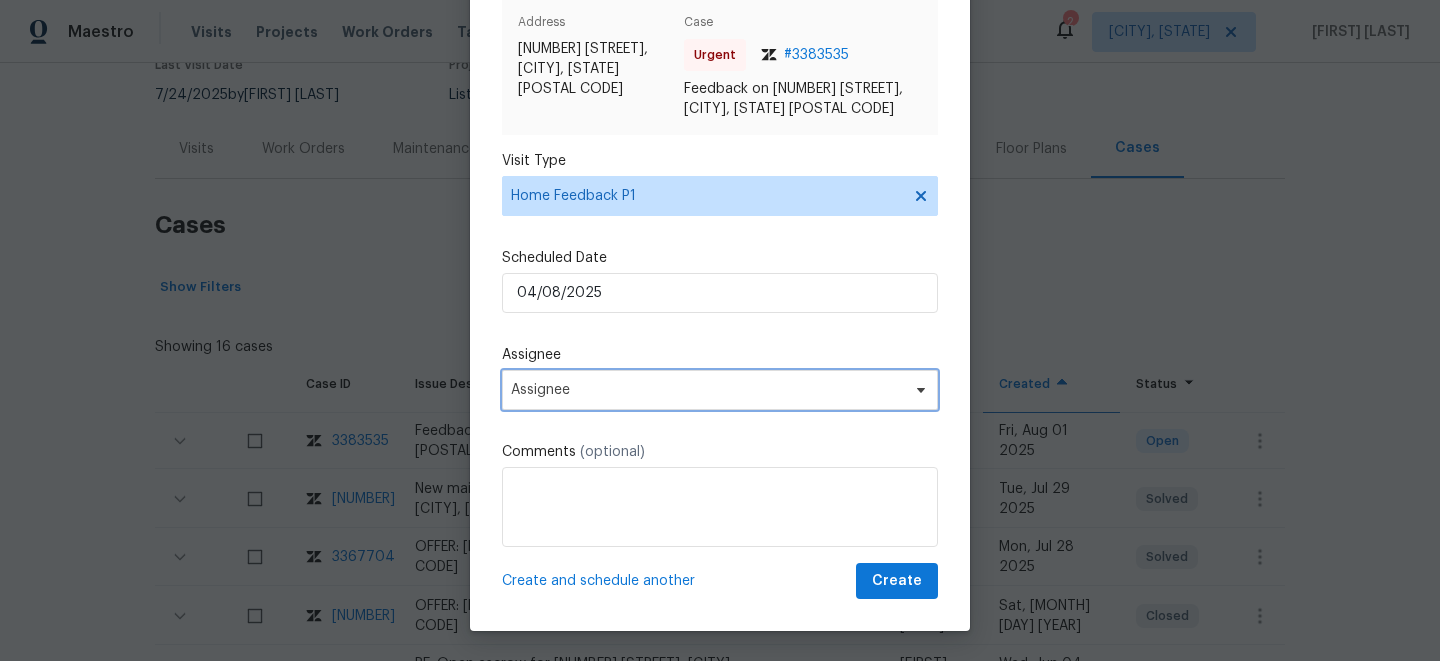 click on "Assignee" at bounding box center (720, 390) 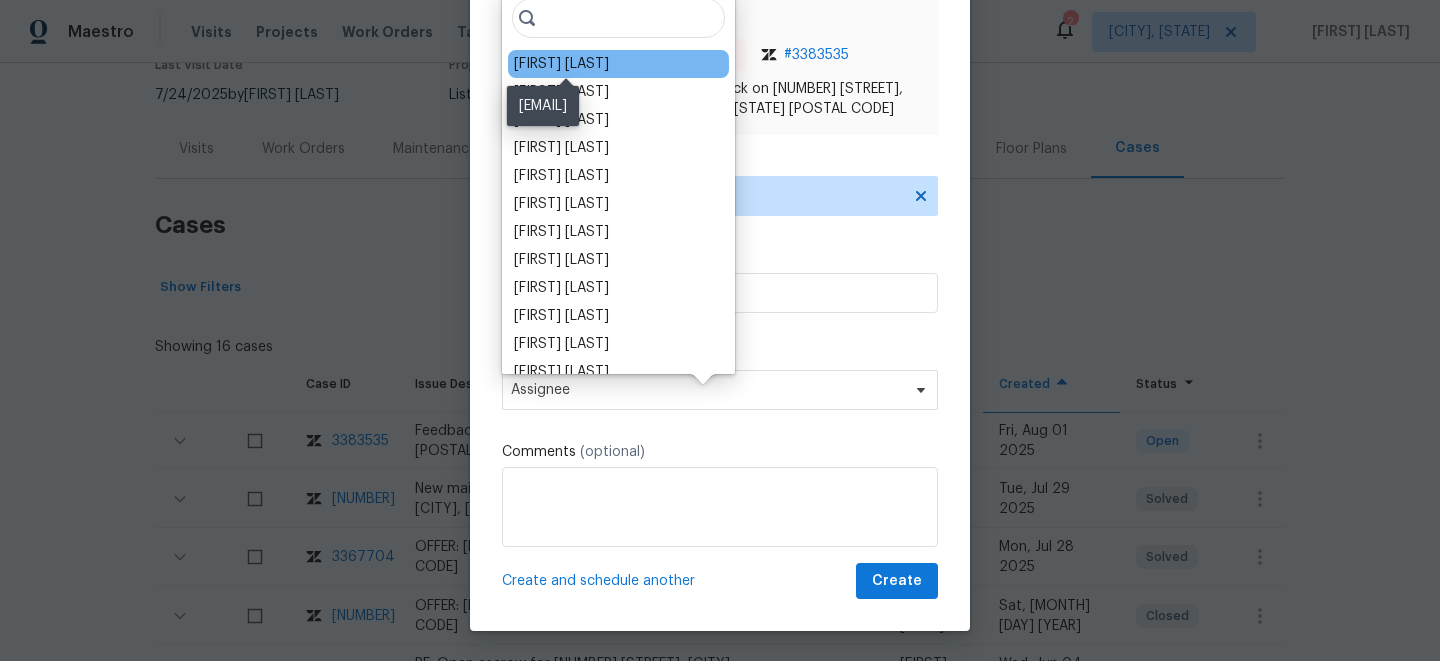 click on "Dominic Herron" at bounding box center (561, 64) 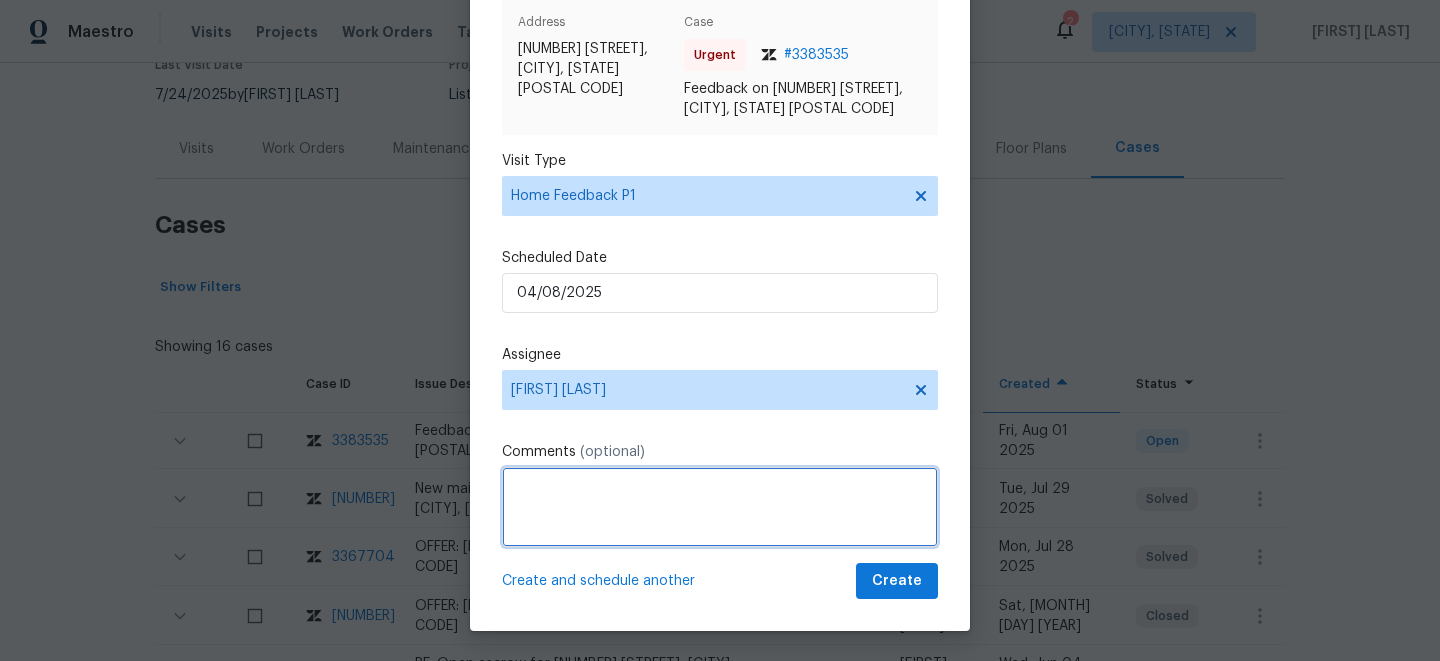 click at bounding box center [720, 507] 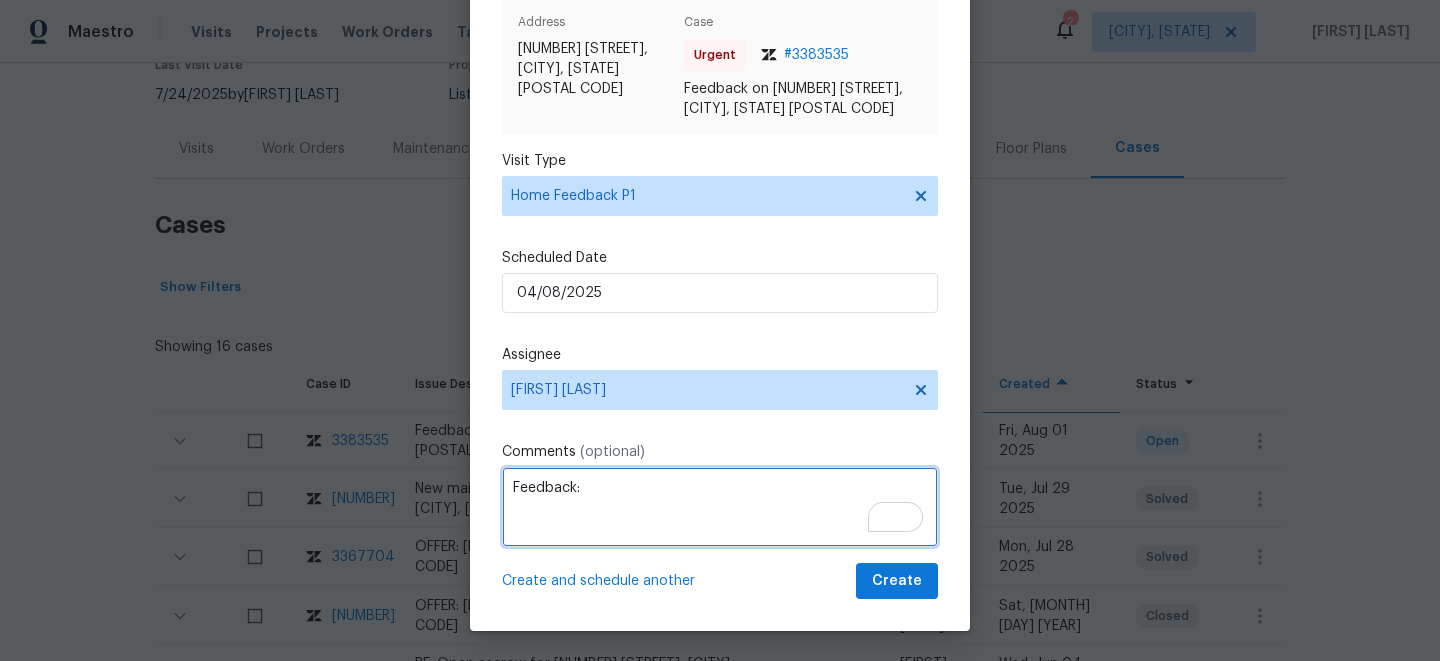 paste on "AGENT COULDNT GET IN, LB IS NOT OPENING AND REMOTE UNLOCK IS NOT WORKING, HE STATES THERE IS TWO DEADBOLTS" 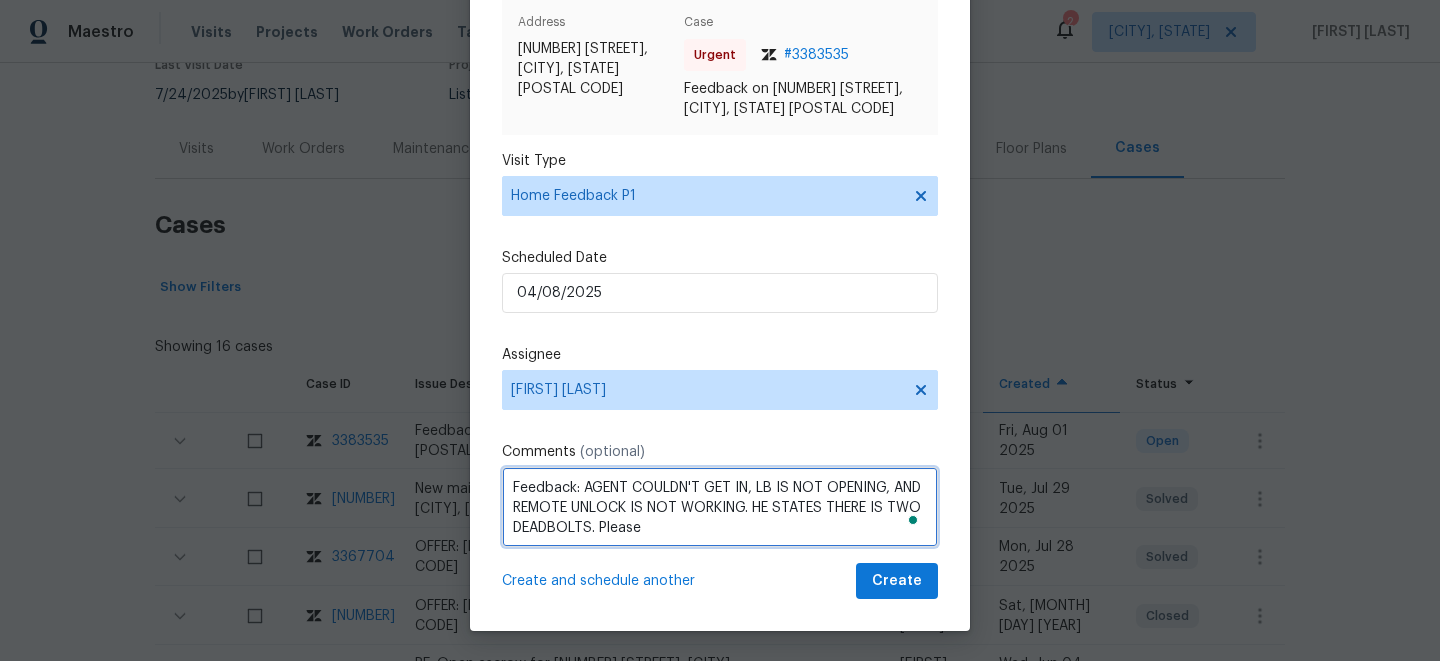 click on "Feedback: AGENT COULDN'T GET IN, LB IS NOT OPENING, AND REMOTE UNLOCK IS NOT WORKING. HE STATES THERE IS TWO DEADBOLTS. Please" at bounding box center (720, 507) 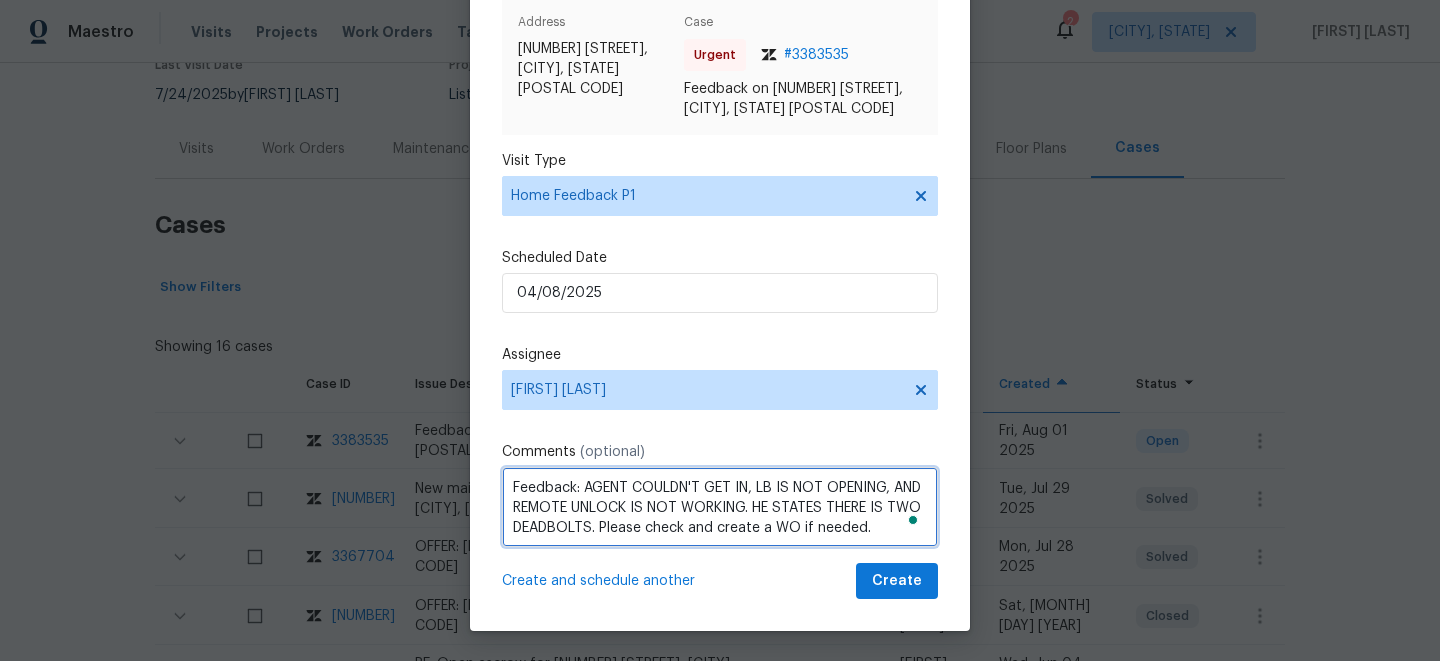 type on "Feedback: AGENT COULDN'T GET IN, LB IS NOT OPENING, AND REMOTE UNLOCK IS NOT WORKING. HE STATES THERE IS TWO DEADBOLTS. Please check and create a WO if needed." 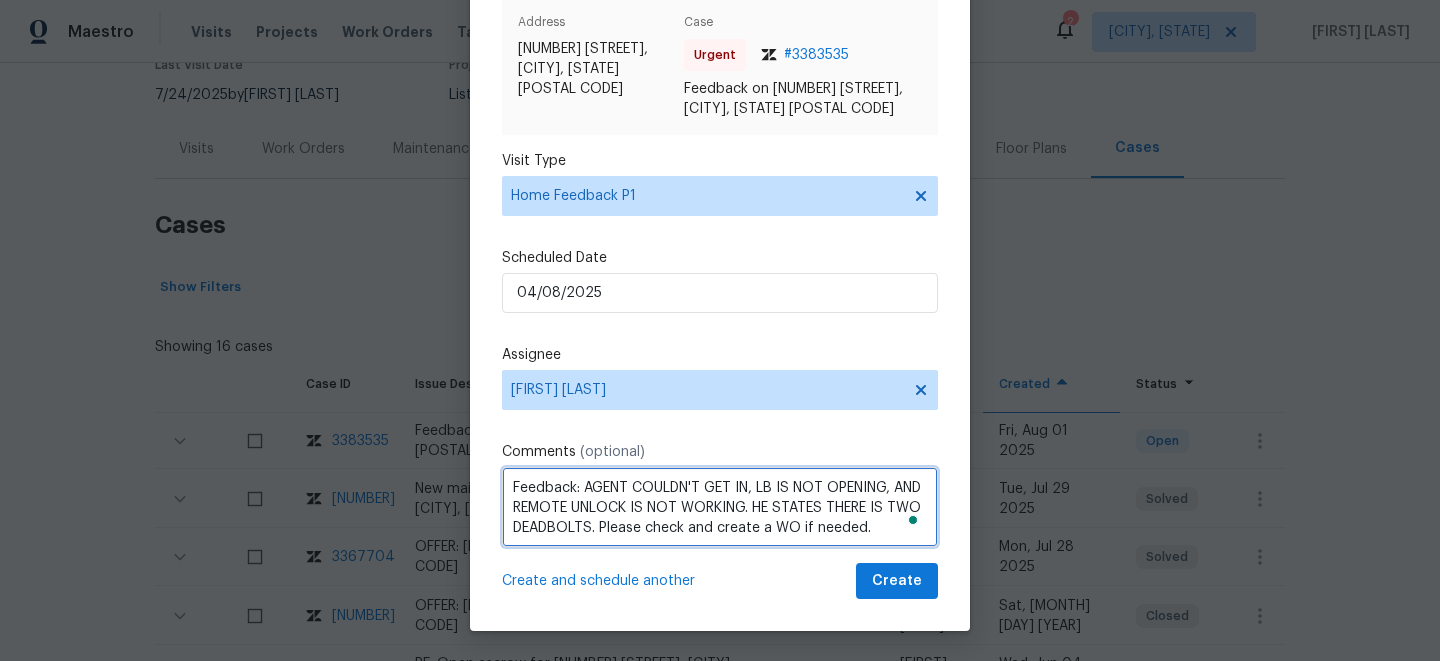 scroll, scrollTop: 2, scrollLeft: 0, axis: vertical 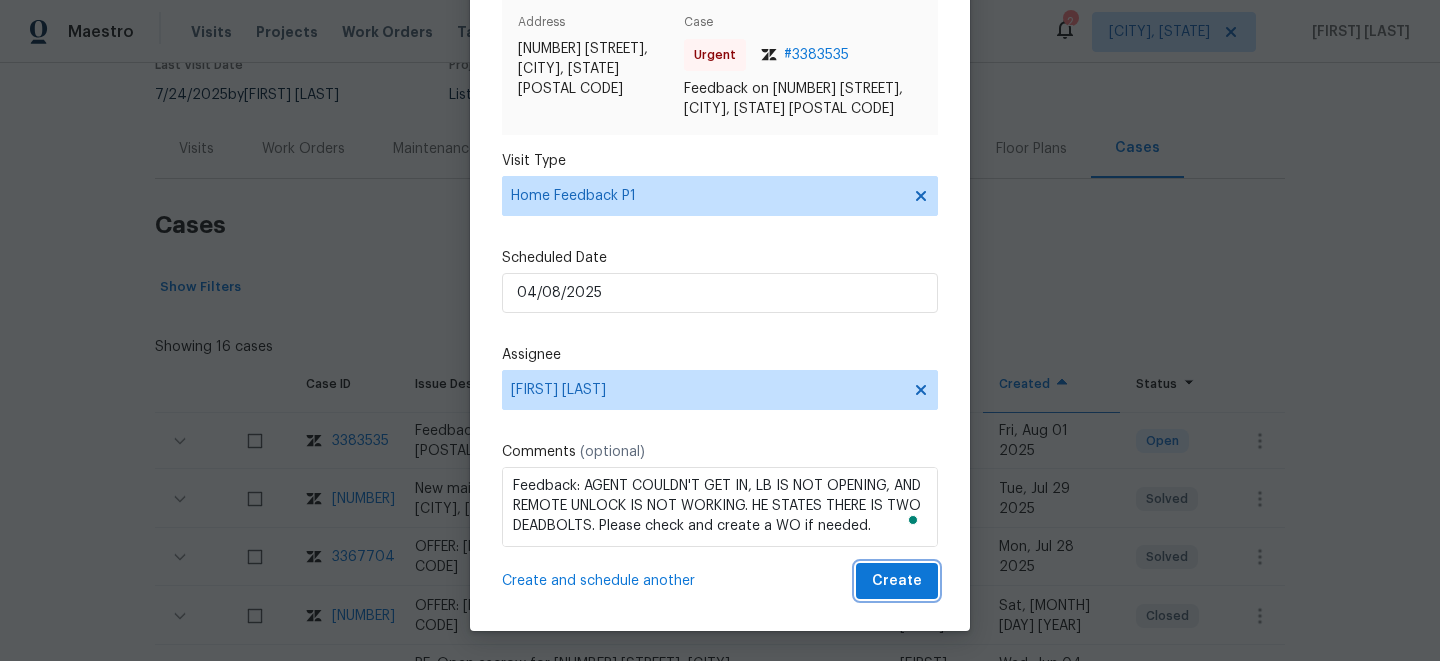 click on "Create" at bounding box center [897, 581] 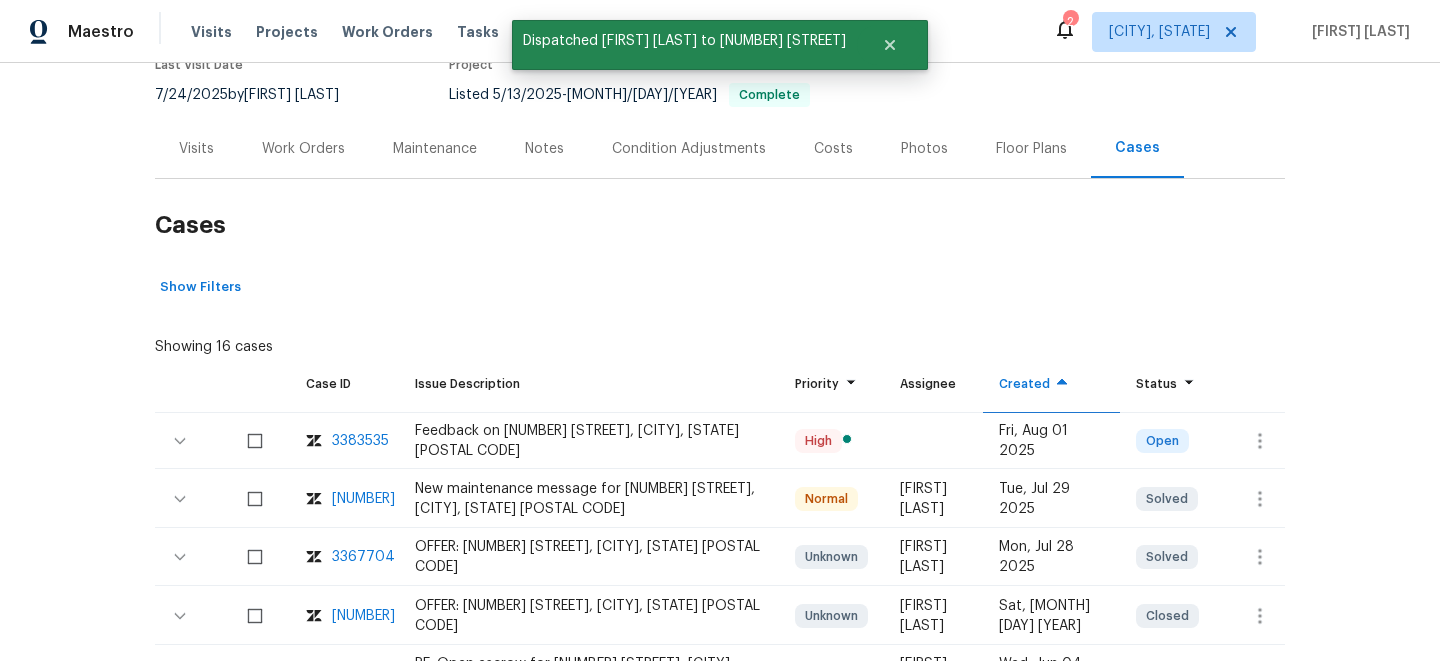 scroll, scrollTop: 0, scrollLeft: 0, axis: both 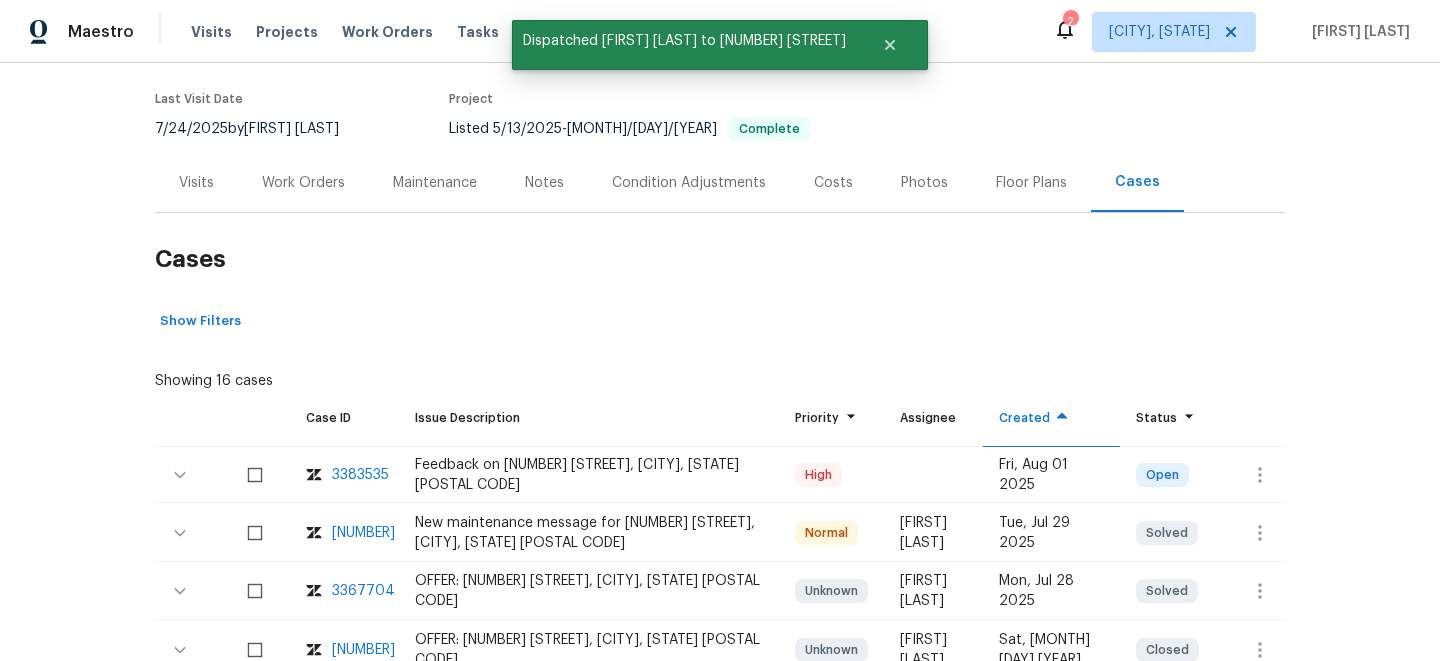 click on "Visits" at bounding box center [196, 182] 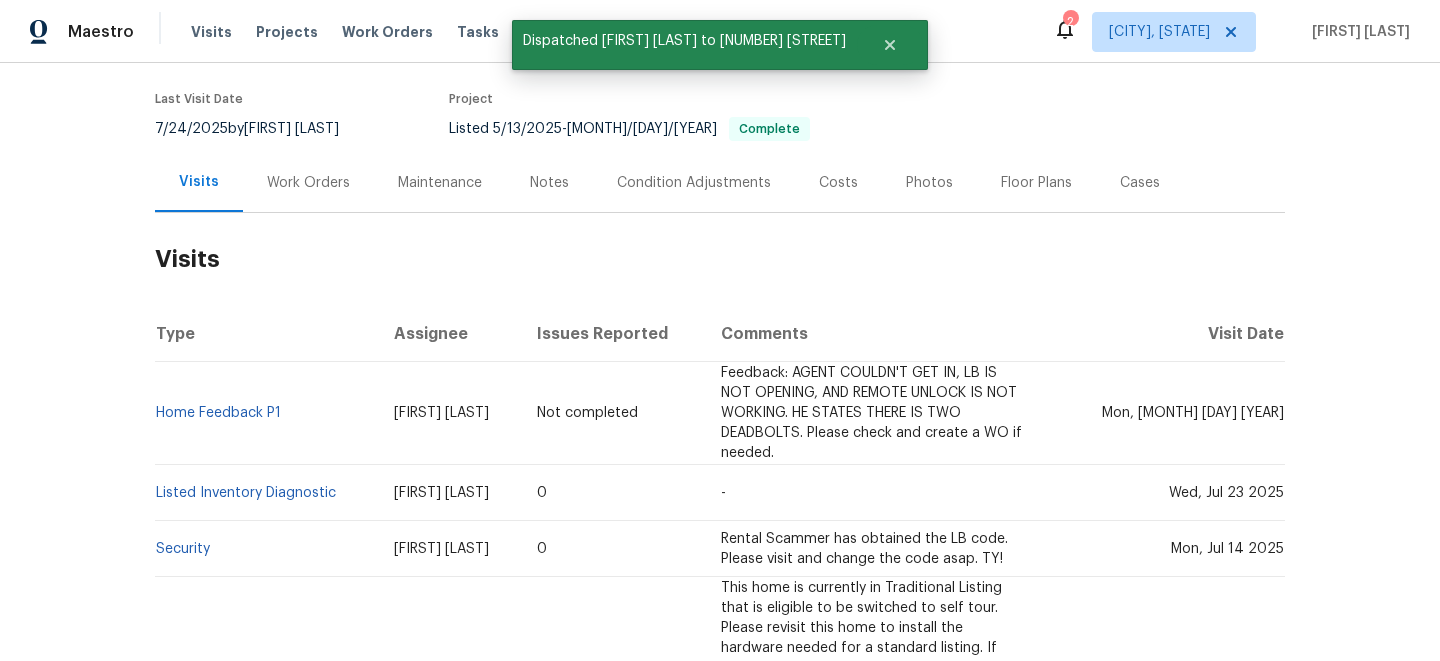 scroll, scrollTop: 228, scrollLeft: 0, axis: vertical 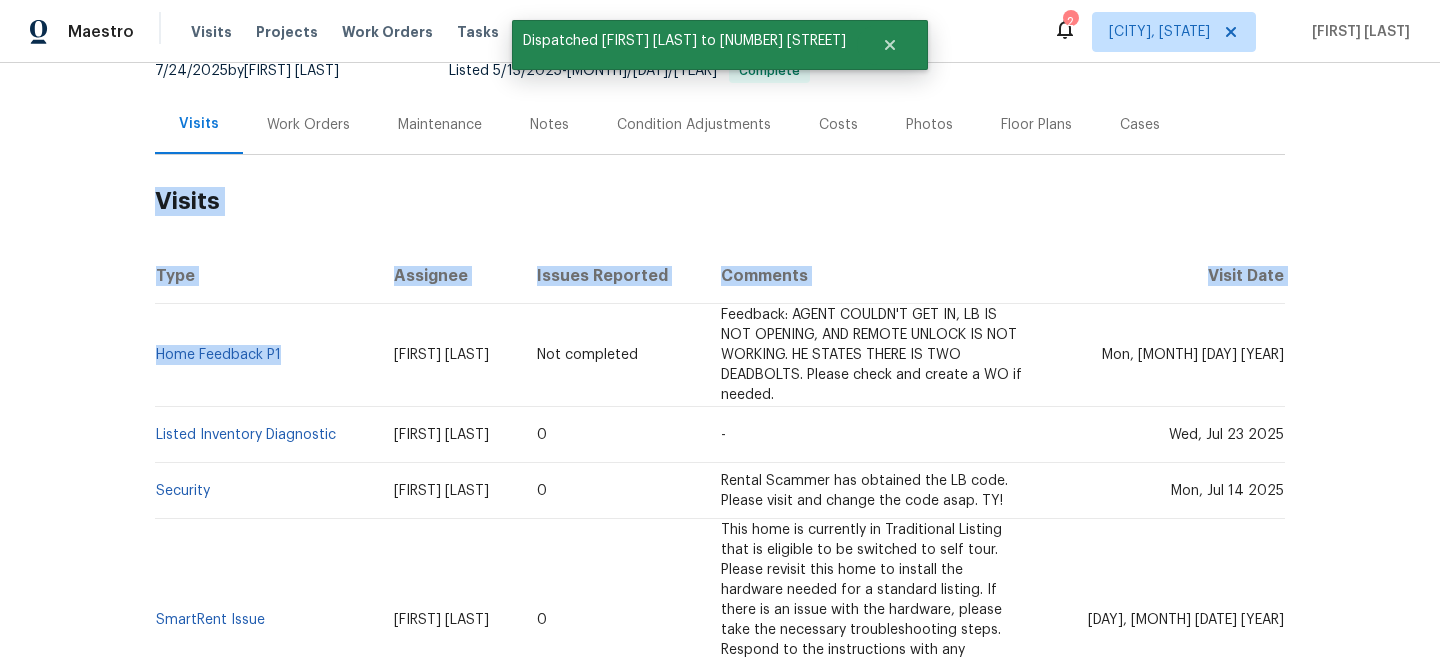 drag, startPoint x: 285, startPoint y: 339, endPoint x: 151, endPoint y: 333, distance: 134.13426 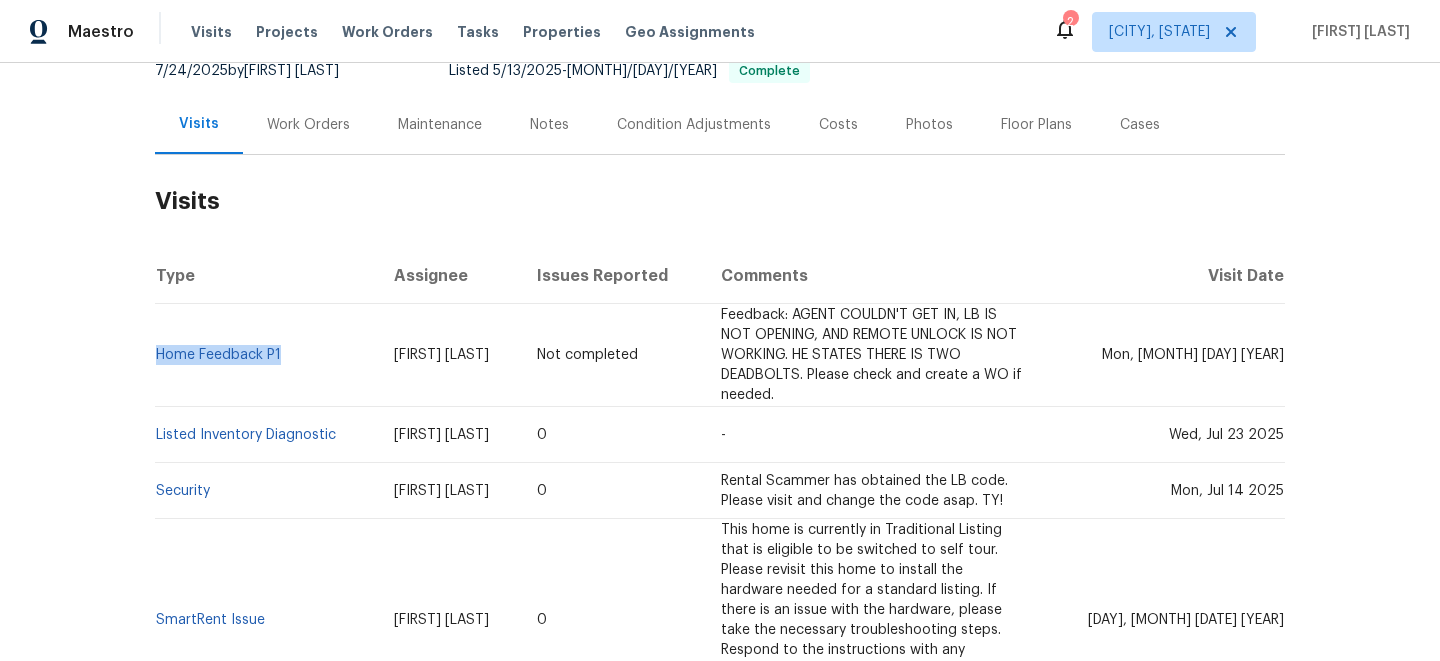 drag, startPoint x: 295, startPoint y: 334, endPoint x: 163, endPoint y: 325, distance: 132.30646 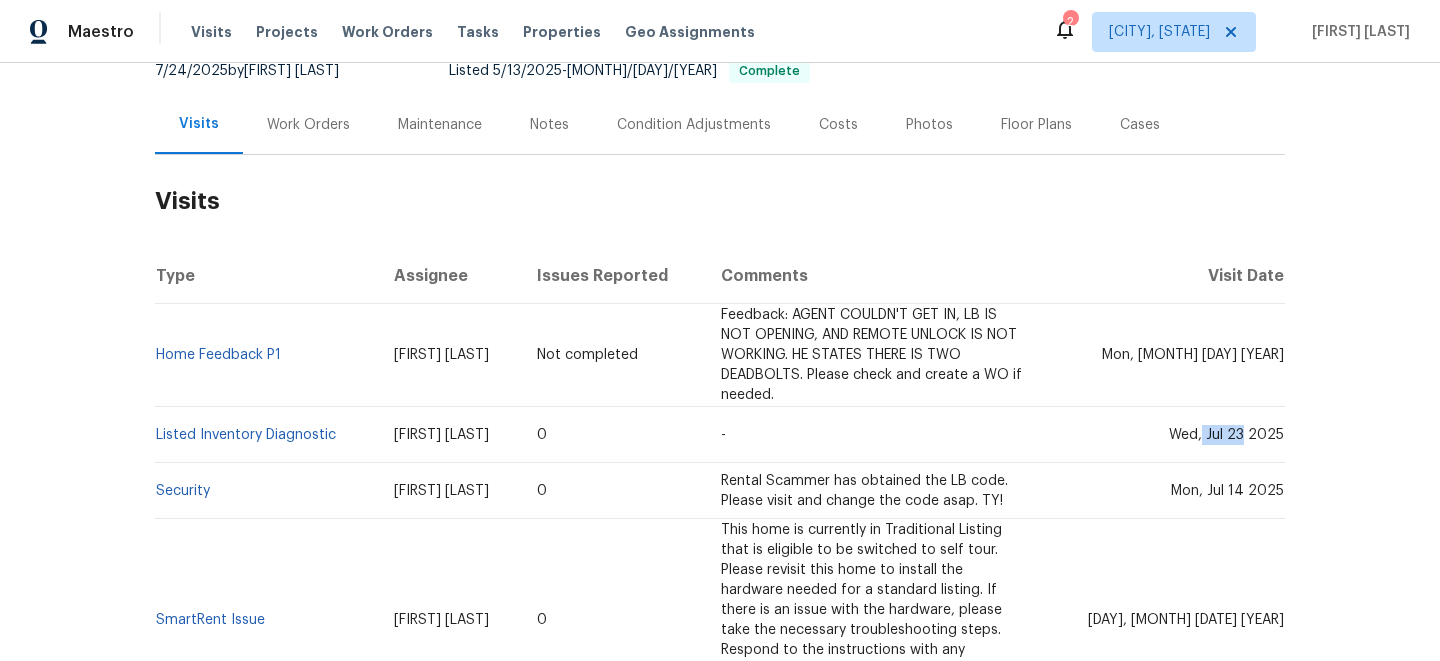 drag, startPoint x: 1207, startPoint y: 414, endPoint x: 1244, endPoint y: 414, distance: 37 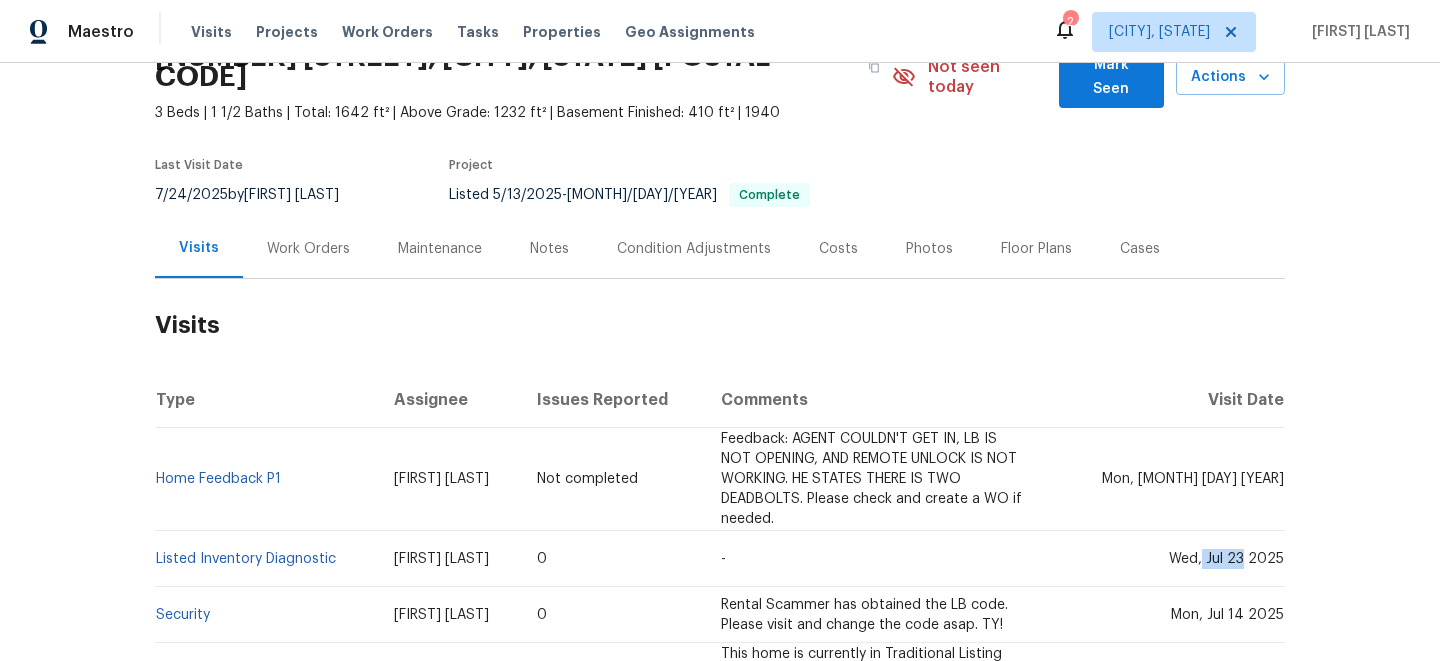 scroll, scrollTop: 0, scrollLeft: 0, axis: both 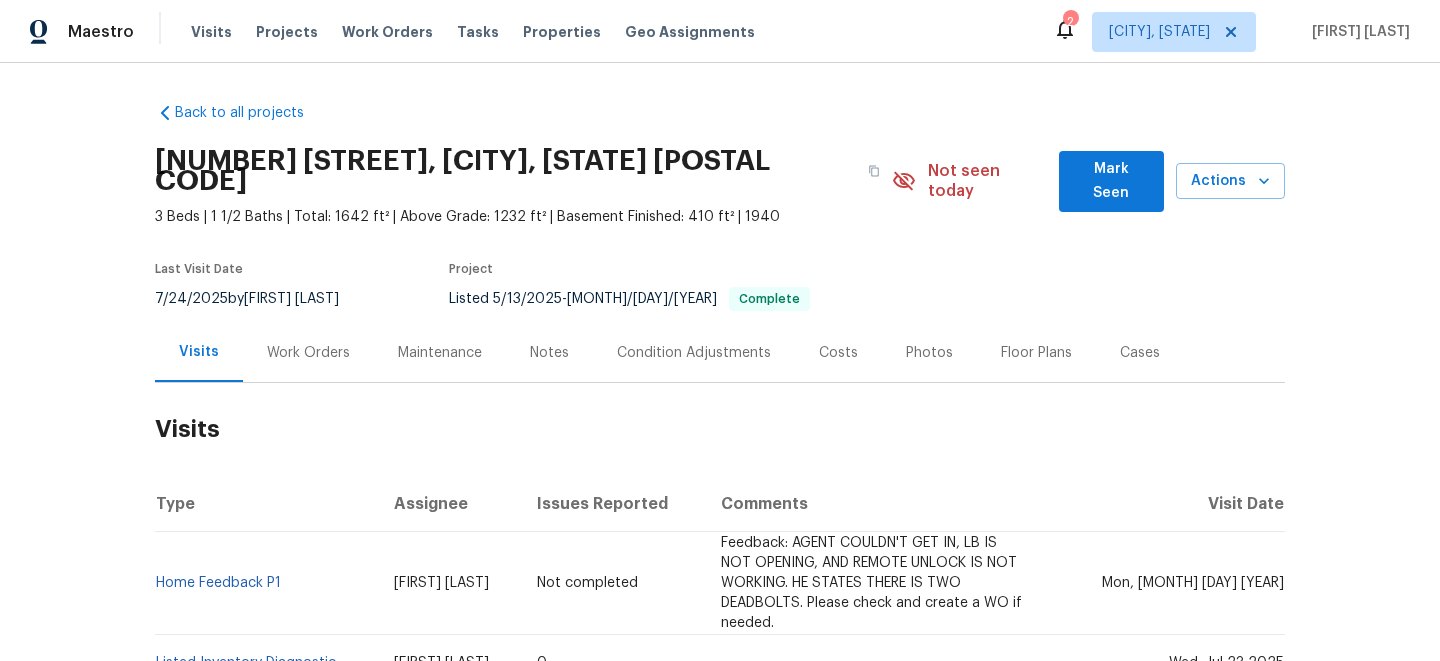 click on "Work Orders" at bounding box center [308, 352] 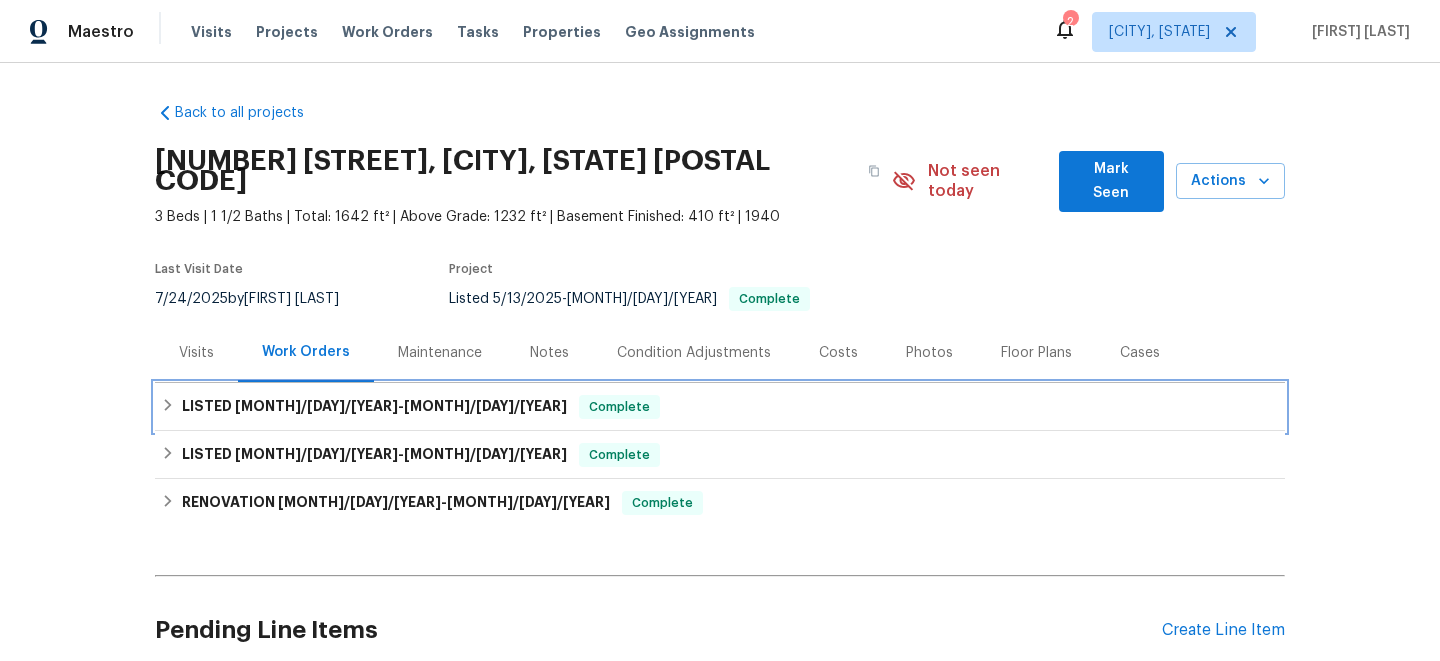 click on "LISTED   5/13/25  -  5/15/25 Complete" at bounding box center (720, 407) 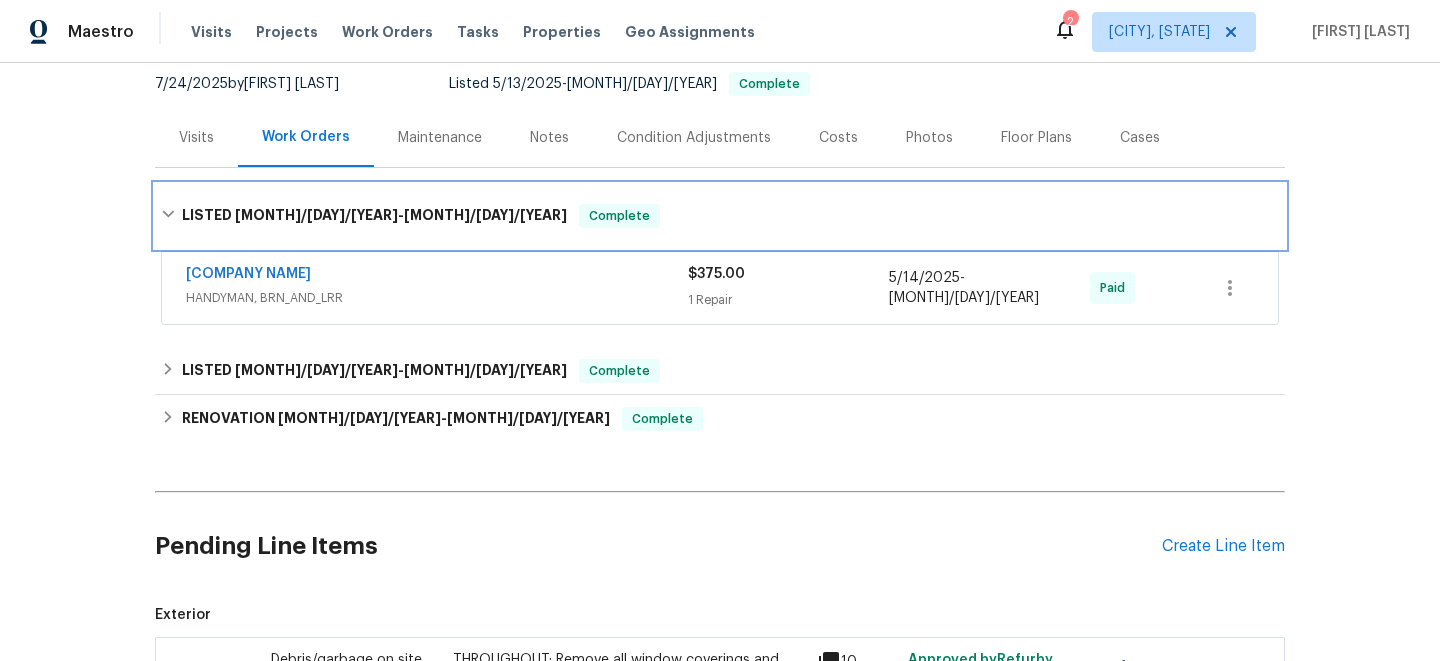 scroll, scrollTop: 218, scrollLeft: 0, axis: vertical 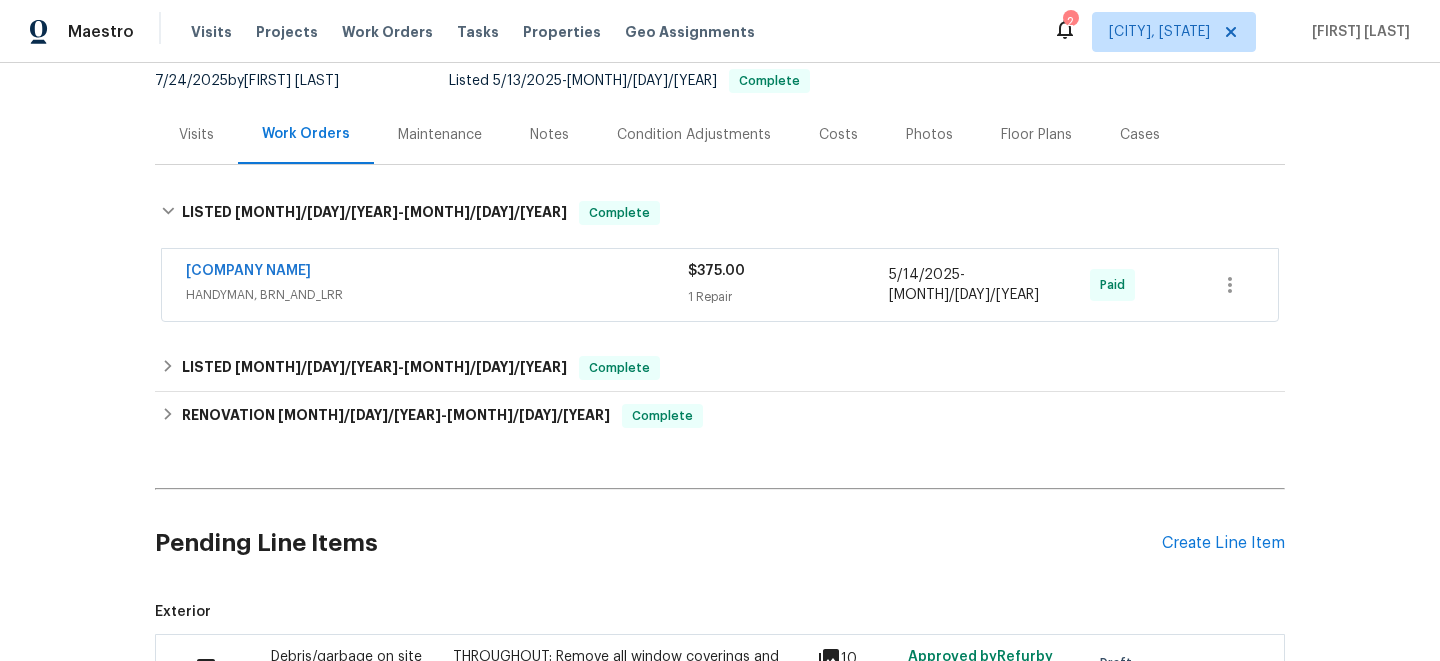 drag, startPoint x: 177, startPoint y: 249, endPoint x: 424, endPoint y: 249, distance: 247 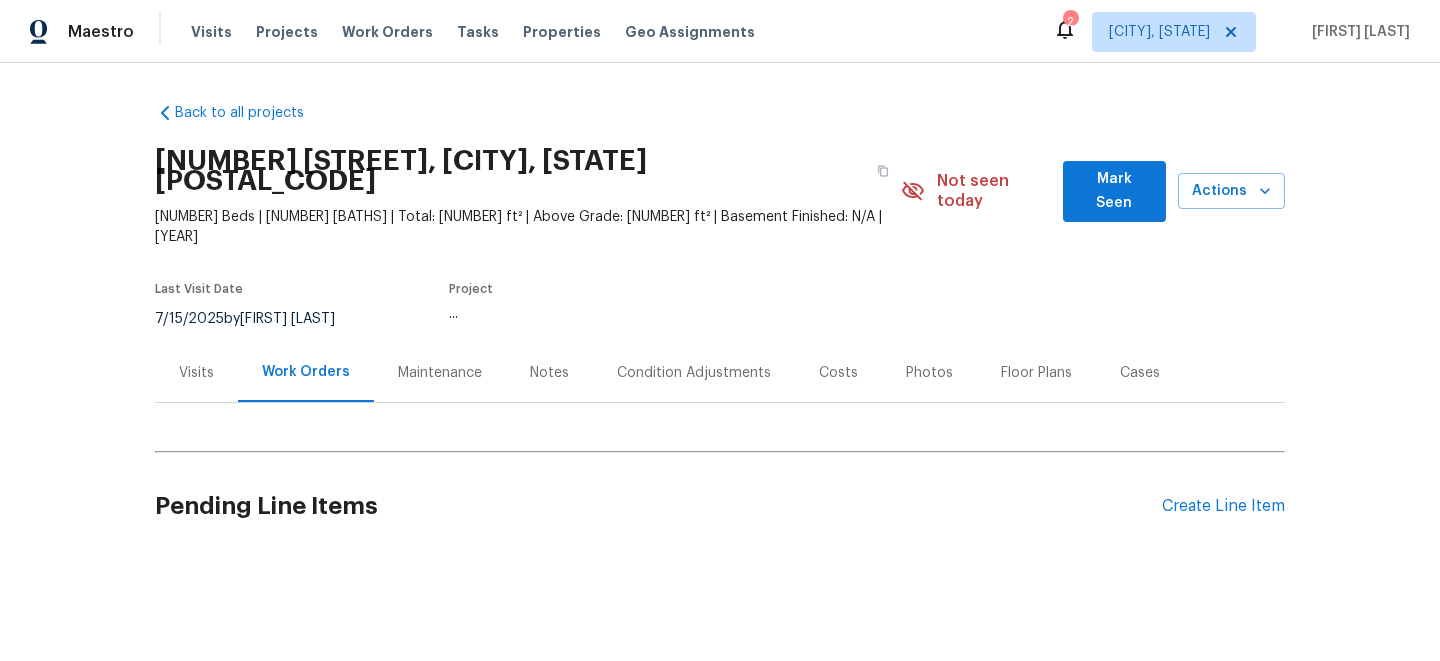 scroll, scrollTop: 0, scrollLeft: 0, axis: both 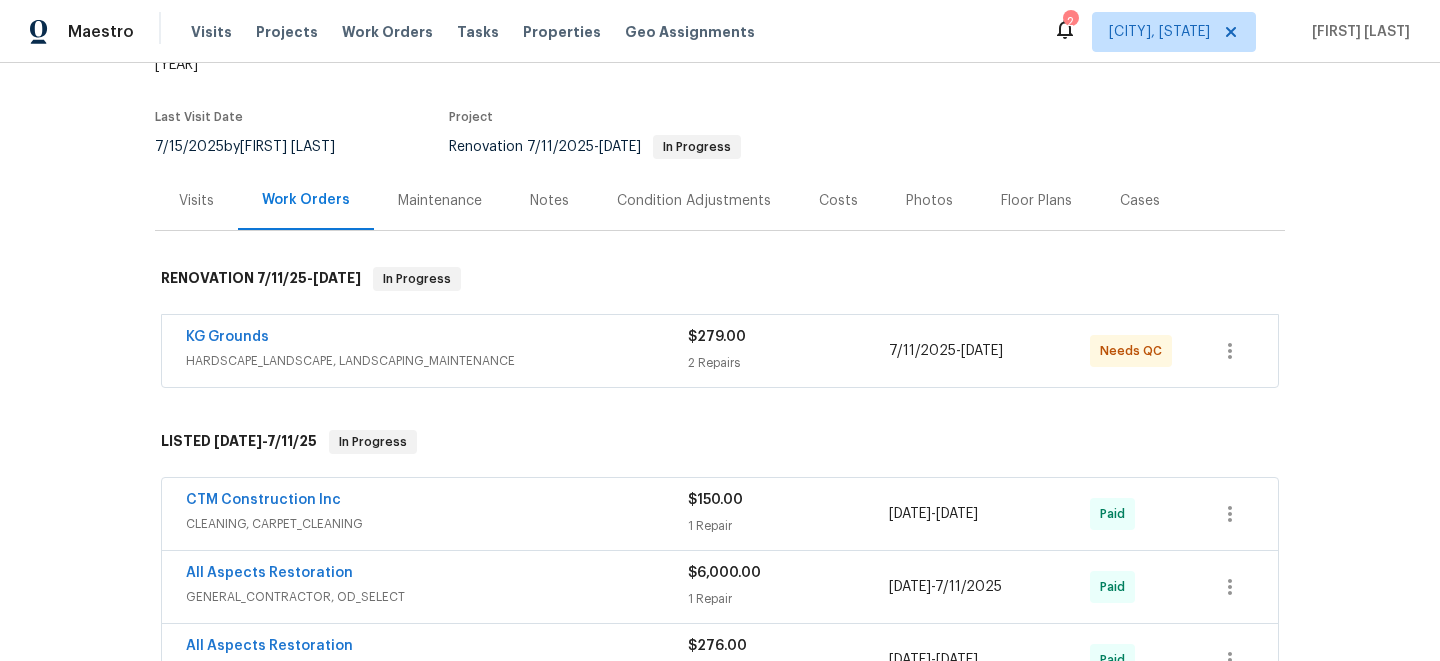click on "KG Grounds HARDSCAPE_LANDSCAPE, LANDSCAPING_MAINTENANCE" at bounding box center [437, 351] 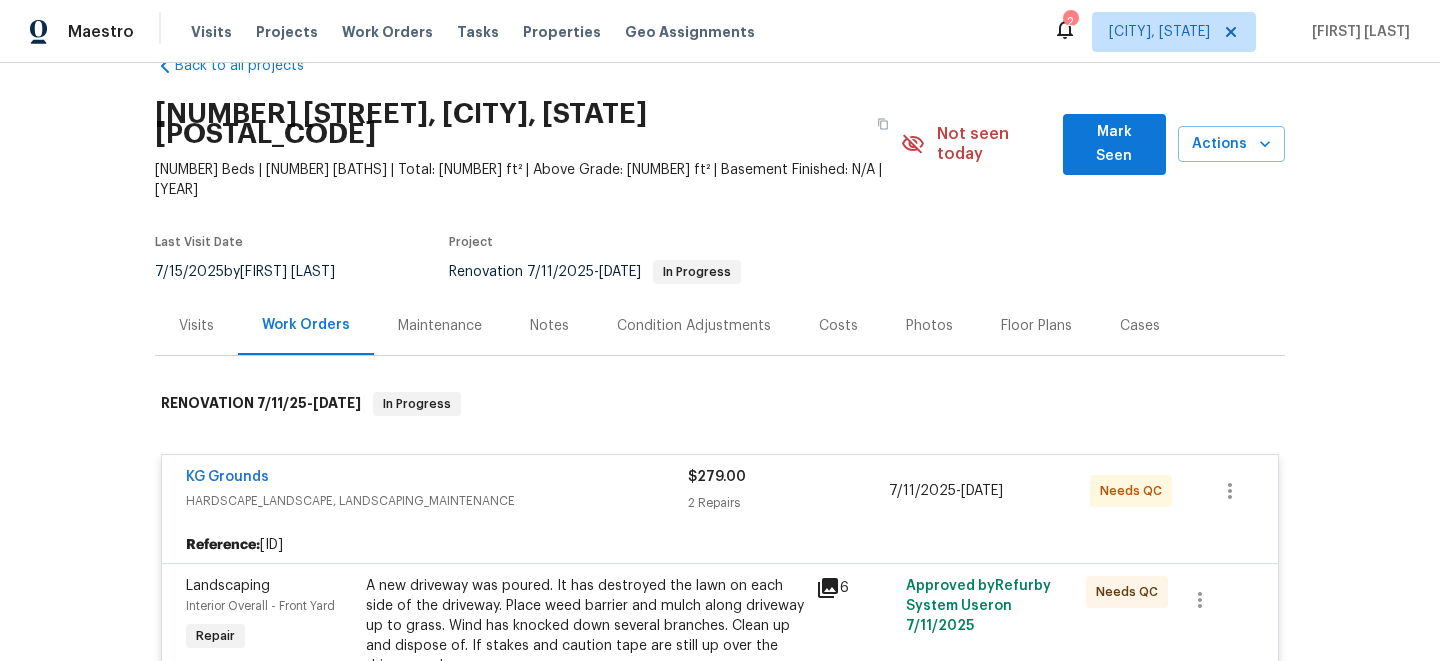scroll, scrollTop: 0, scrollLeft: 0, axis: both 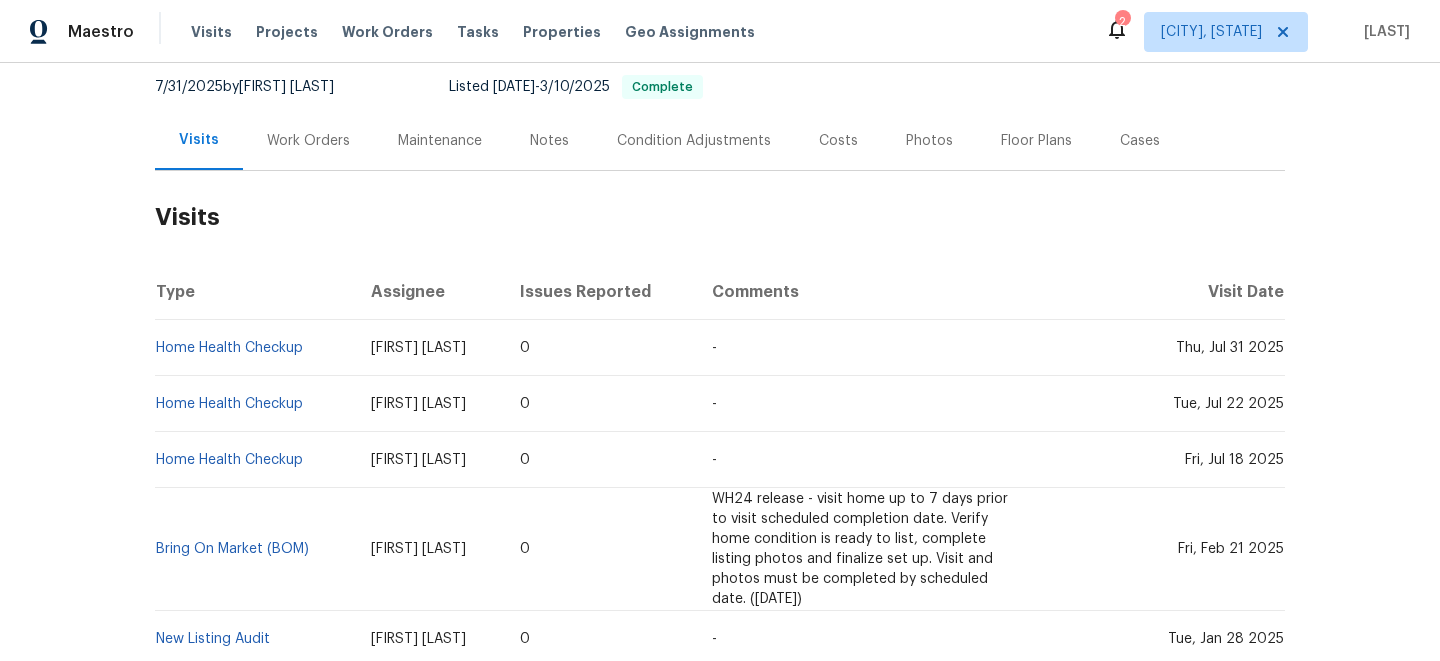 click on "Work Orders" at bounding box center [308, 141] 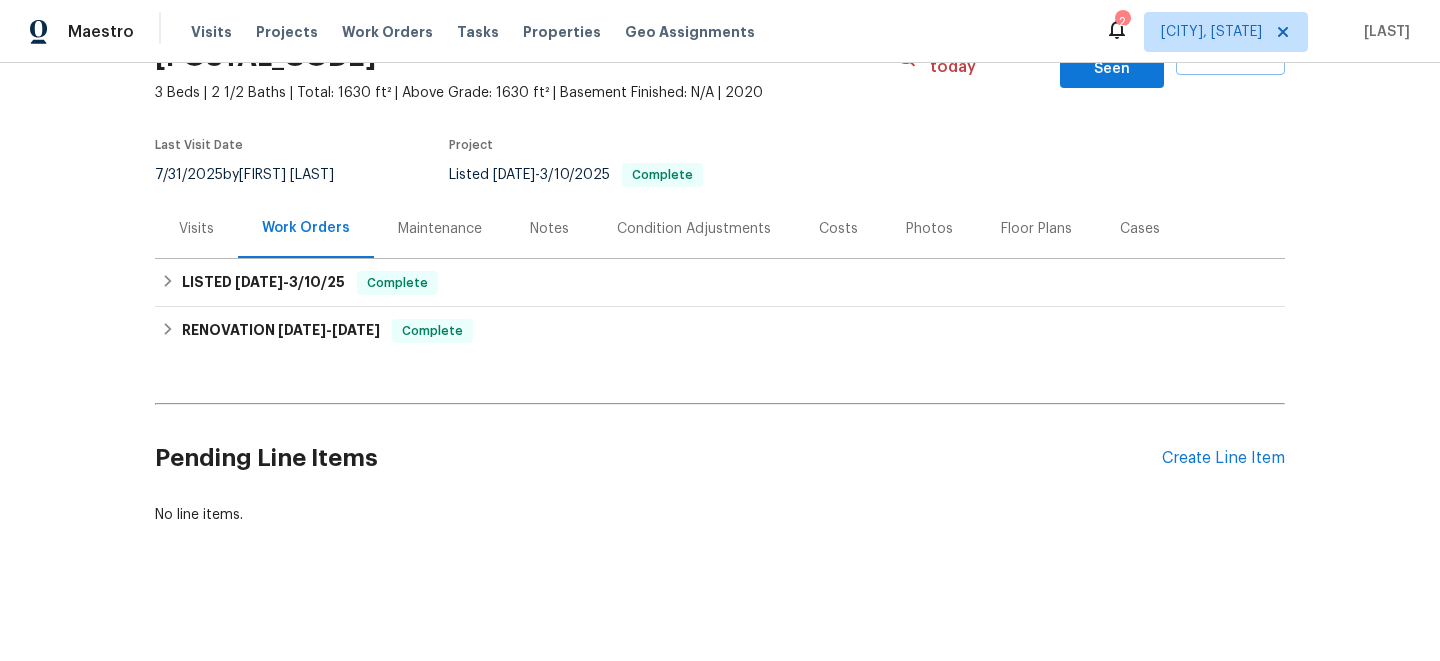 scroll, scrollTop: 104, scrollLeft: 0, axis: vertical 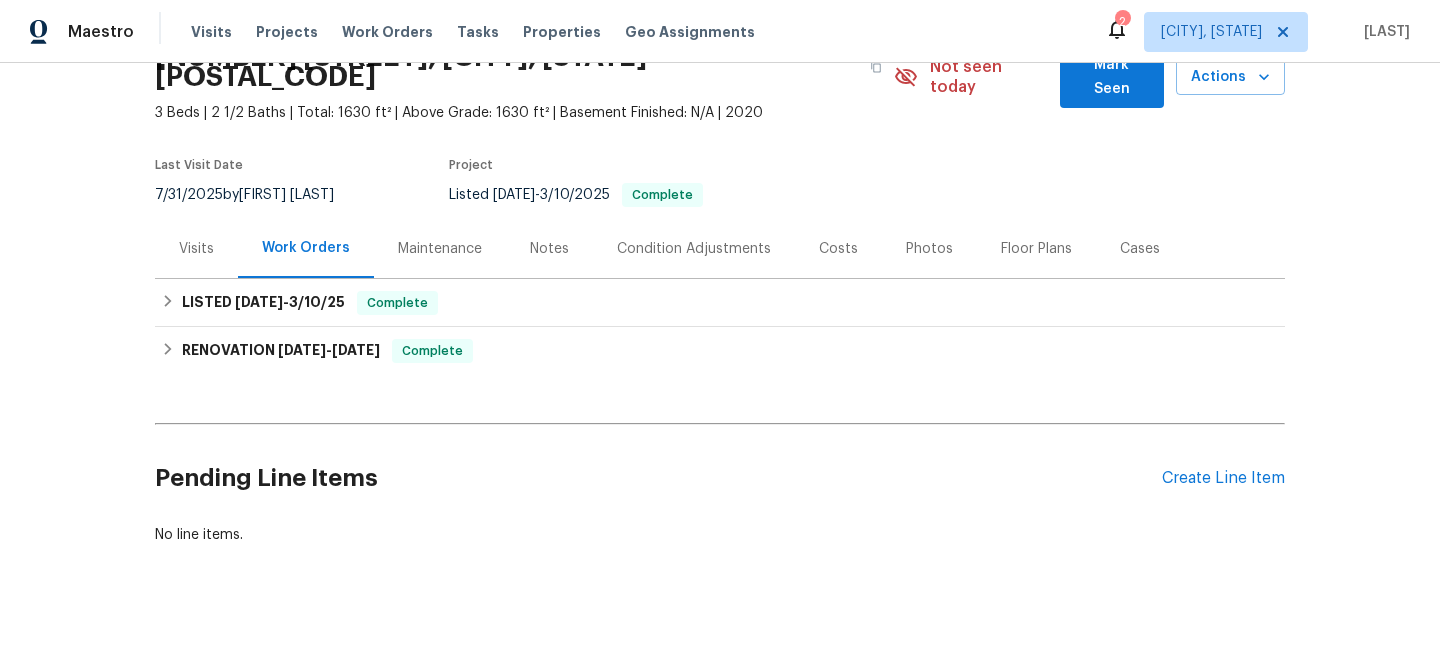 click on "Visits" at bounding box center [196, 248] 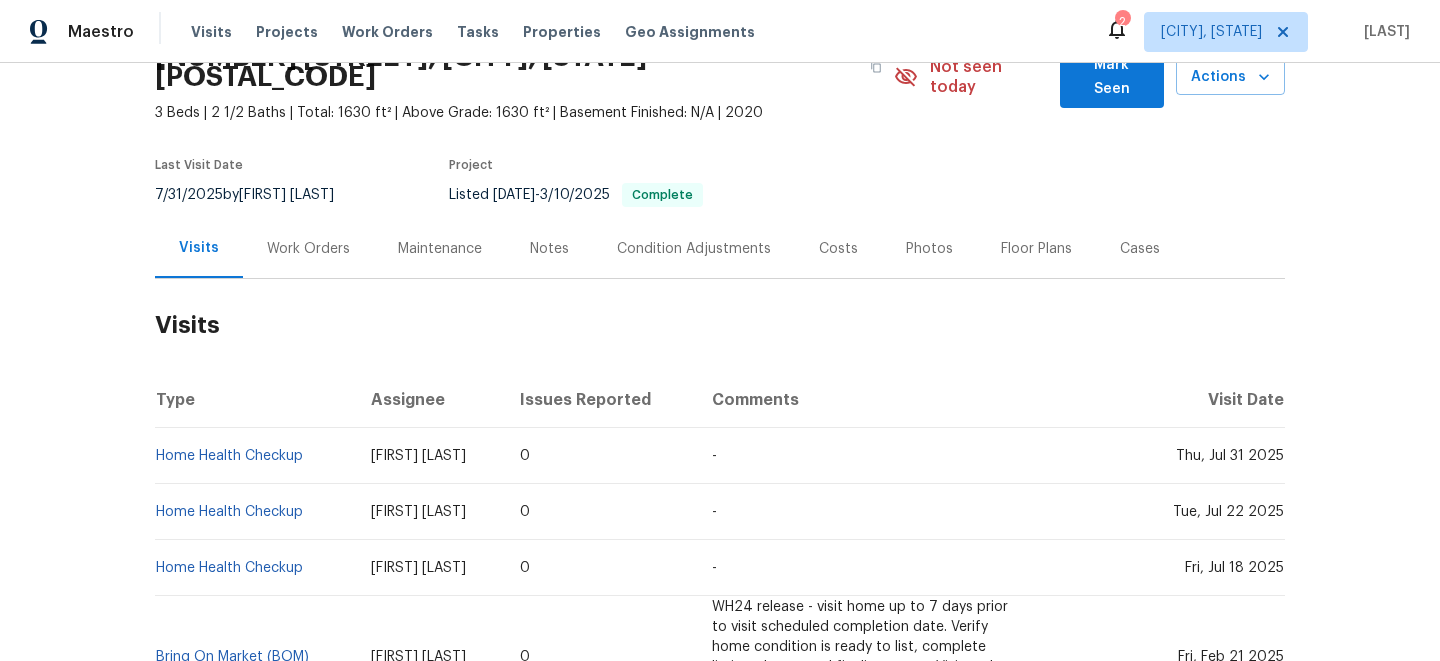 scroll, scrollTop: 212, scrollLeft: 0, axis: vertical 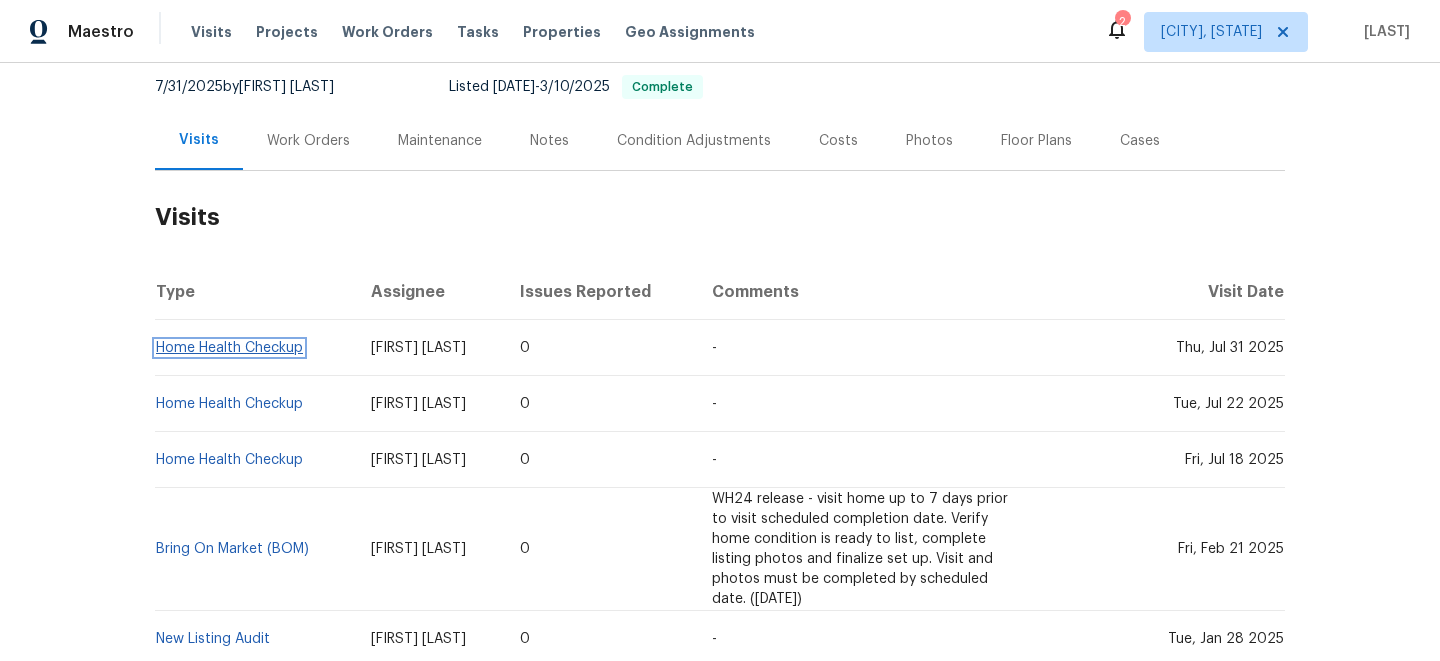 click on "Home Health Checkup" at bounding box center [229, 348] 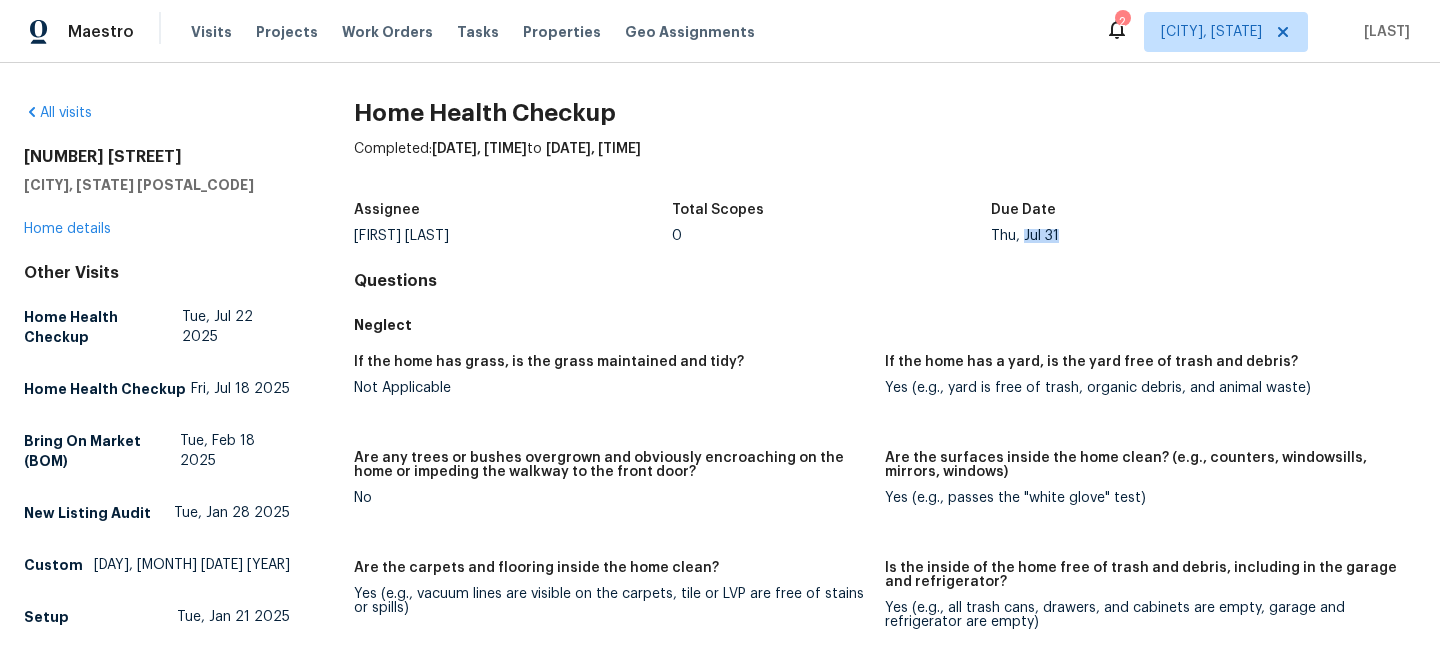 drag, startPoint x: 1024, startPoint y: 237, endPoint x: 1059, endPoint y: 237, distance: 35 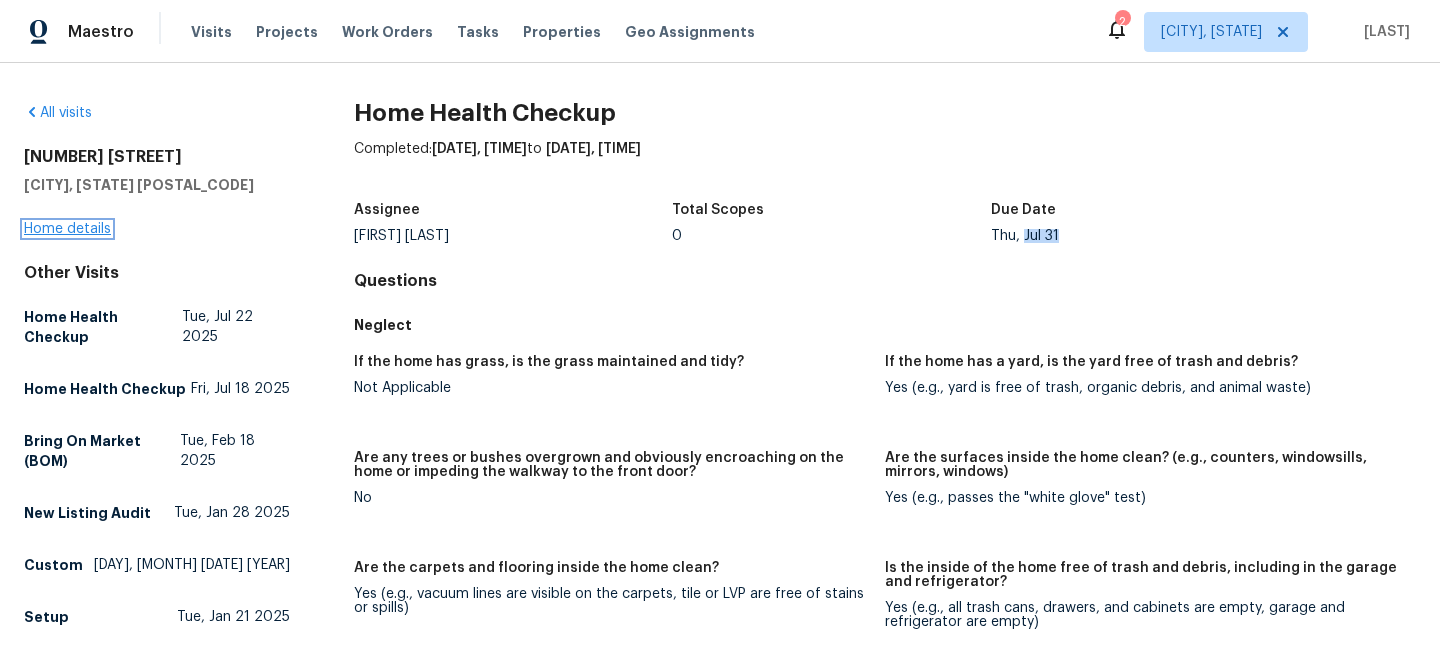 click on "Home details" at bounding box center (67, 229) 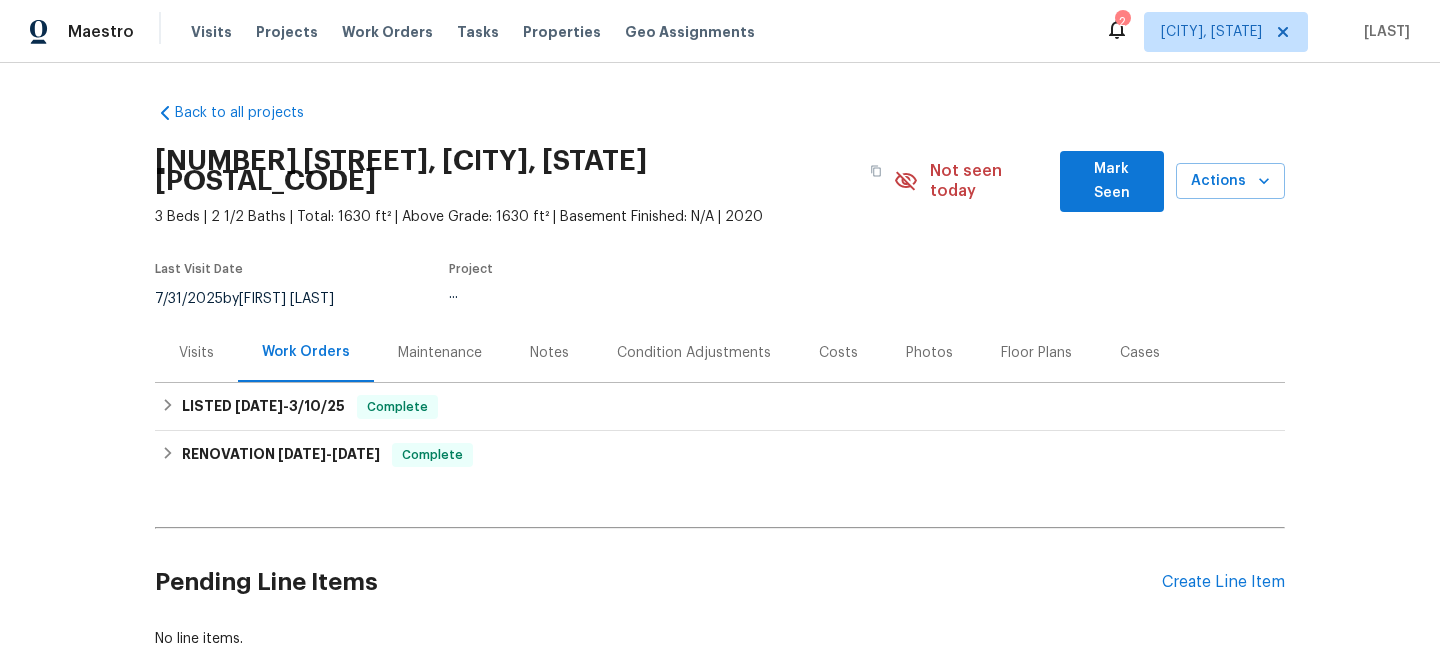 click on "Visits" at bounding box center [196, 352] 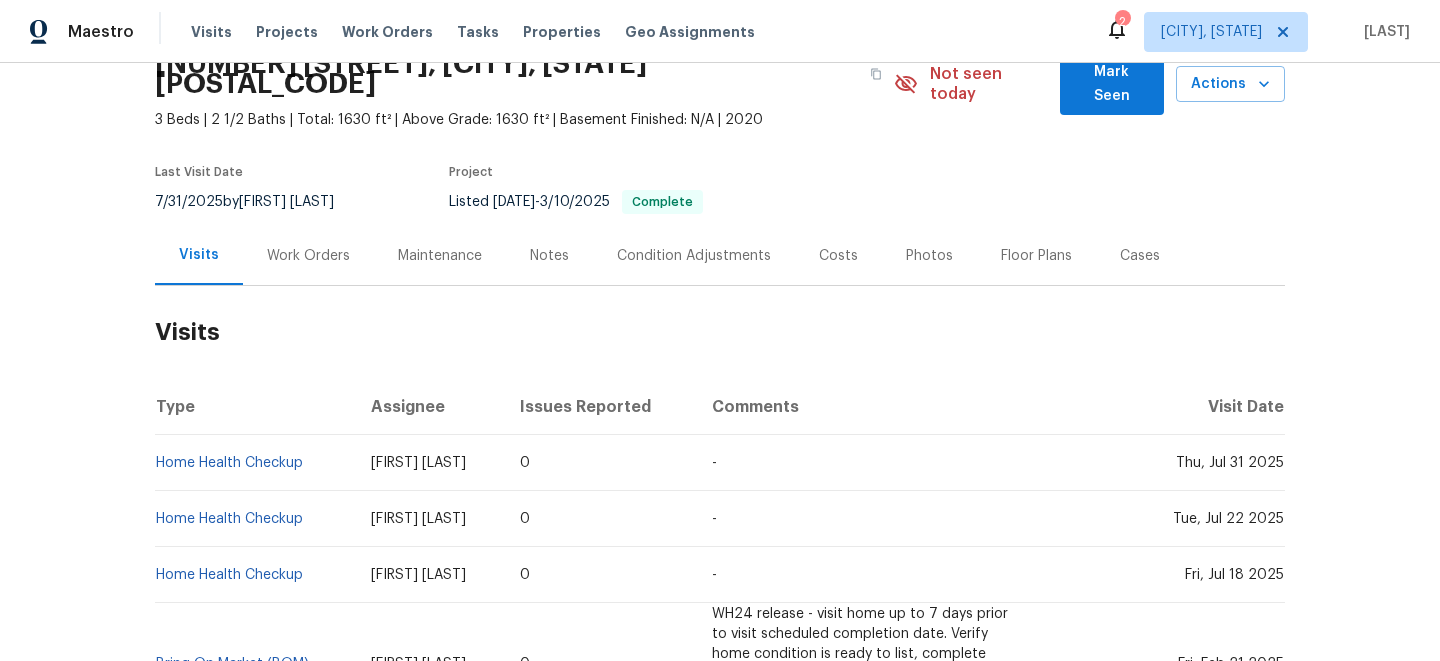 scroll, scrollTop: 100, scrollLeft: 0, axis: vertical 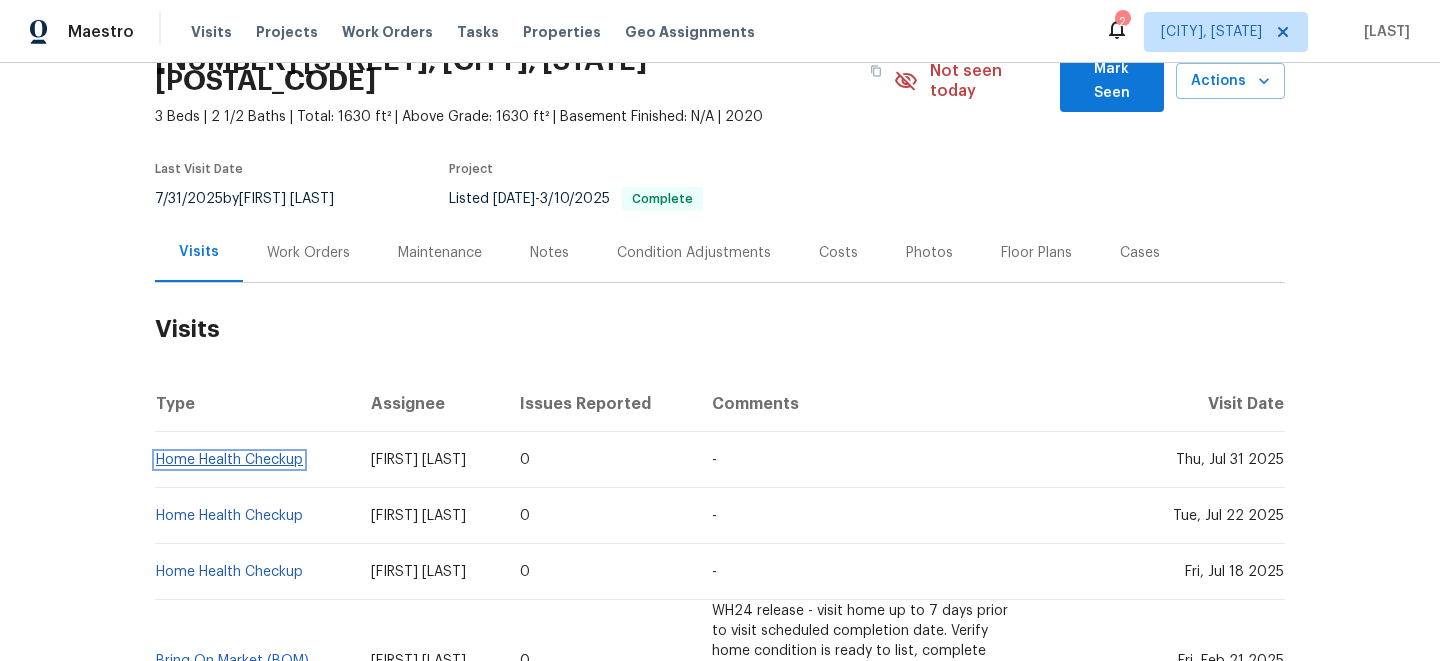 click on "Home Health Checkup" at bounding box center (229, 460) 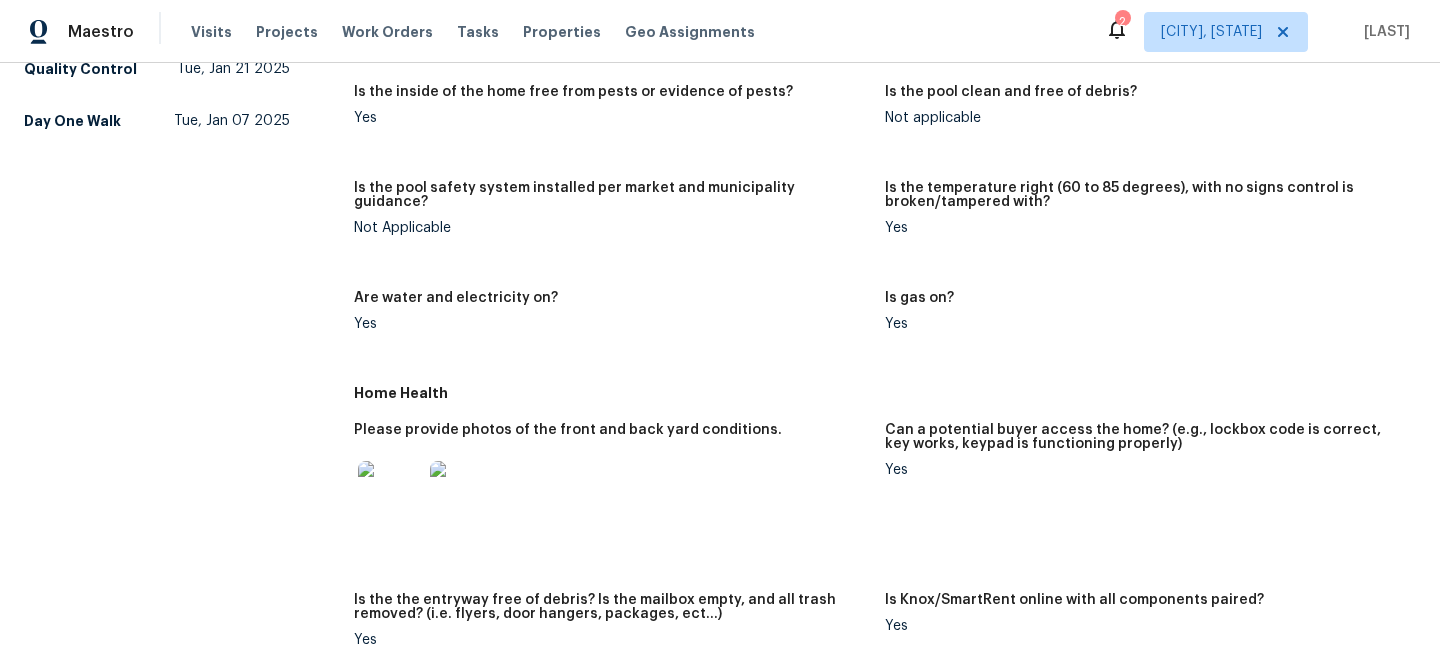 scroll, scrollTop: 0, scrollLeft: 0, axis: both 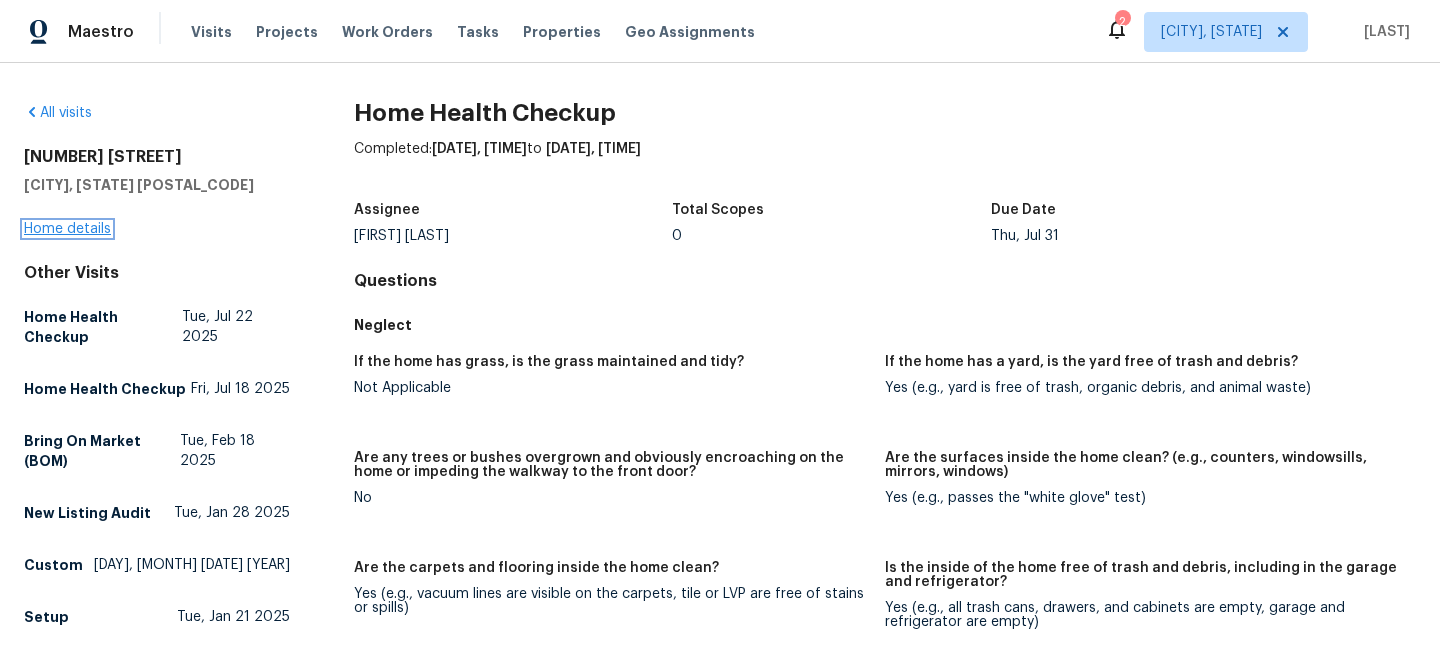 click on "Home details" at bounding box center (67, 229) 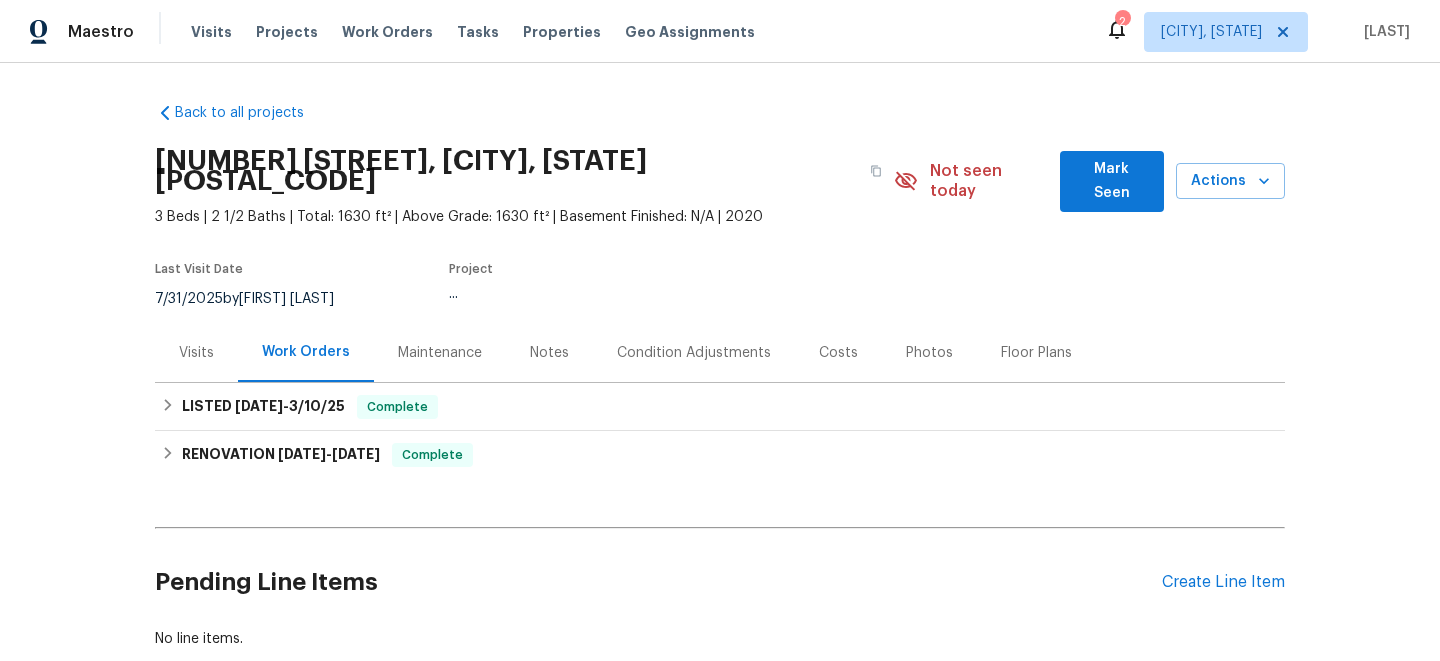 scroll, scrollTop: 37, scrollLeft: 0, axis: vertical 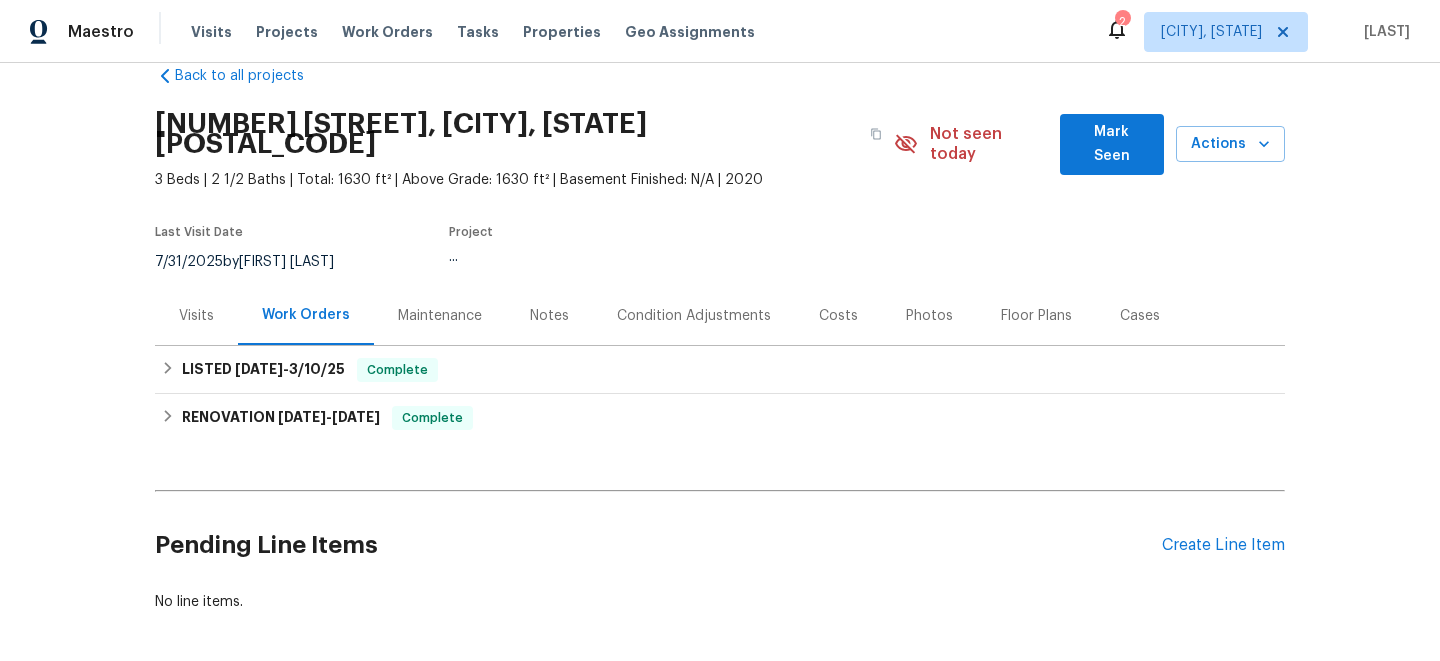 click on "Work Orders" at bounding box center [306, 315] 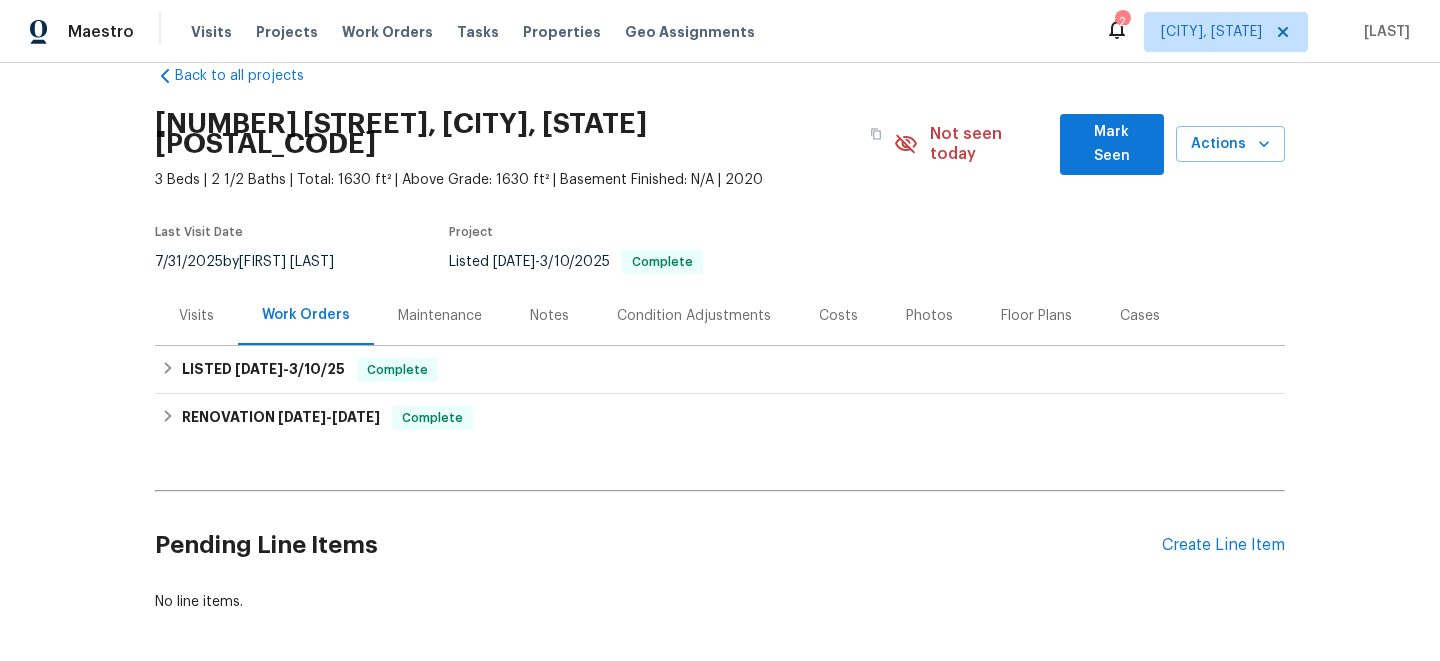 click on "Visits" at bounding box center [196, 315] 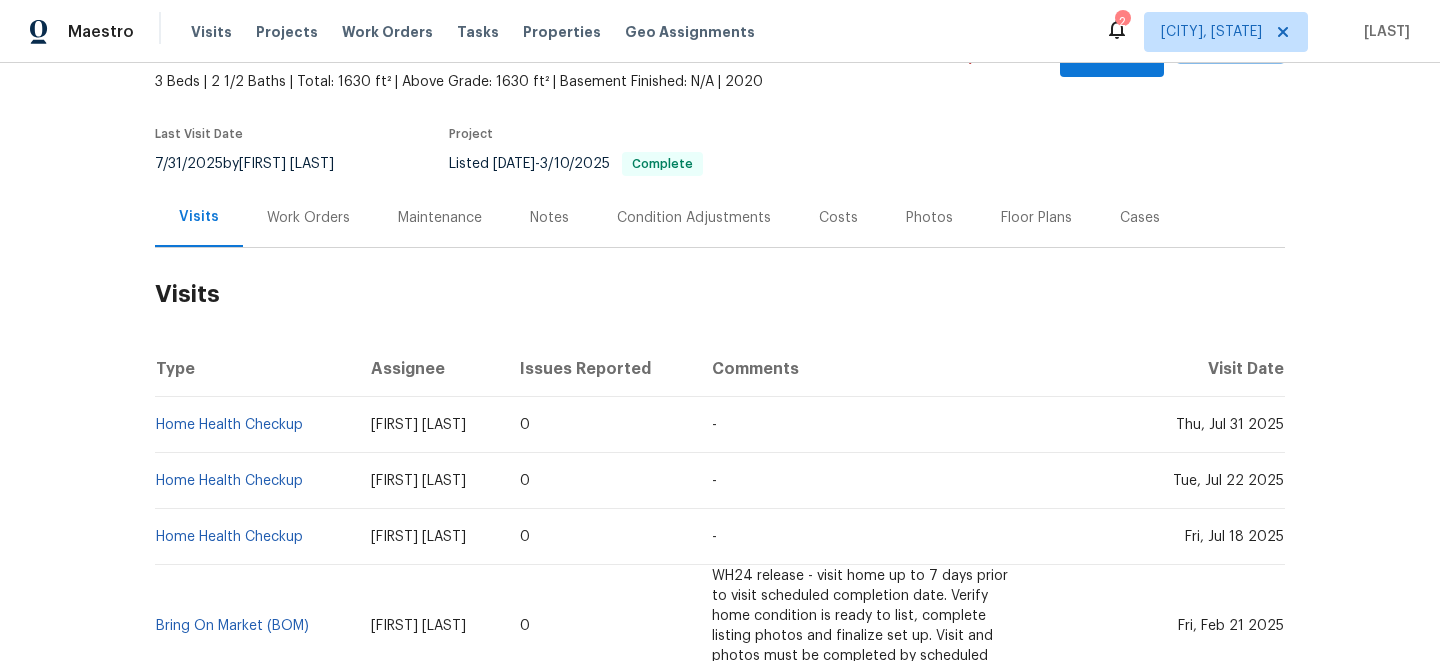 scroll, scrollTop: 151, scrollLeft: 0, axis: vertical 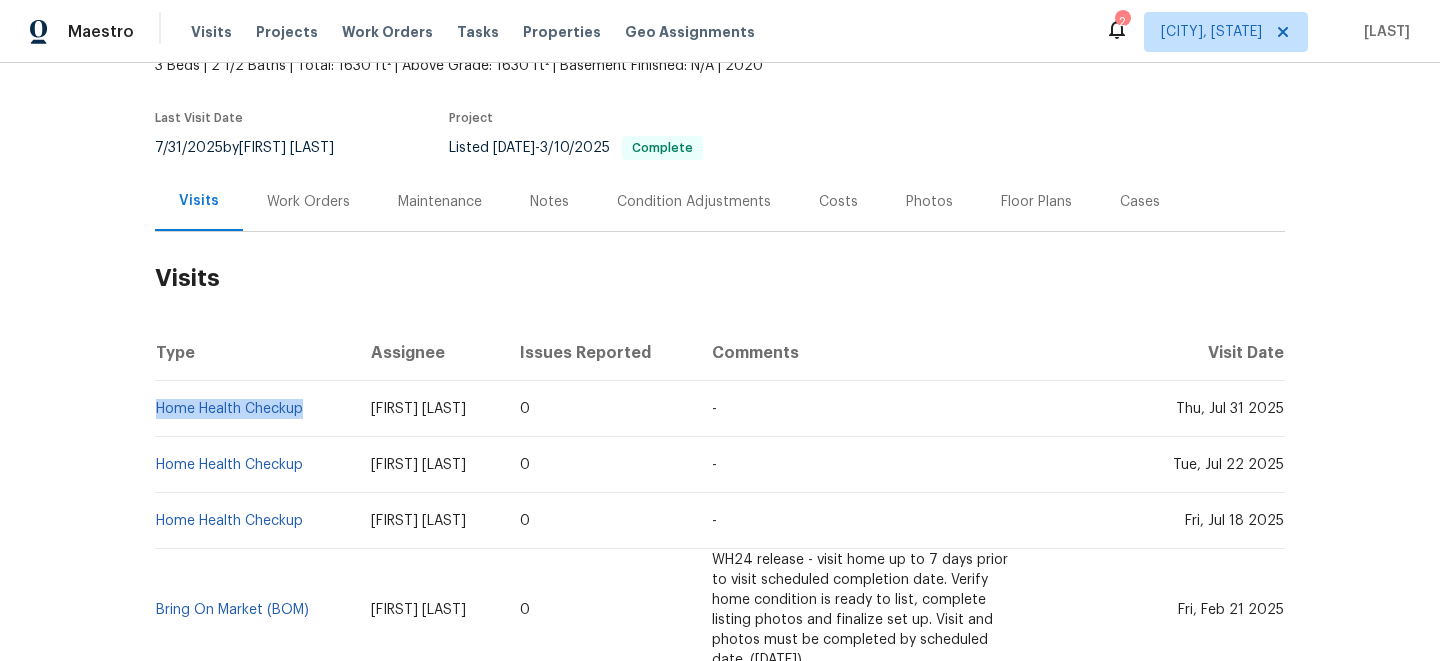 drag, startPoint x: 310, startPoint y: 392, endPoint x: 154, endPoint y: 388, distance: 156.05127 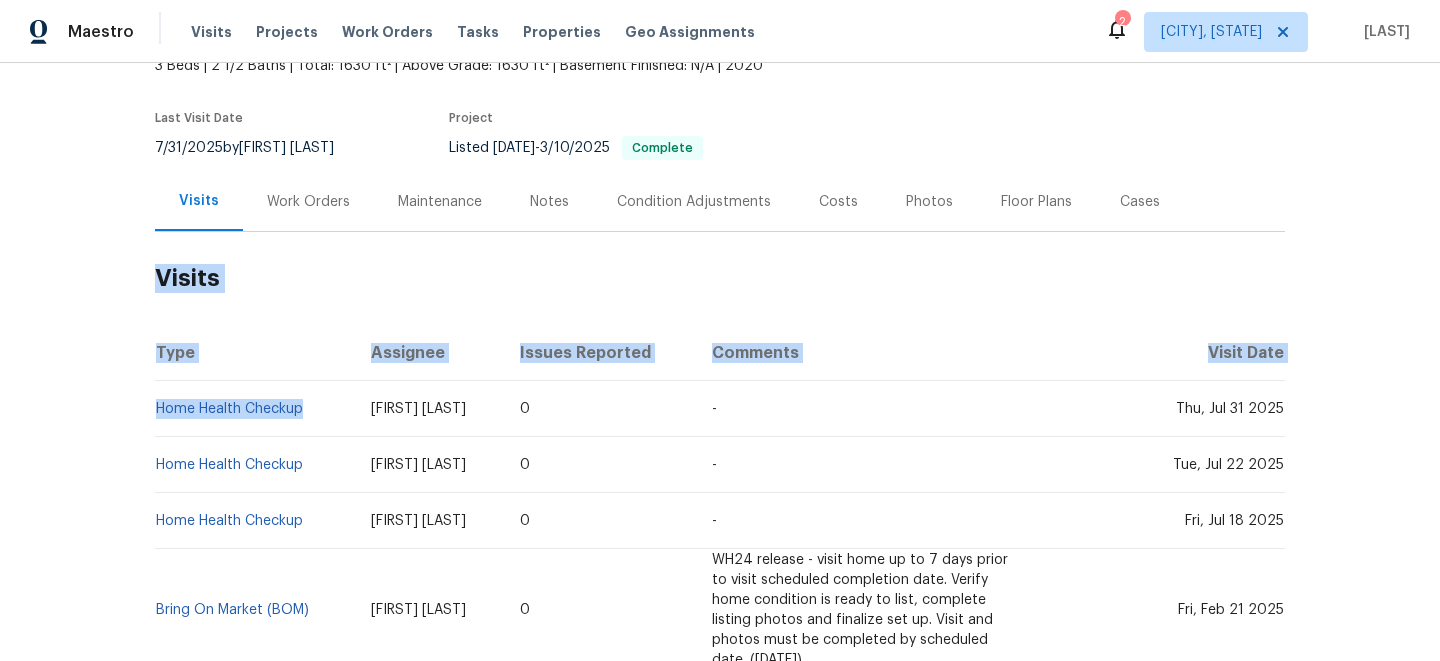 click on "Type" at bounding box center (255, 353) 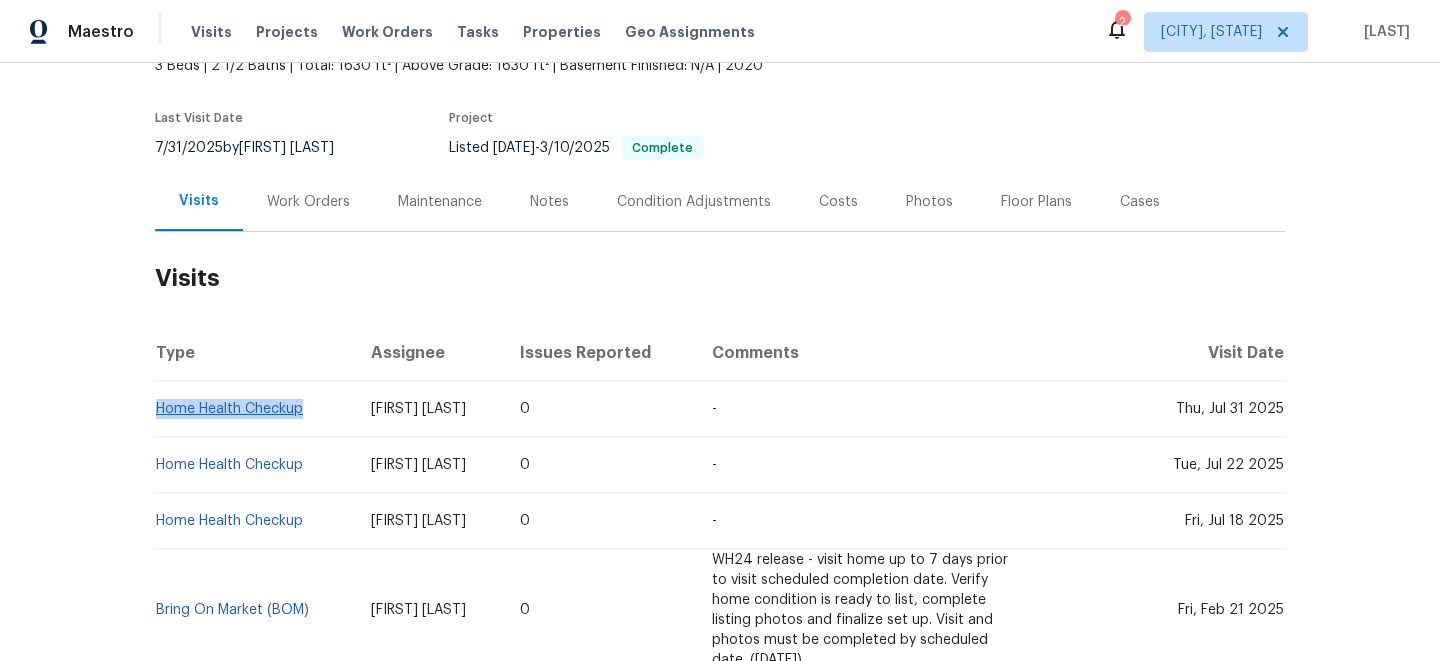 drag, startPoint x: 314, startPoint y: 393, endPoint x: 158, endPoint y: 391, distance: 156.01282 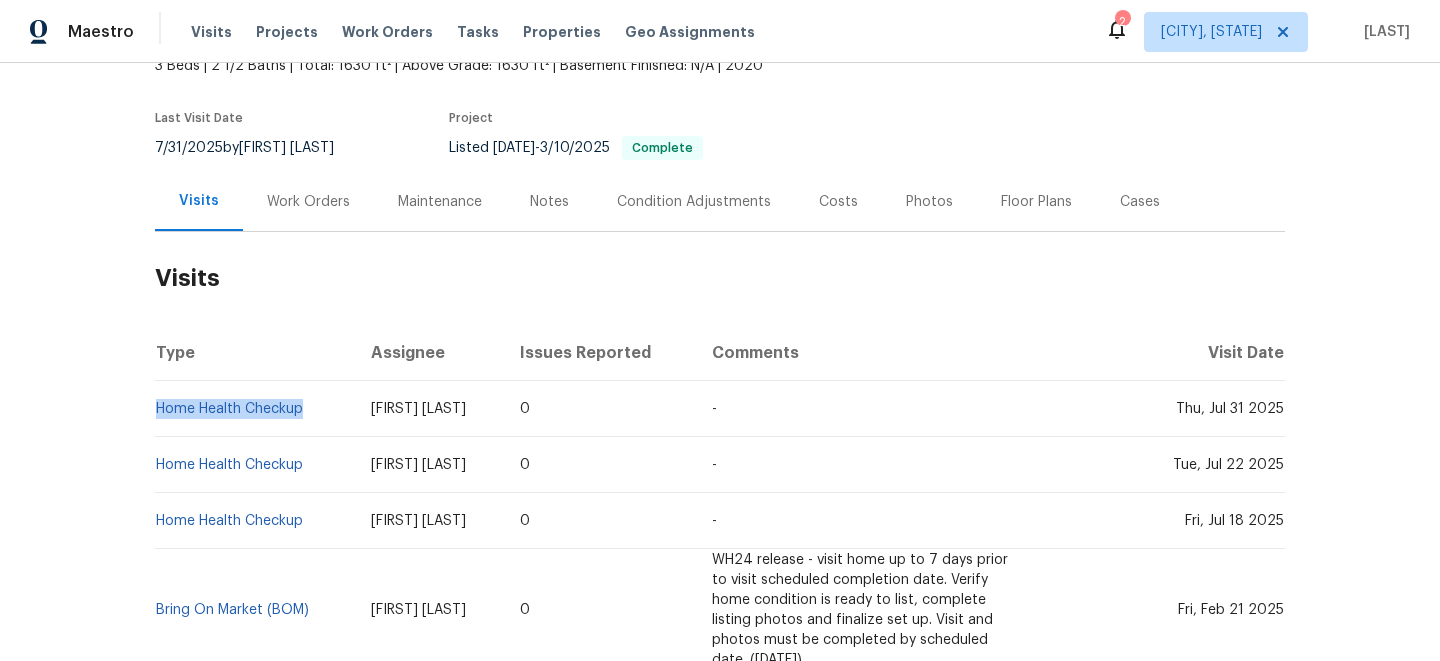 copy on "Home Health Checkup" 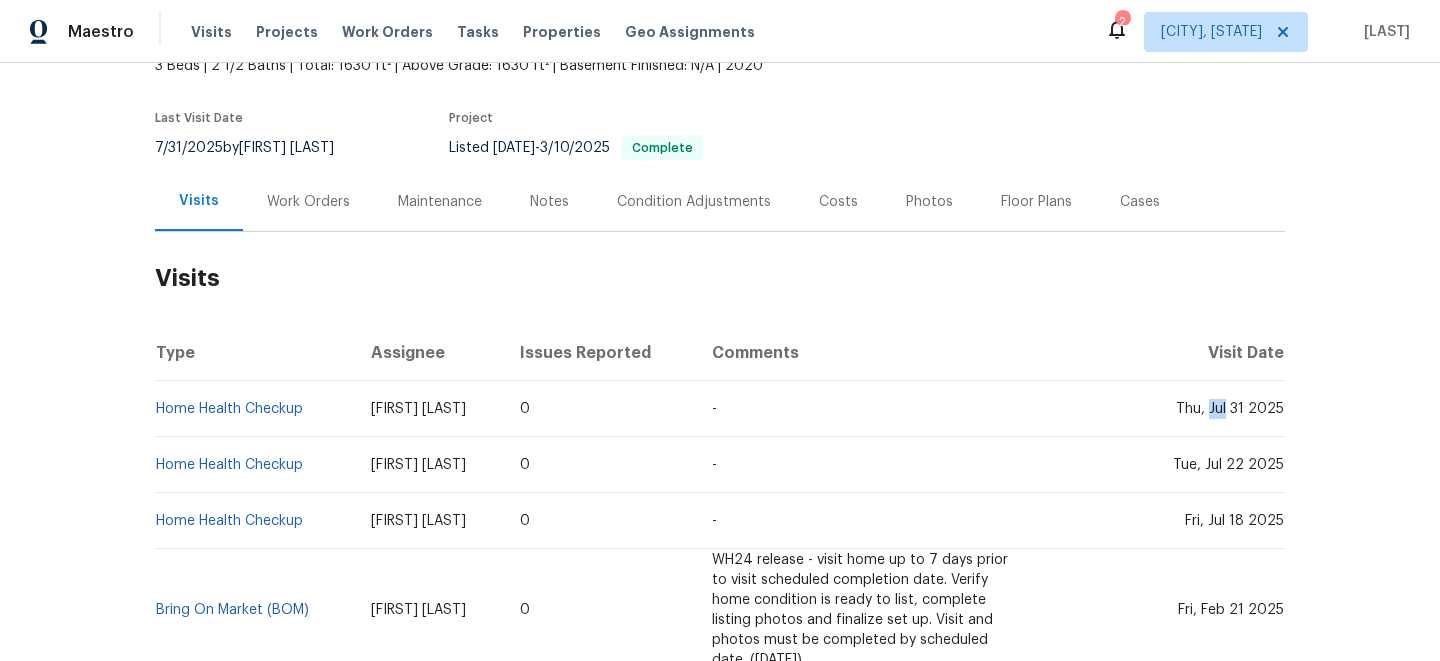 drag, startPoint x: 1211, startPoint y: 385, endPoint x: 1228, endPoint y: 385, distance: 17 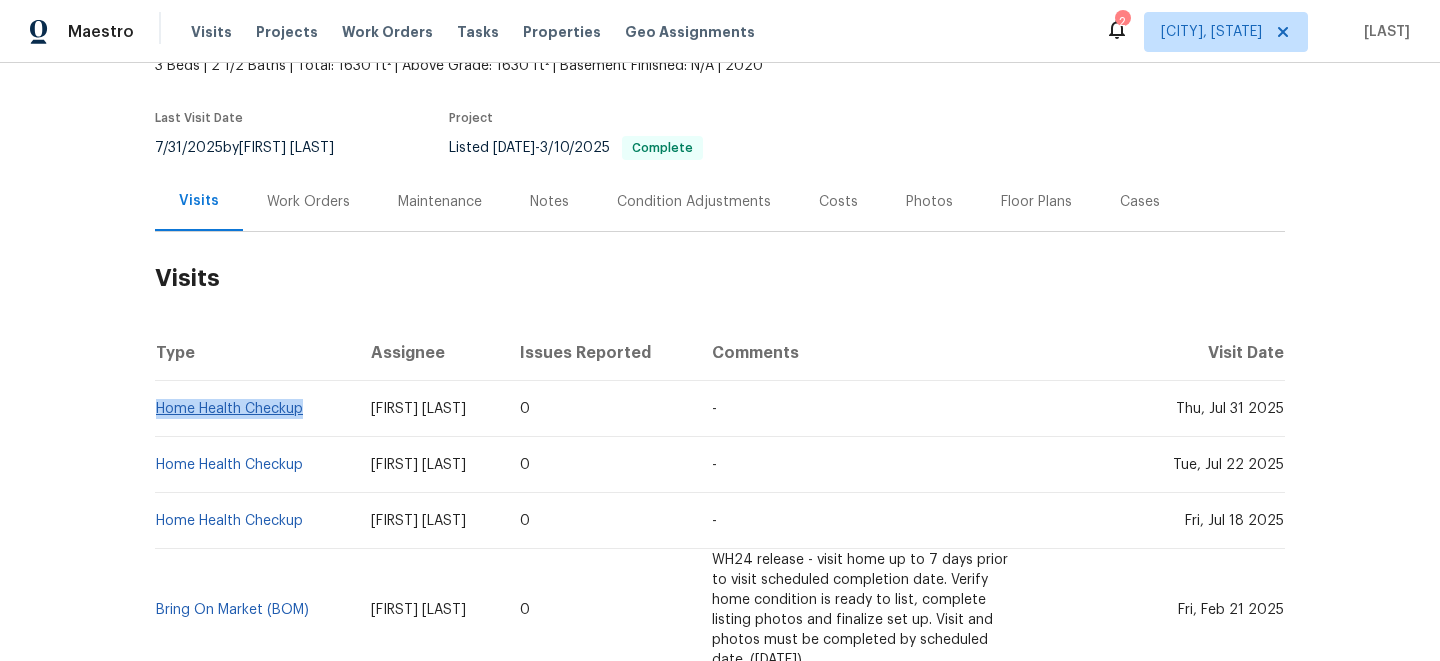 drag, startPoint x: 312, startPoint y: 392, endPoint x: 159, endPoint y: 387, distance: 153.08168 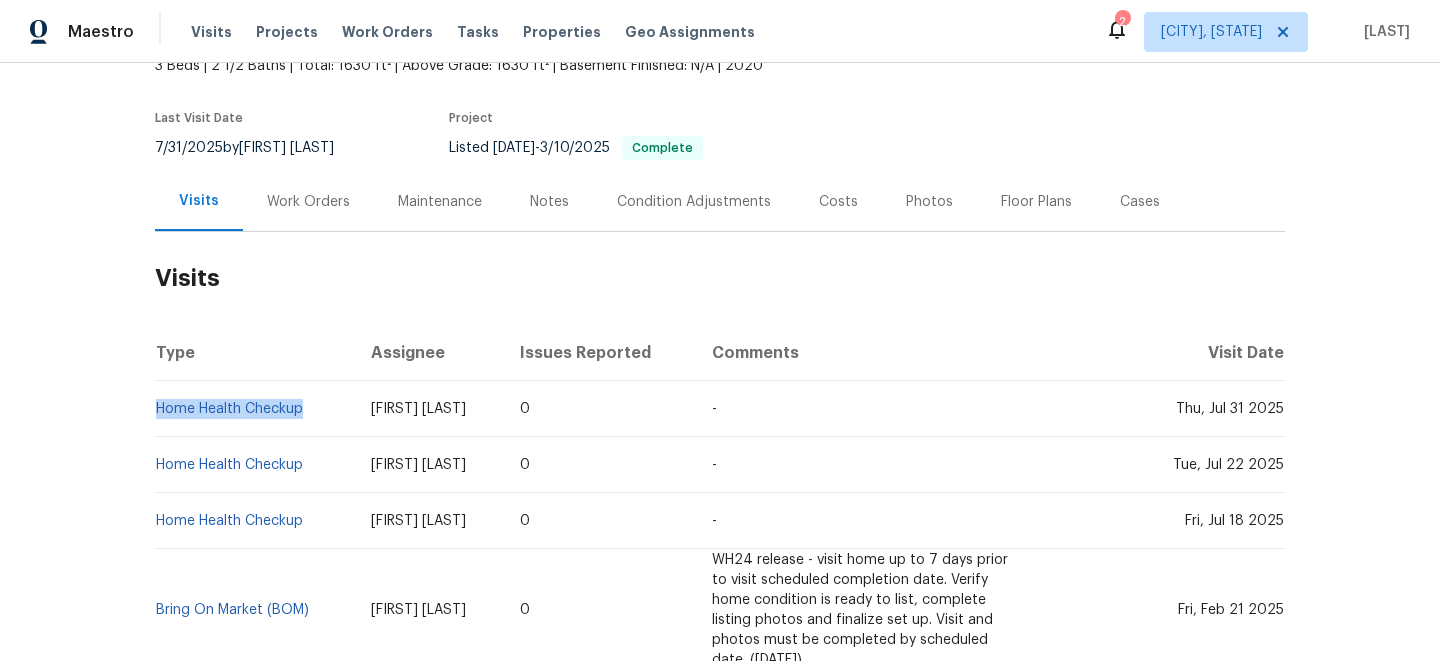 copy on "Home Health Checkup" 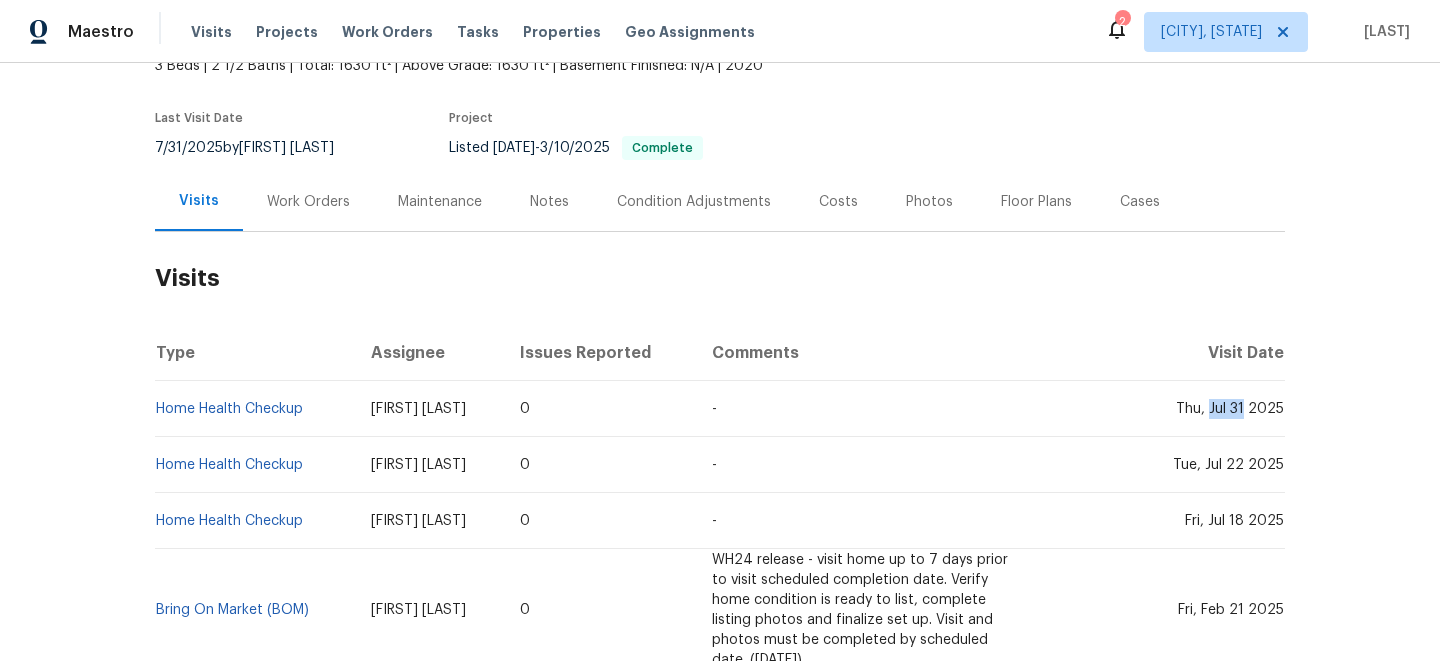 drag, startPoint x: 1212, startPoint y: 386, endPoint x: 1245, endPoint y: 384, distance: 33.06055 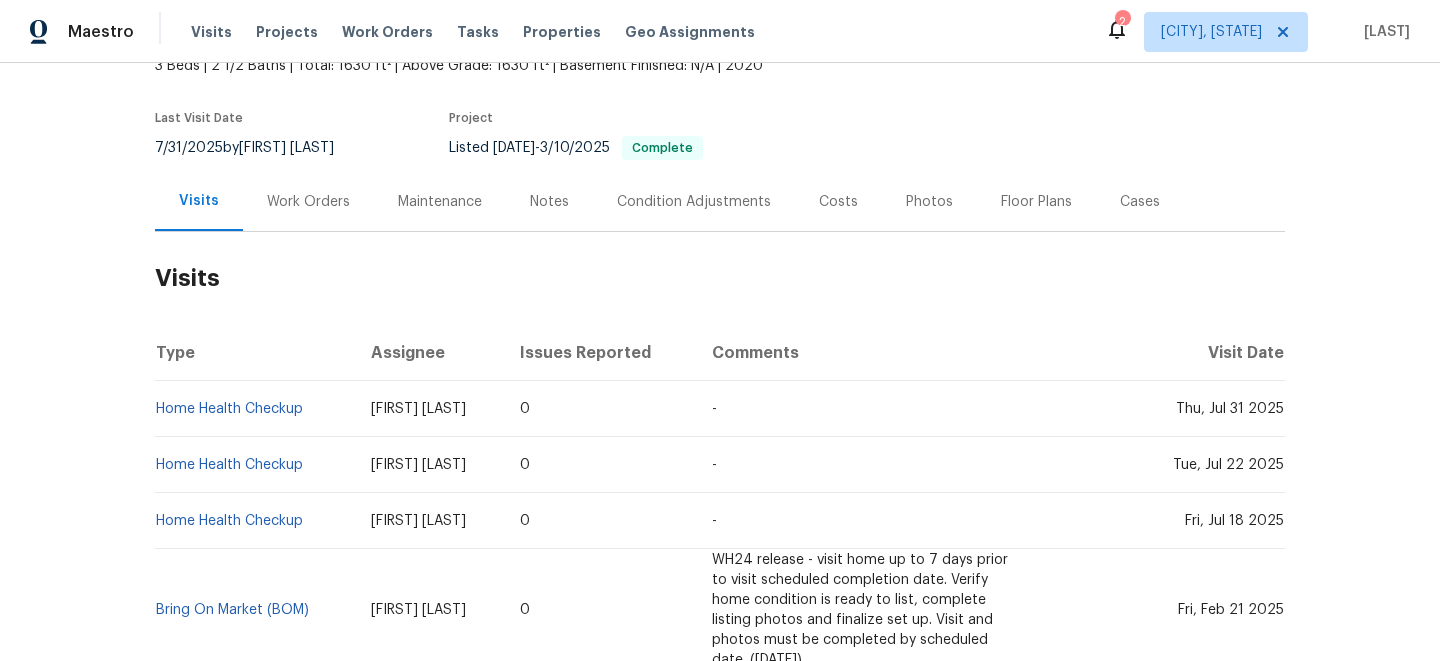 click on "Work Orders" at bounding box center (308, 201) 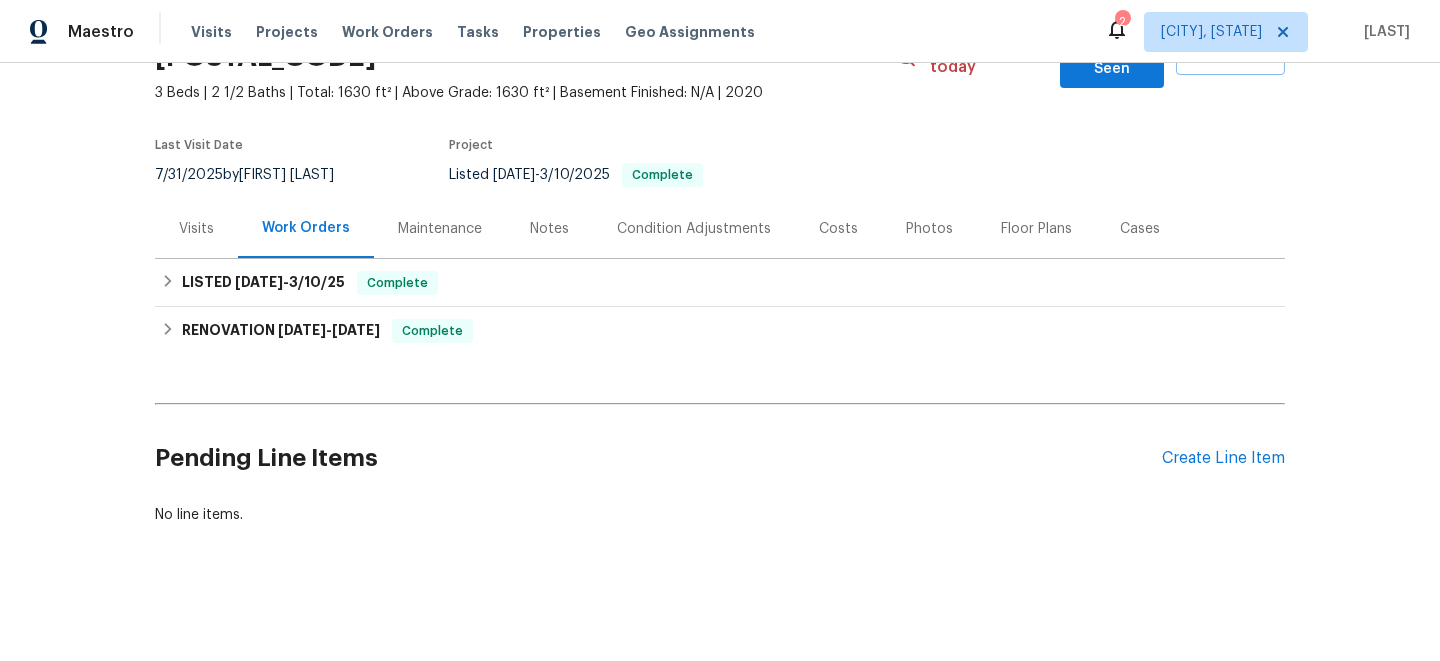 scroll, scrollTop: 104, scrollLeft: 0, axis: vertical 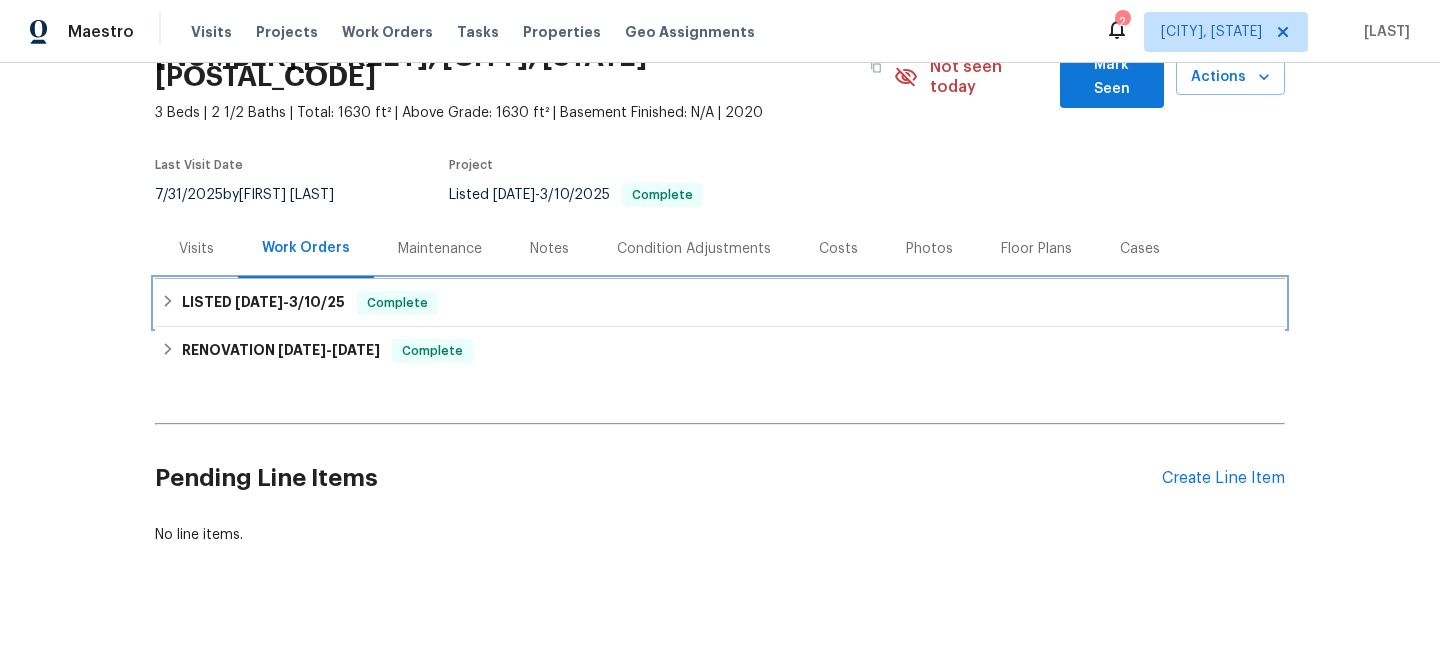 click on "LISTED   [DATE]  -  [DATE]" at bounding box center [263, 303] 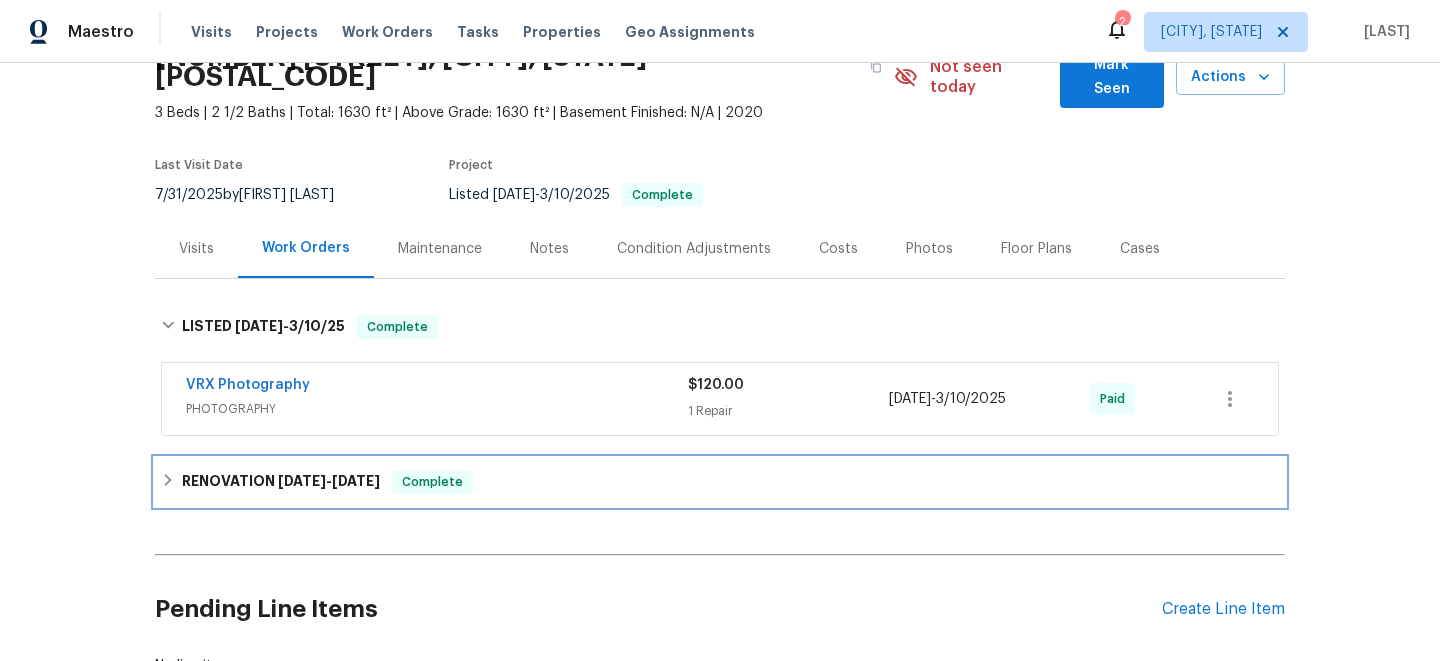 click on "RENOVATION   [DATE]  -  [DATE] Complete" at bounding box center (720, 482) 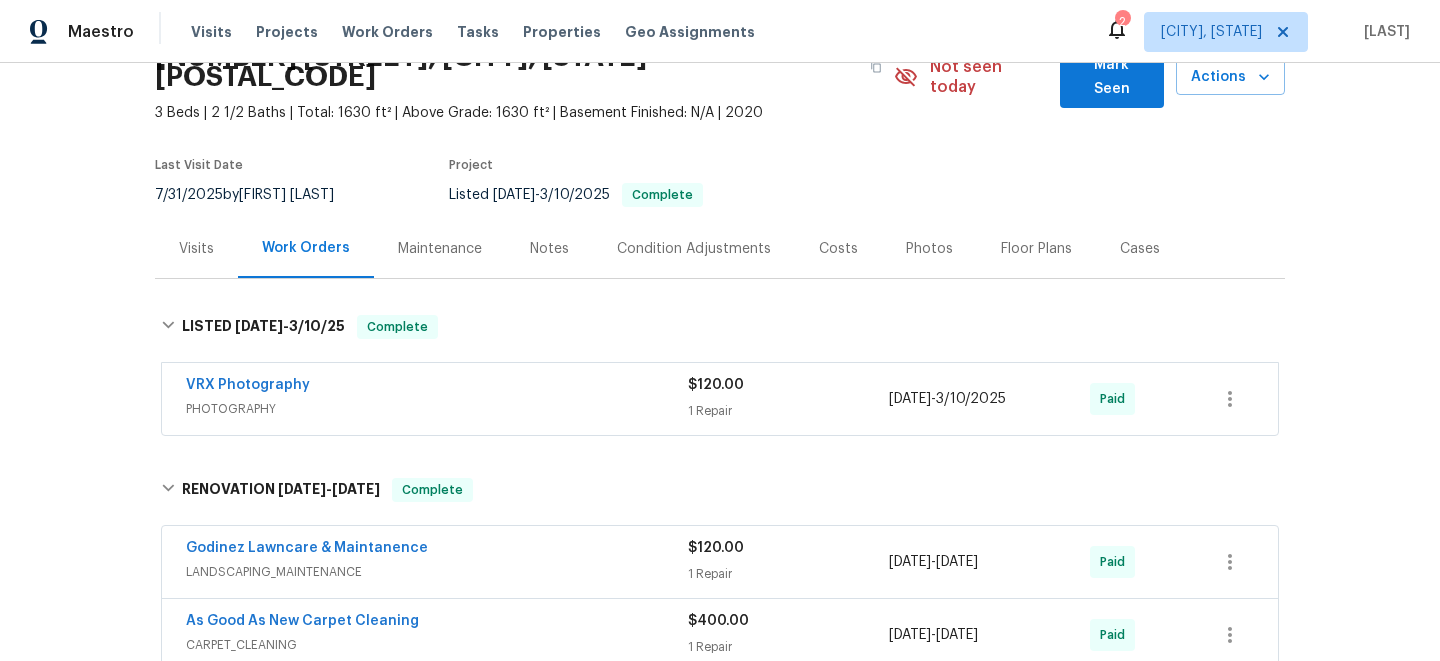 drag, startPoint x: 174, startPoint y: 530, endPoint x: 502, endPoint y: 505, distance: 328.95135 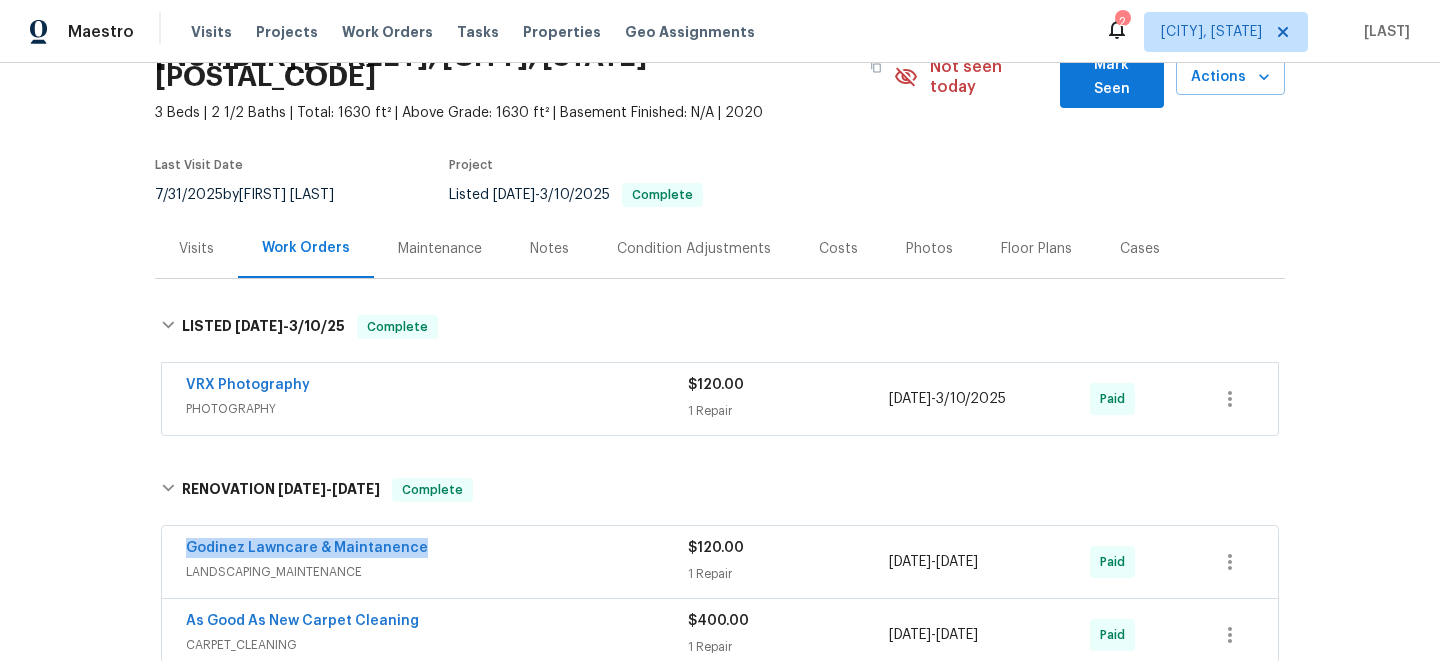 drag, startPoint x: 173, startPoint y: 524, endPoint x: 525, endPoint y: 524, distance: 352 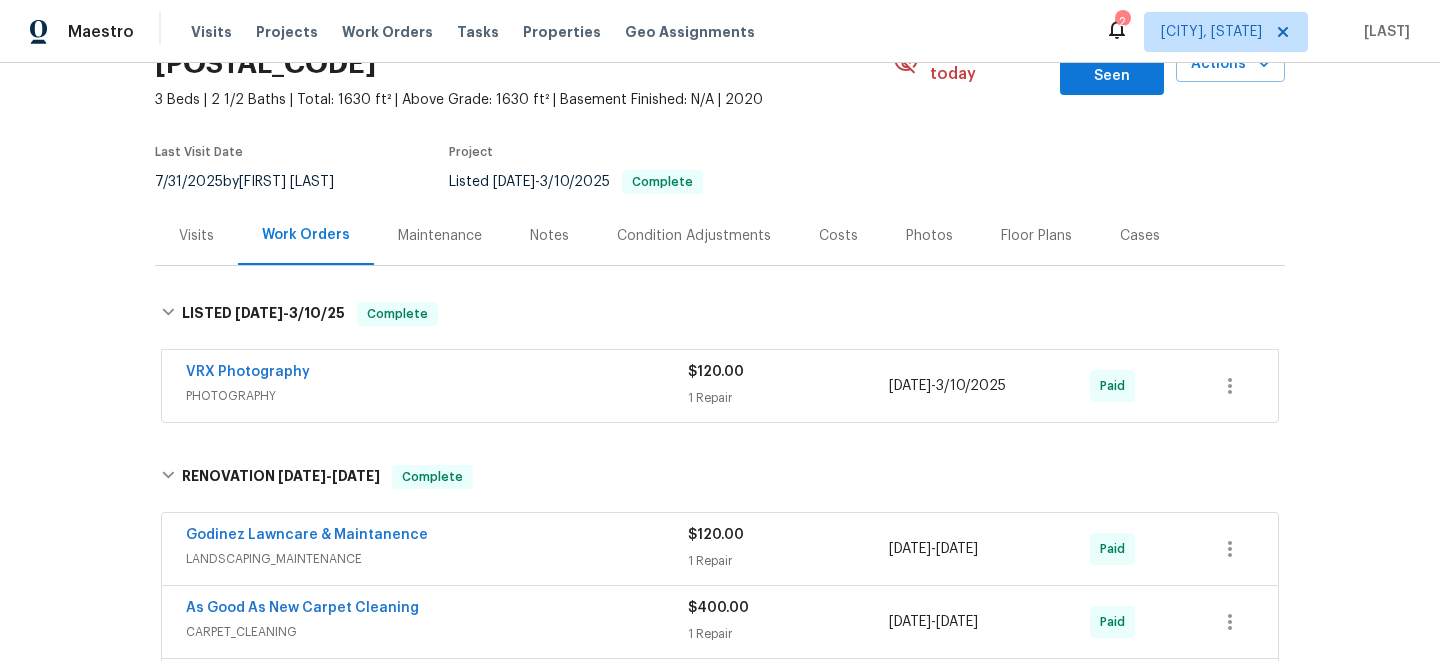 click on "Visits" at bounding box center [196, 236] 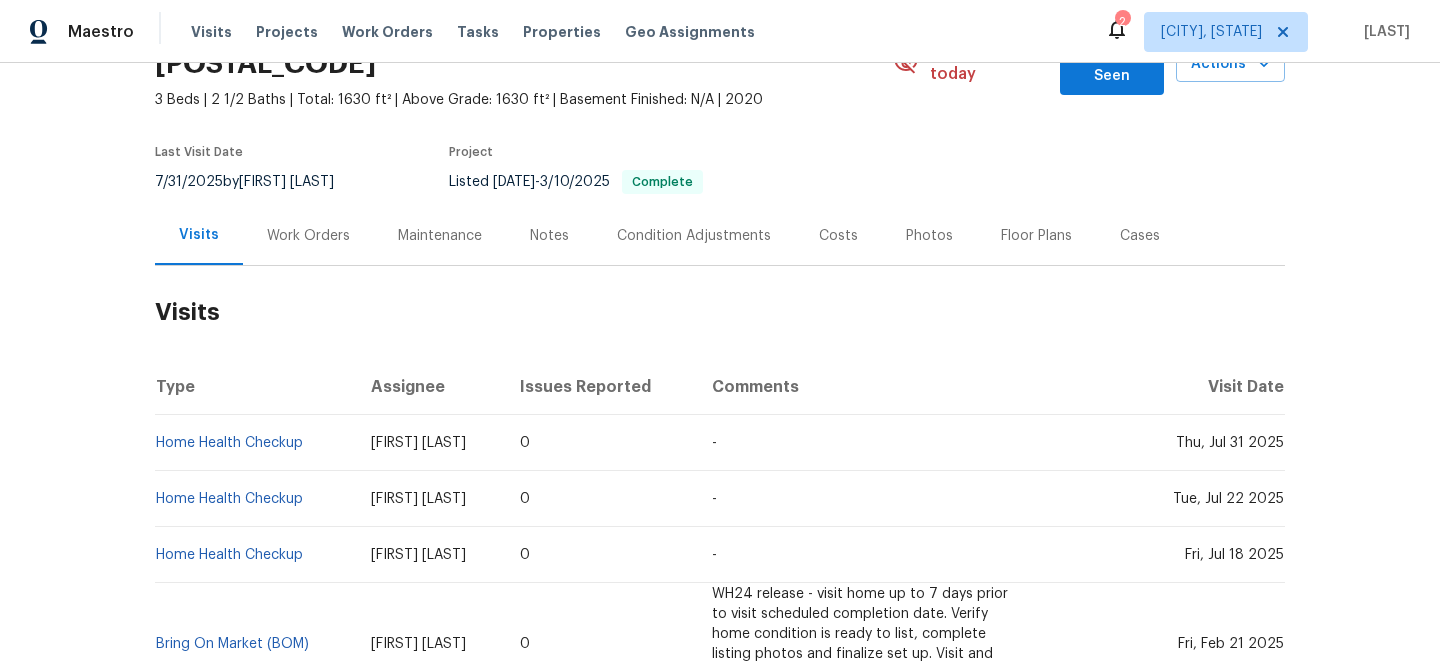 scroll, scrollTop: 178, scrollLeft: 0, axis: vertical 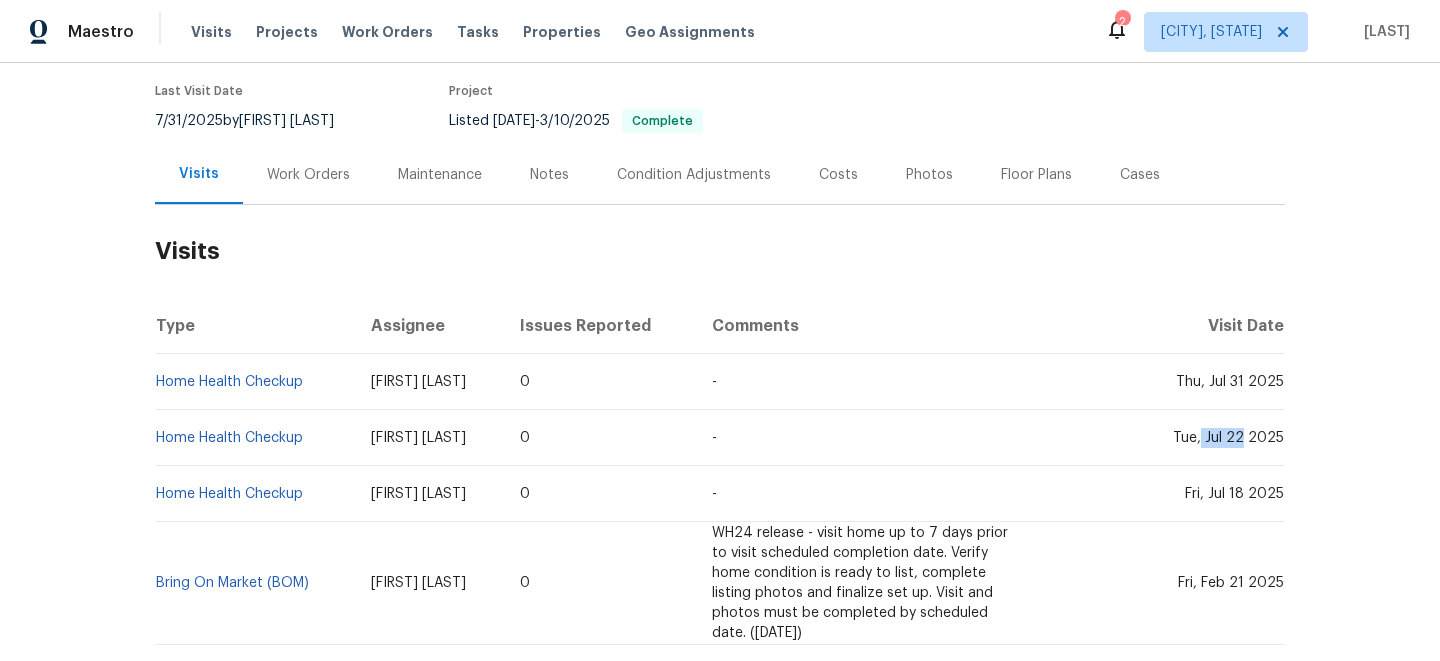 drag, startPoint x: 1207, startPoint y: 421, endPoint x: 1248, endPoint y: 419, distance: 41.04875 